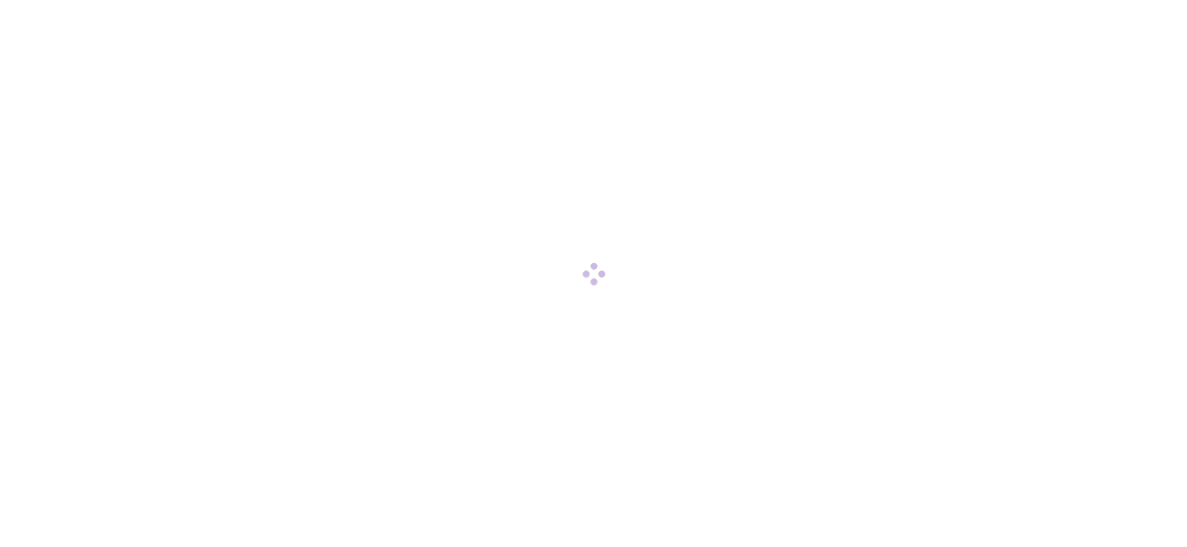 scroll, scrollTop: 0, scrollLeft: 0, axis: both 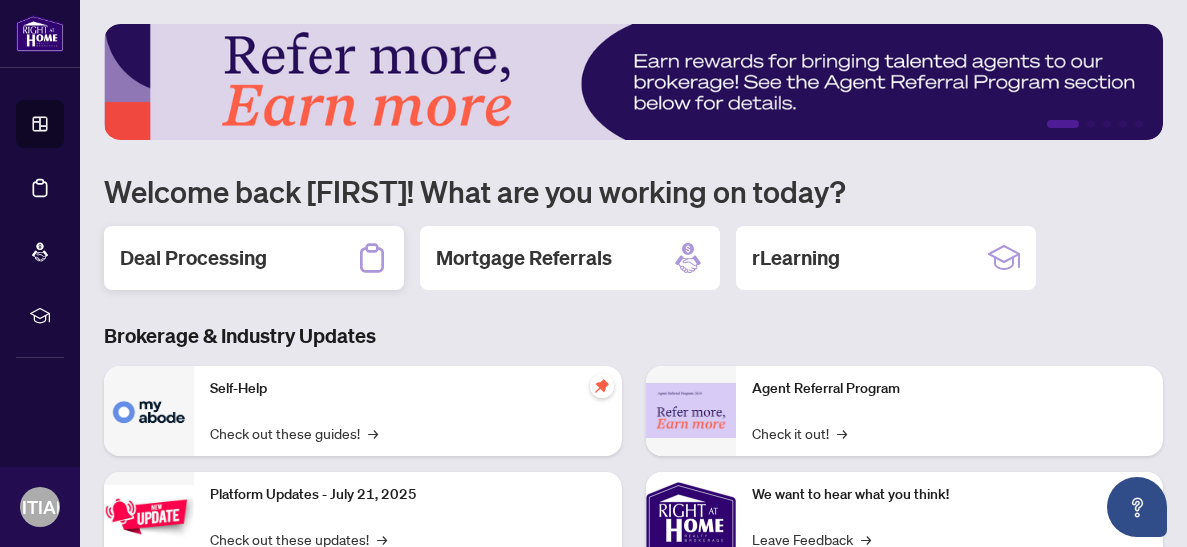 click on "Deal Processing" at bounding box center [254, 258] 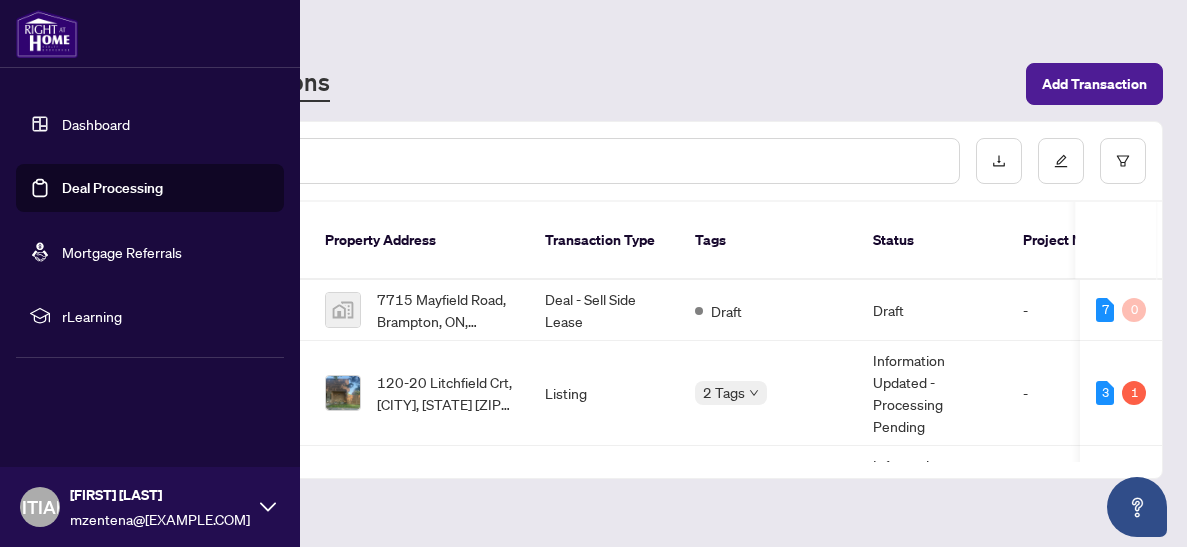 click on "Dashboard" at bounding box center (96, 124) 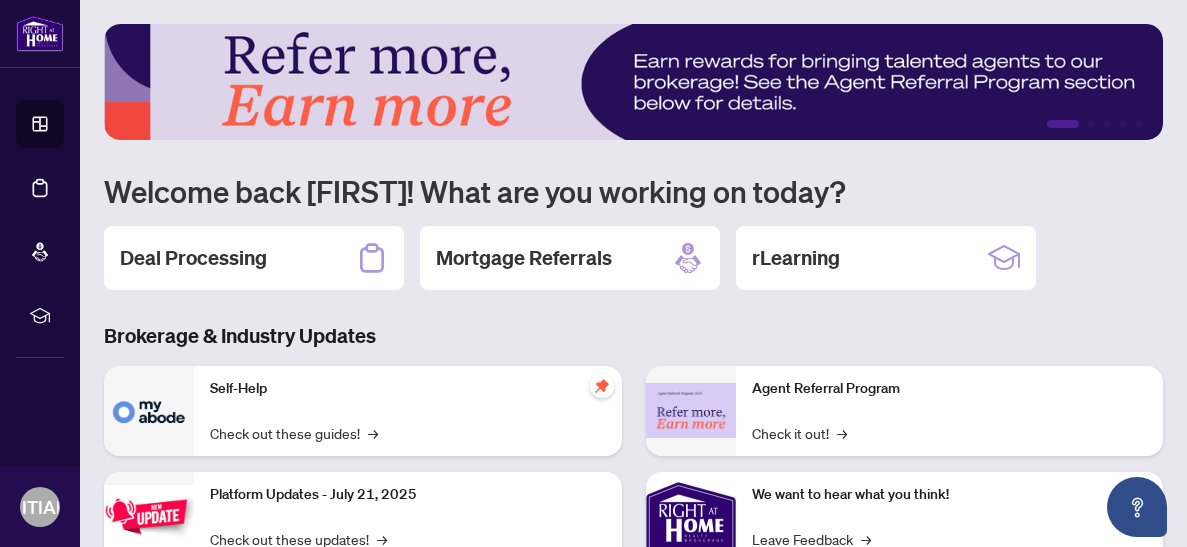 click on "Self-Help Check out these guides! →" at bounding box center (408, 411) 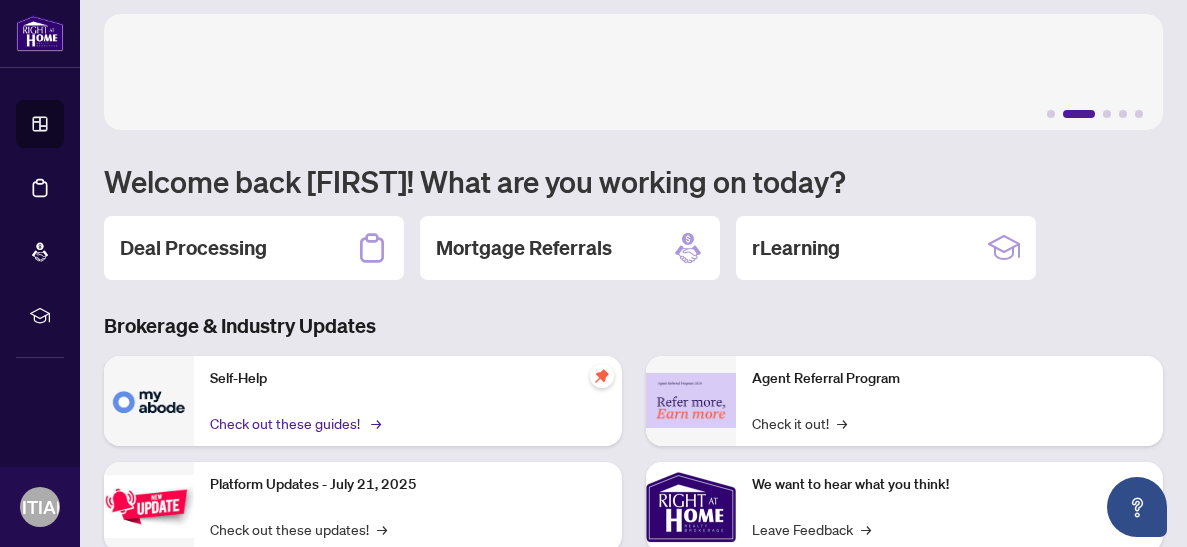 scroll, scrollTop: 13, scrollLeft: 0, axis: vertical 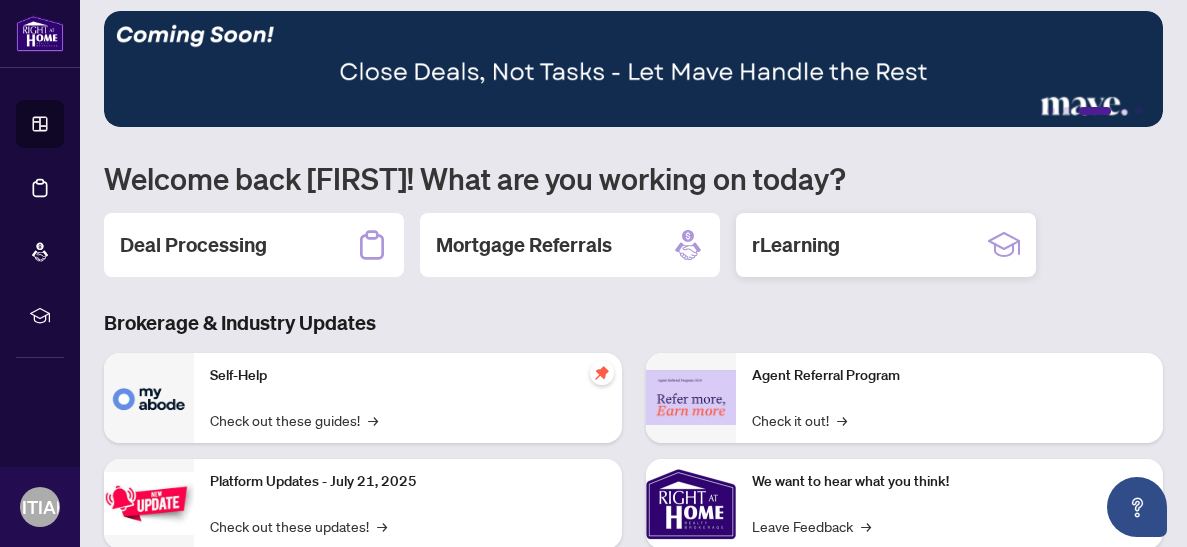 click 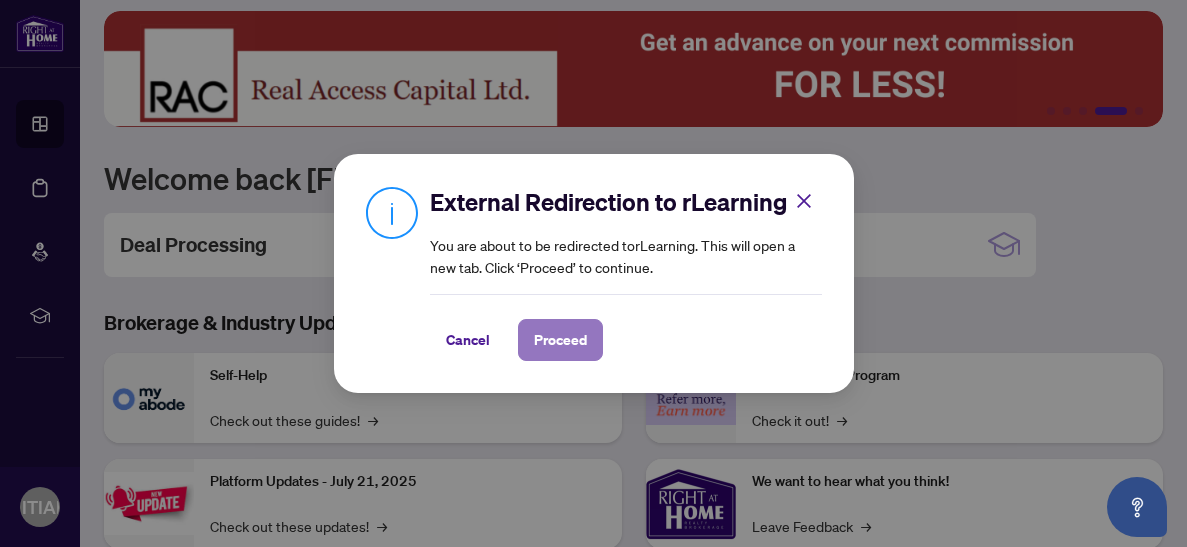 click on "Proceed" at bounding box center [560, 340] 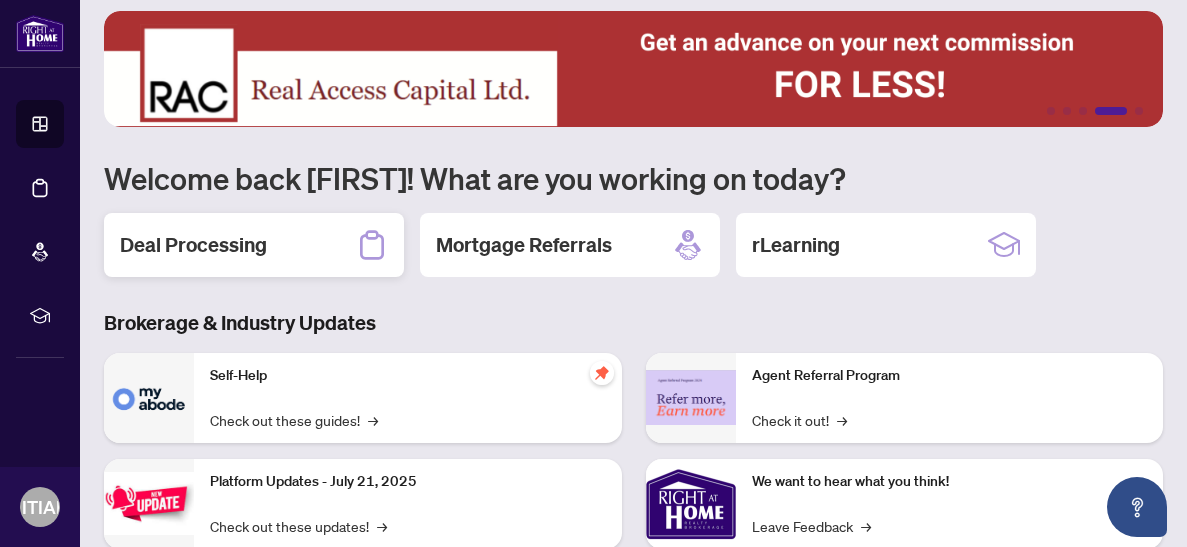 click 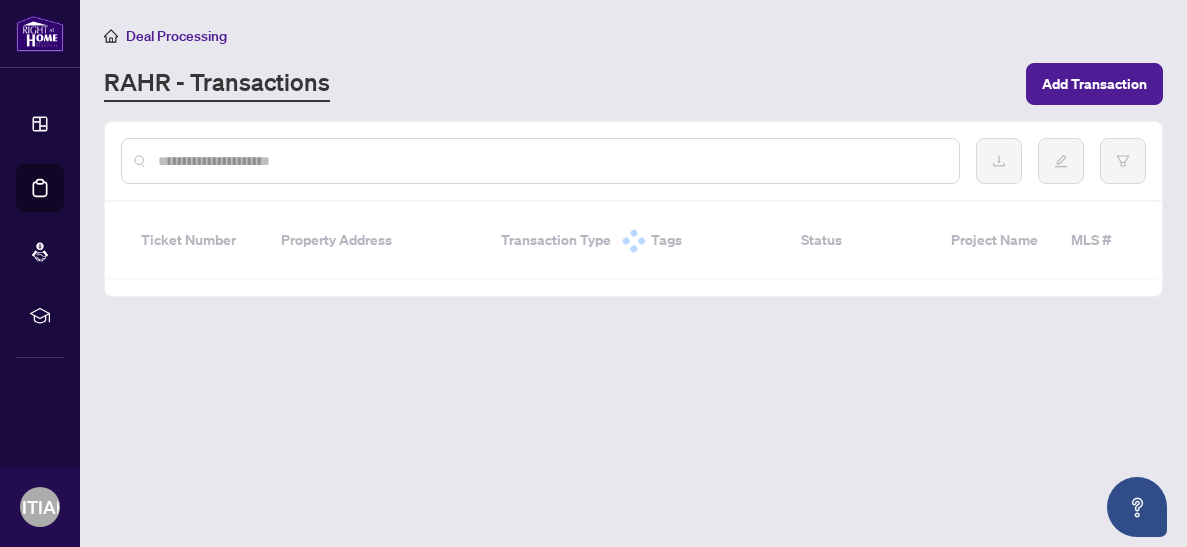 scroll, scrollTop: 0, scrollLeft: 0, axis: both 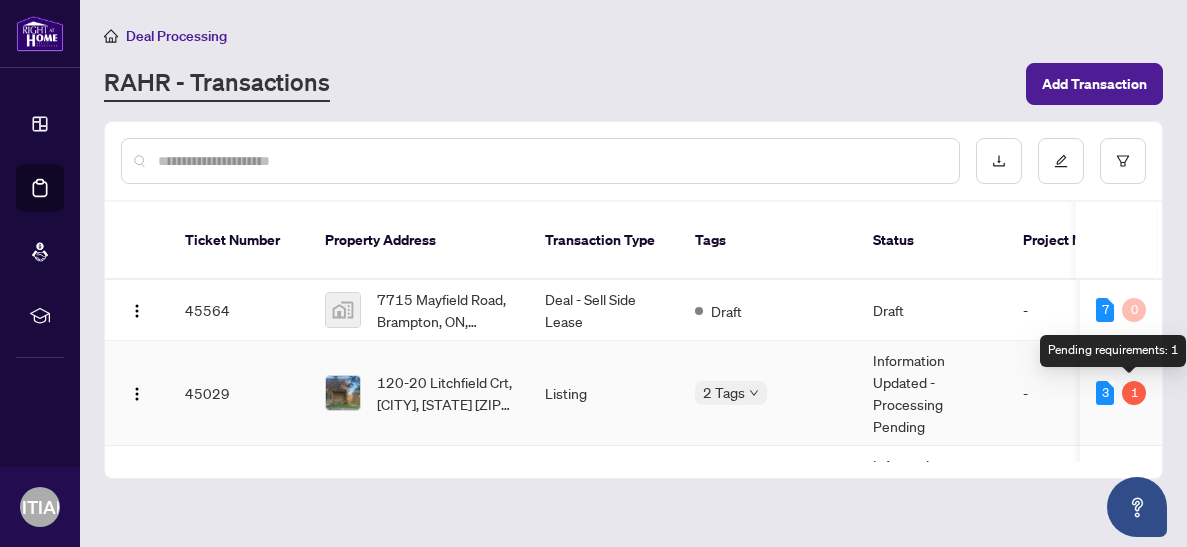 click on "1" at bounding box center (1134, 393) 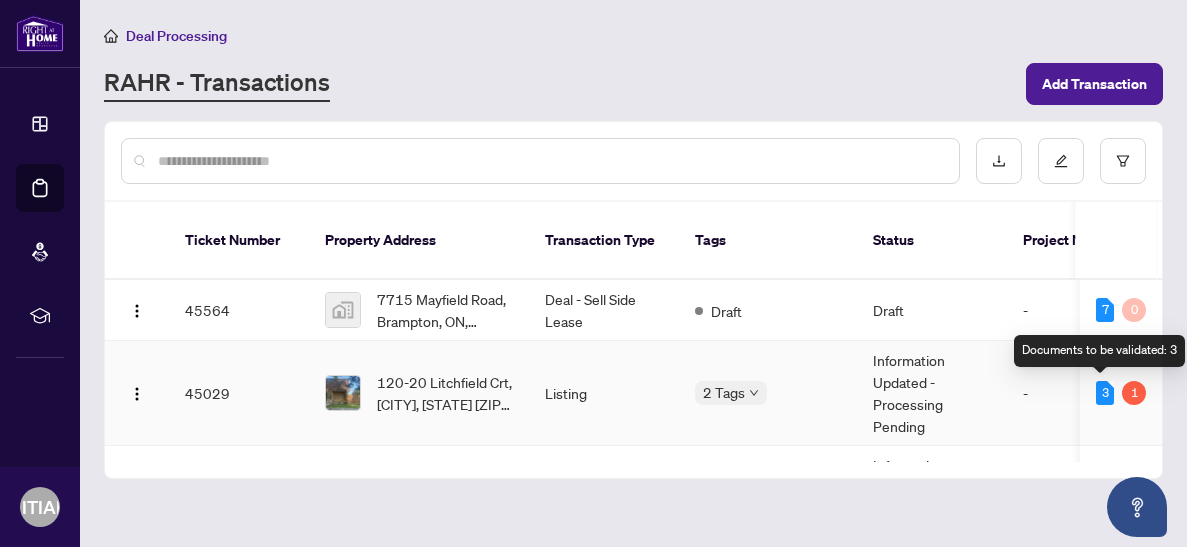 click on "3" at bounding box center (1105, 393) 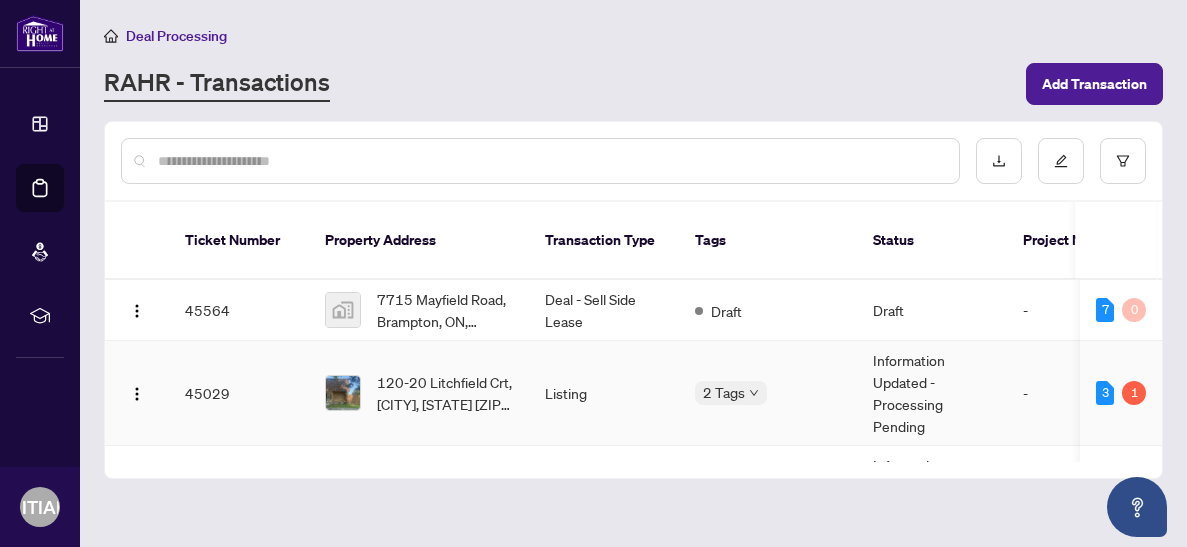 click on "Listing" at bounding box center [604, 393] 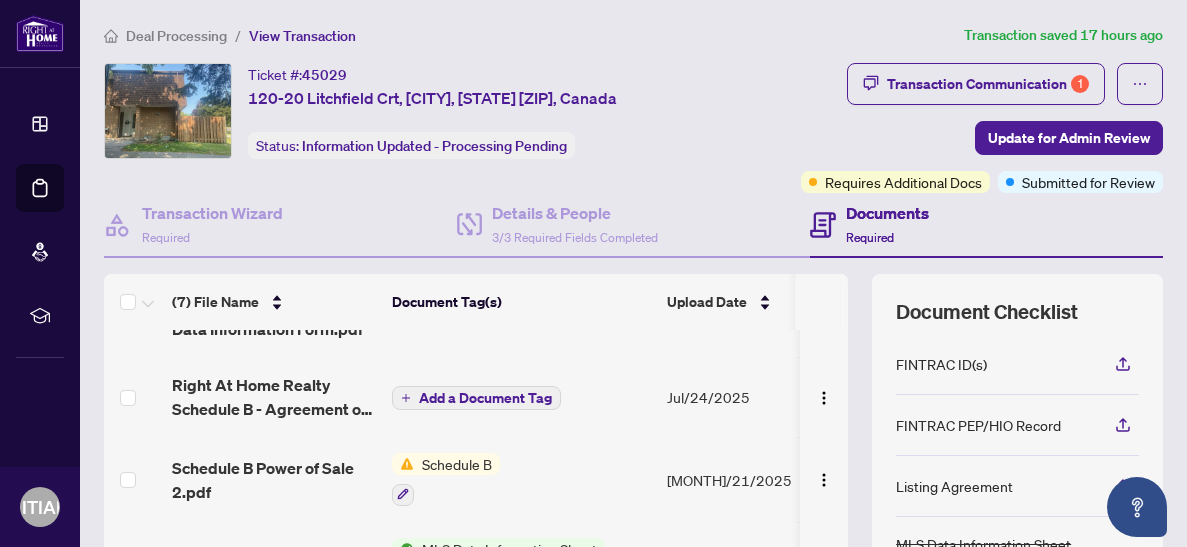 scroll, scrollTop: 0, scrollLeft: 0, axis: both 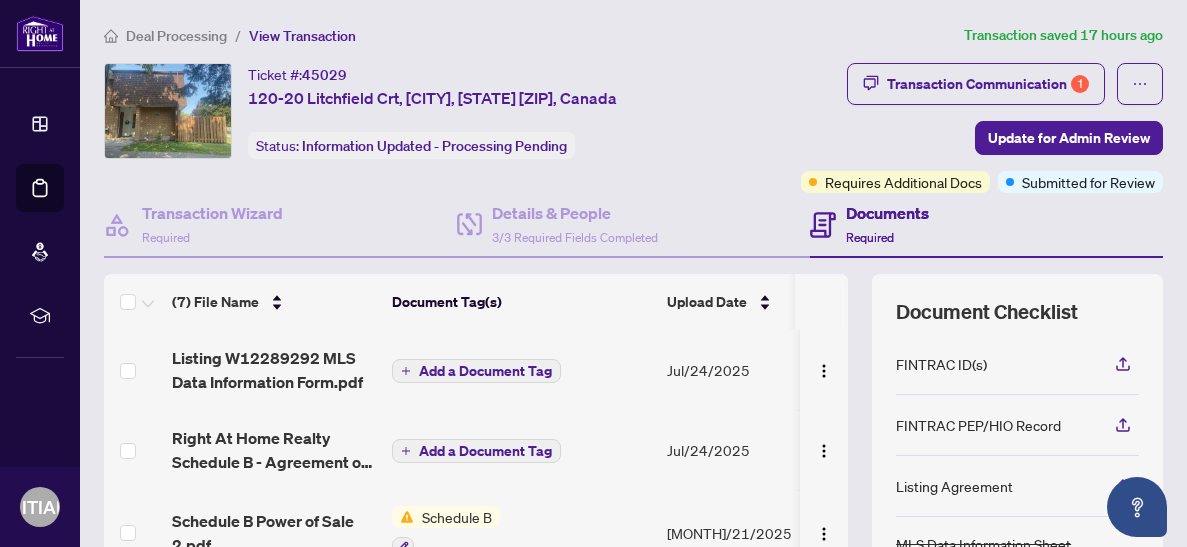 click on "Requires Additional Docs" at bounding box center (903, 182) 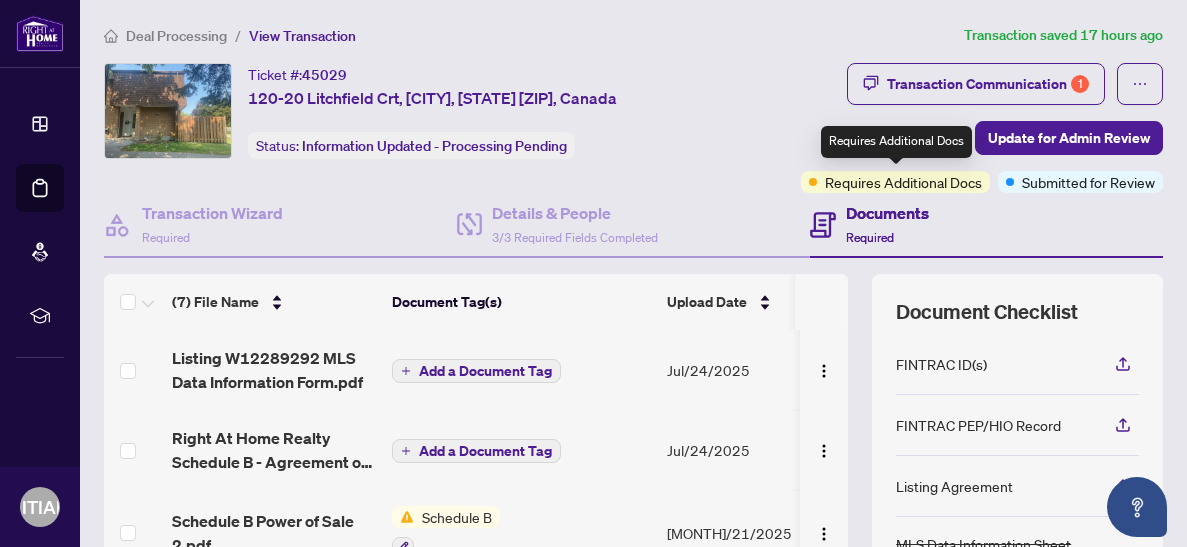 click on "Documents Required" at bounding box center (986, 225) 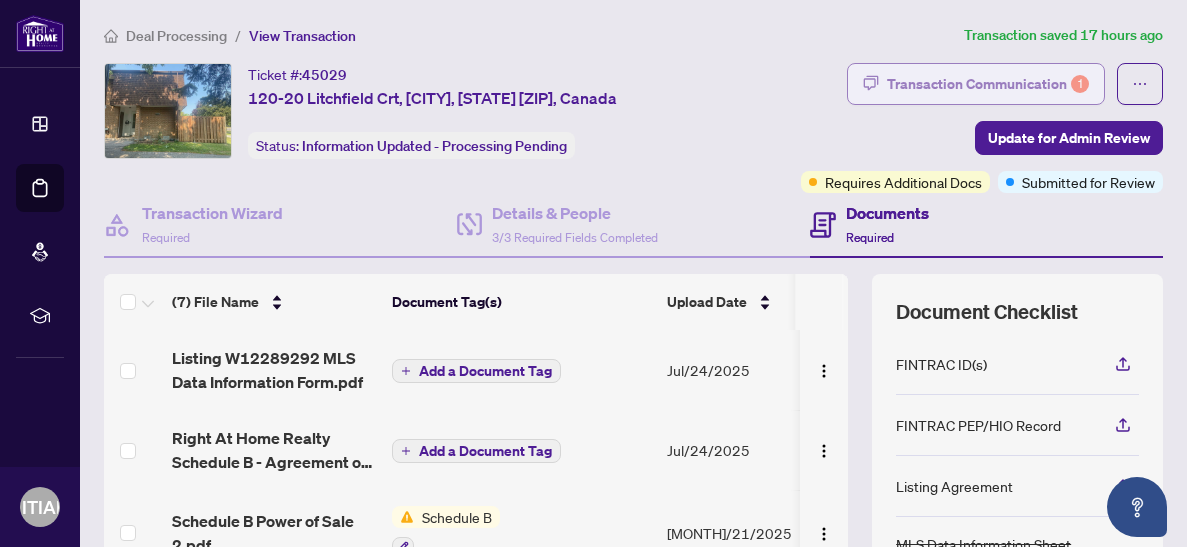 click on "1" at bounding box center (1080, 84) 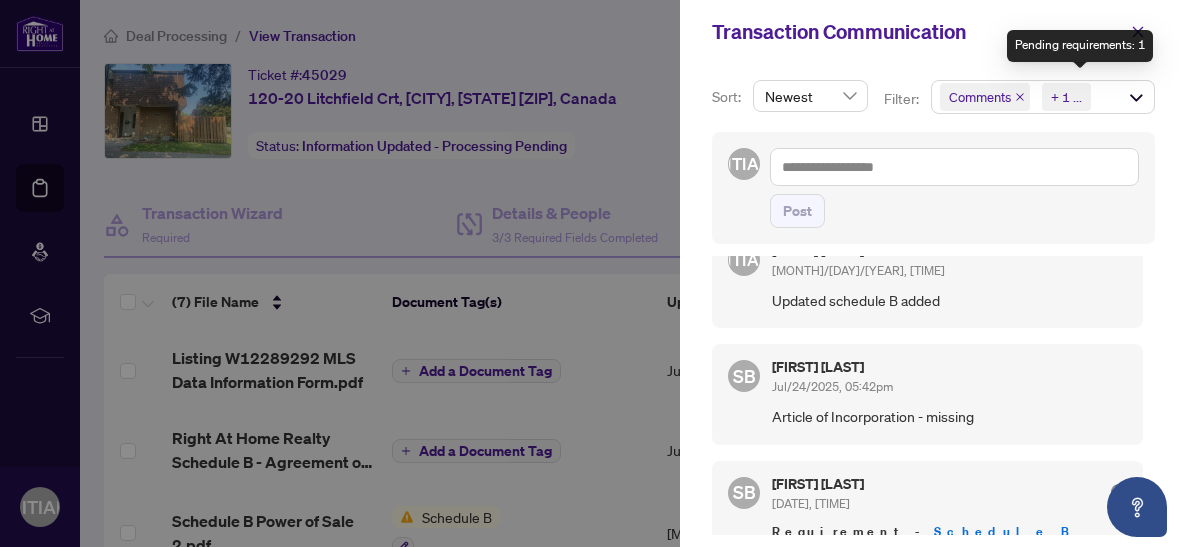 scroll, scrollTop: 39, scrollLeft: 0, axis: vertical 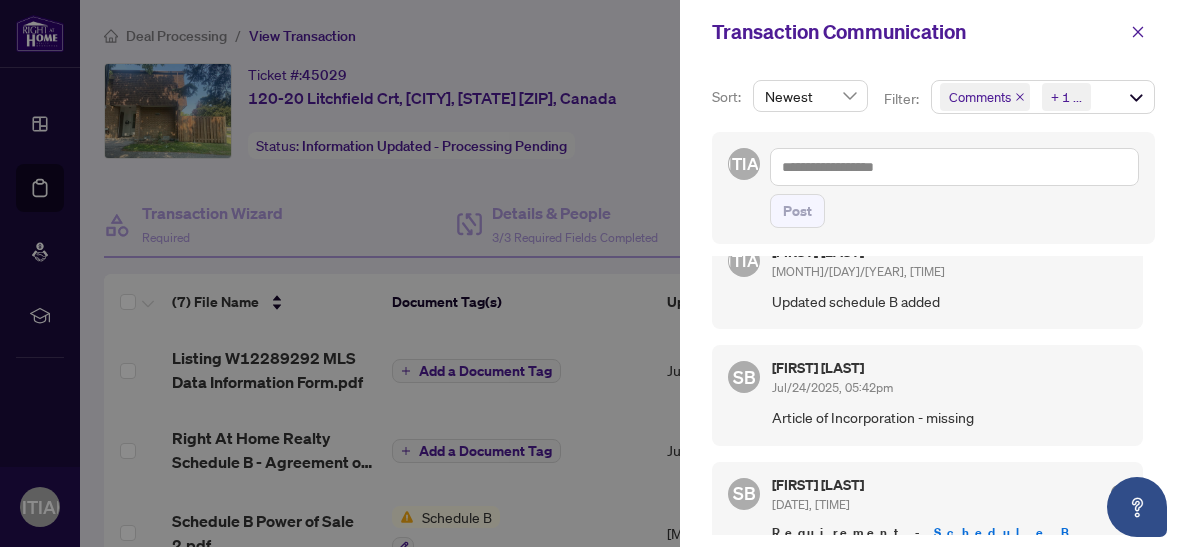 click at bounding box center [593, 273] 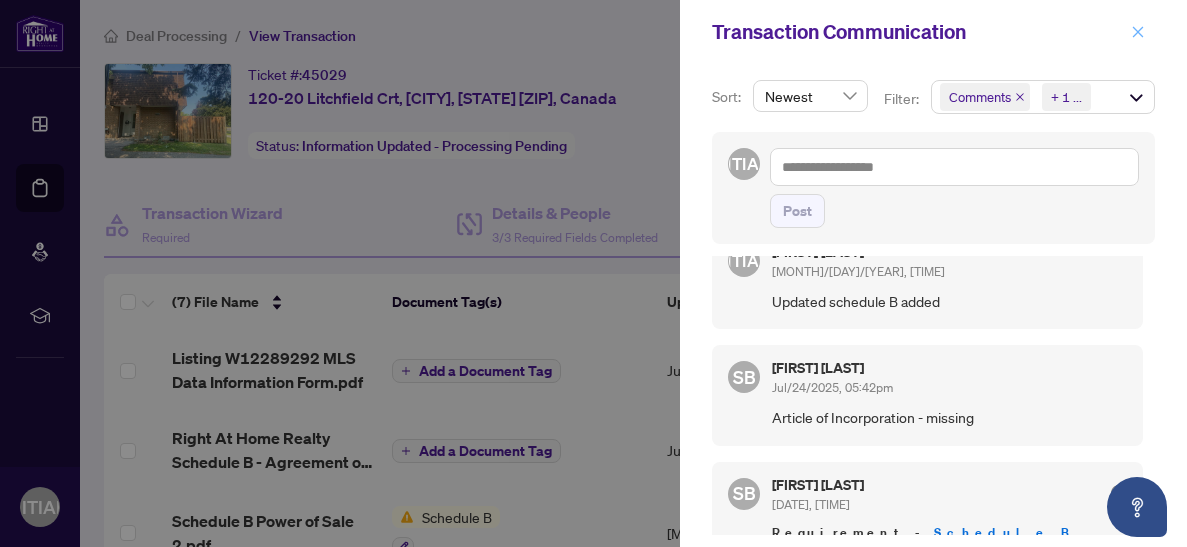 click 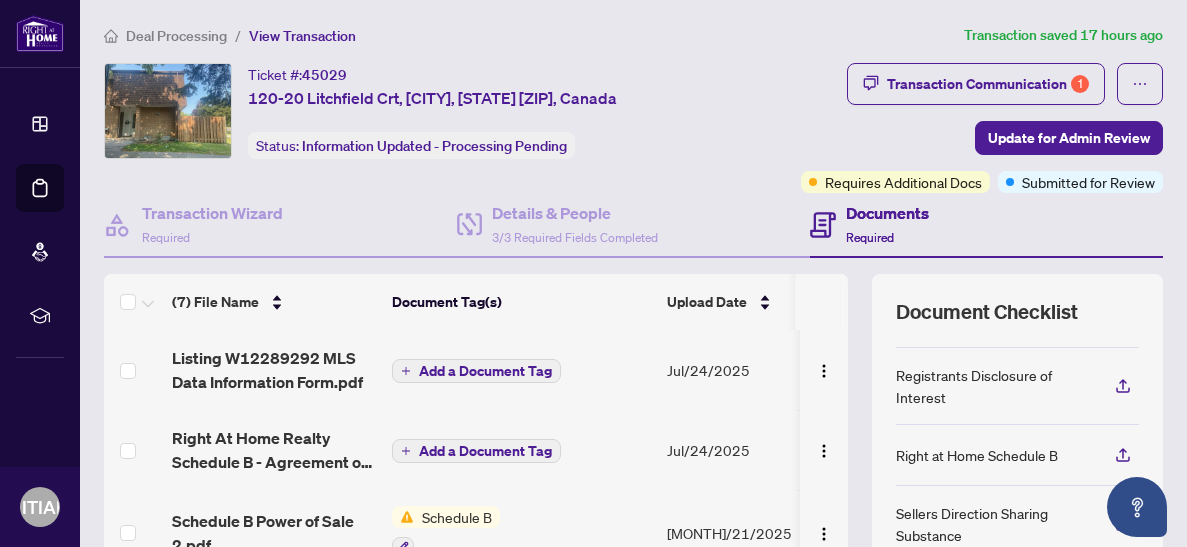 scroll, scrollTop: 305, scrollLeft: 0, axis: vertical 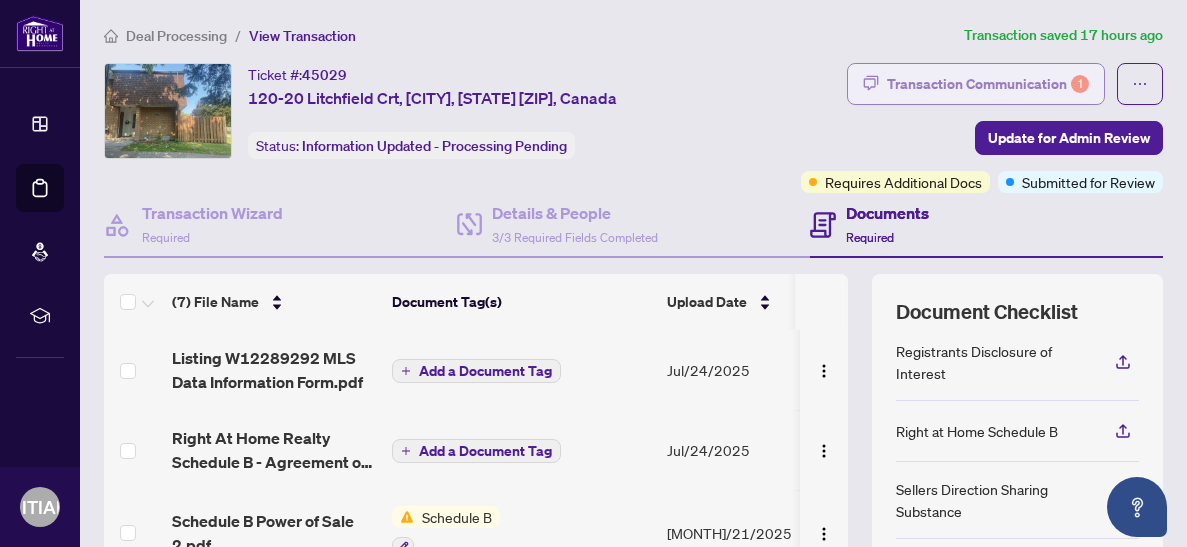 click on "Transaction Communication 1" at bounding box center [988, 84] 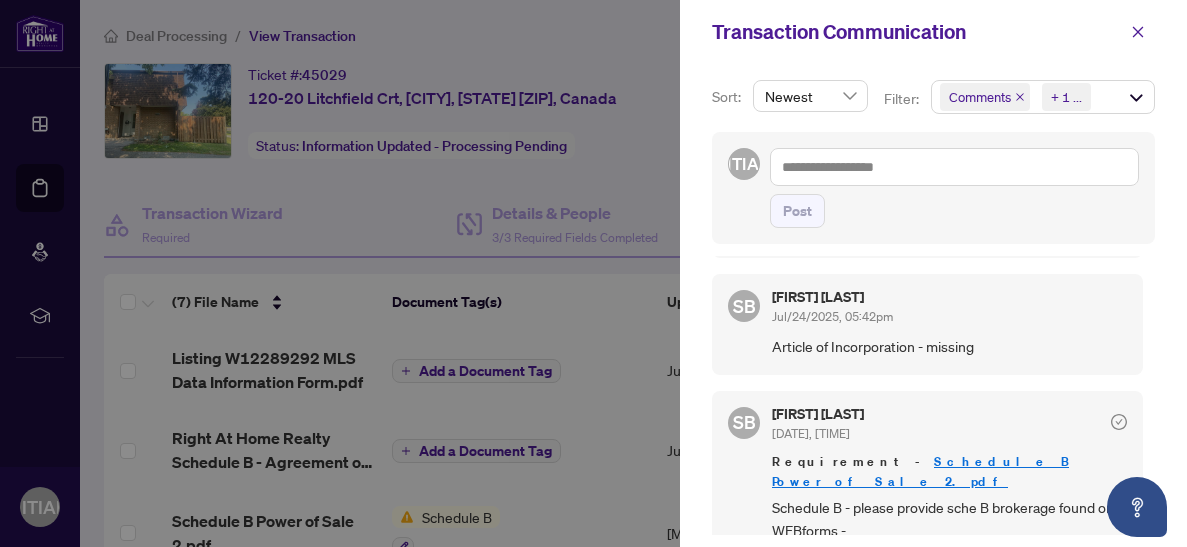 scroll, scrollTop: 0, scrollLeft: 0, axis: both 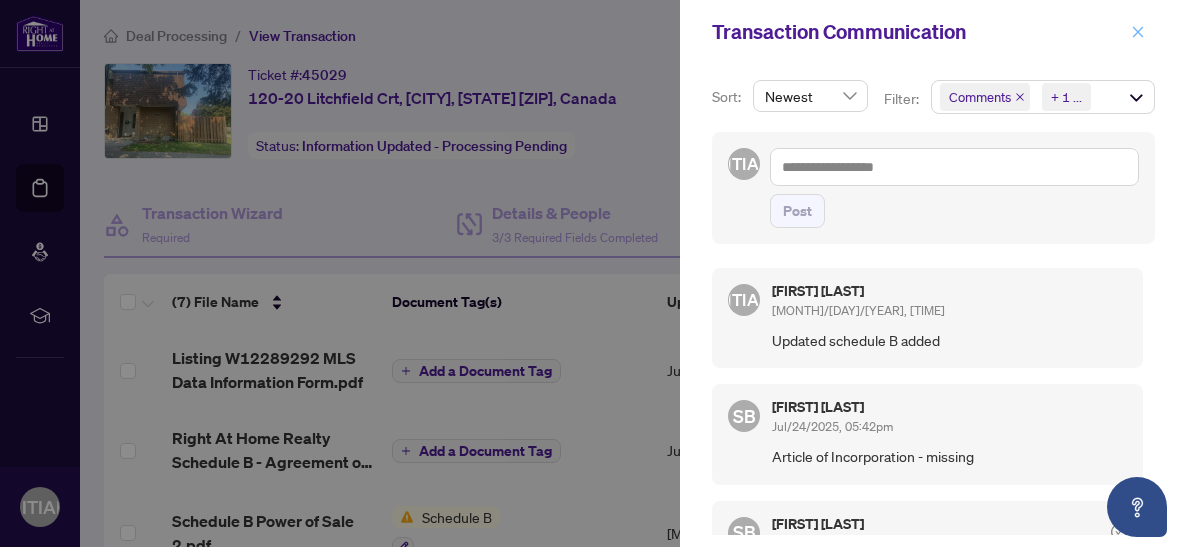 click 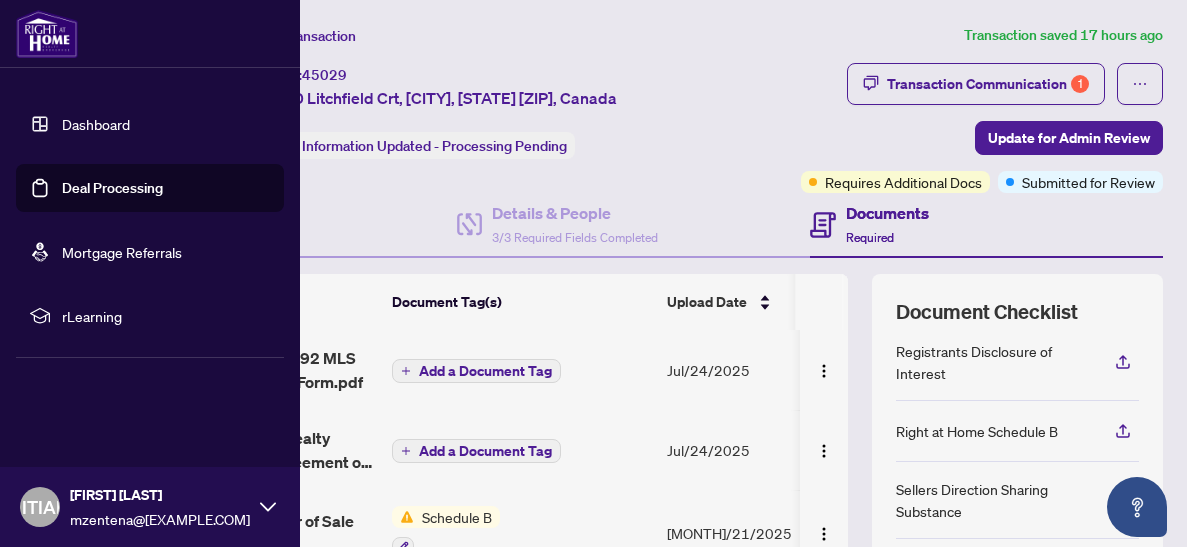 click on "Dashboard" at bounding box center (96, 124) 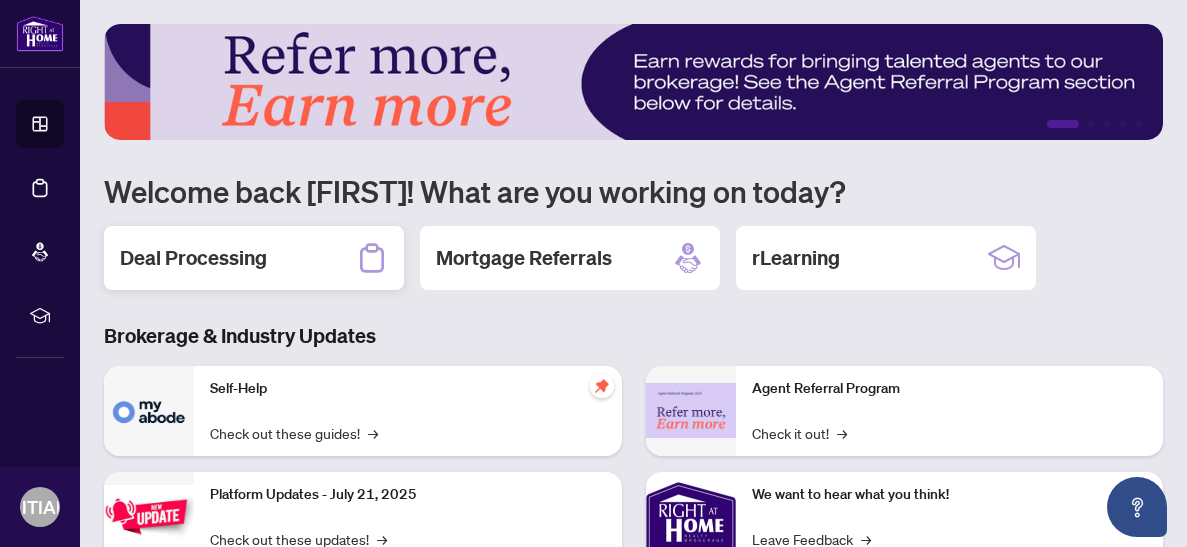 click on "Deal Processing" at bounding box center [193, 258] 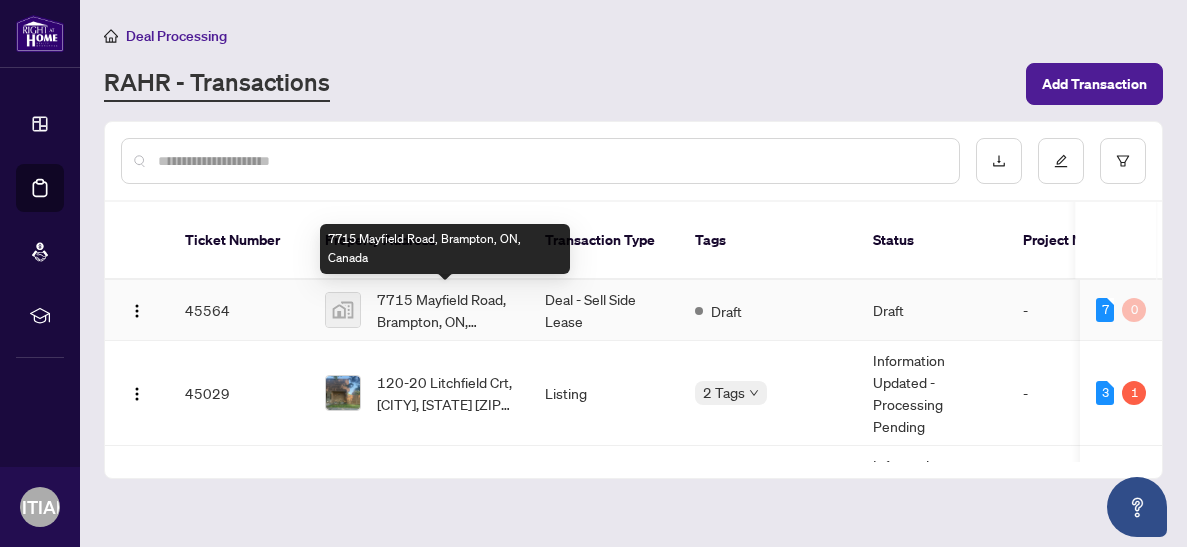 click on "7715 Mayfield Road, Brampton, ON, Canada" at bounding box center (445, 310) 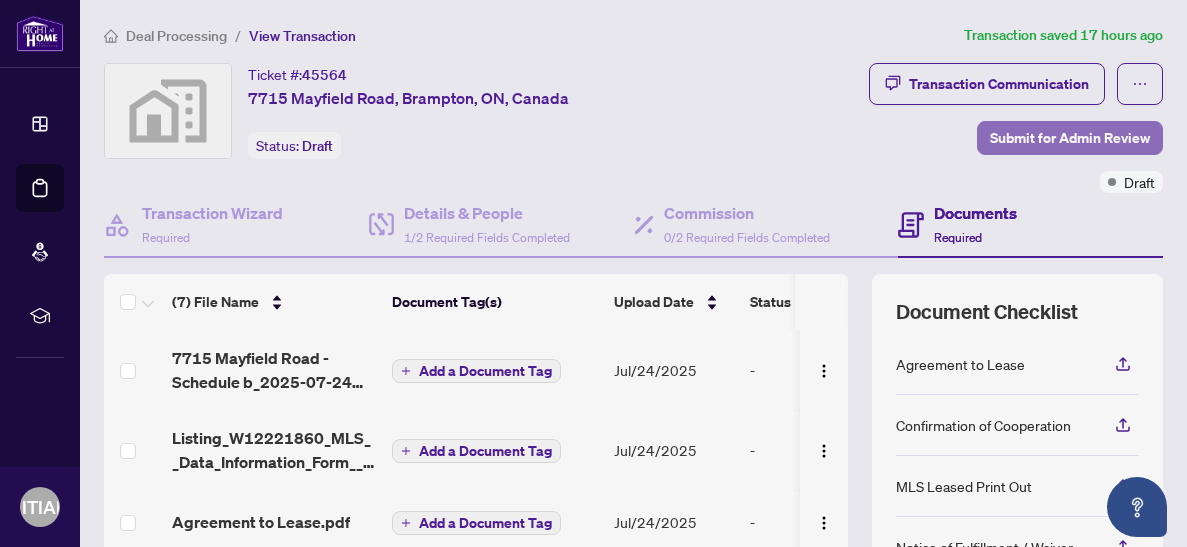 click on "Submit for Admin Review" at bounding box center [1070, 138] 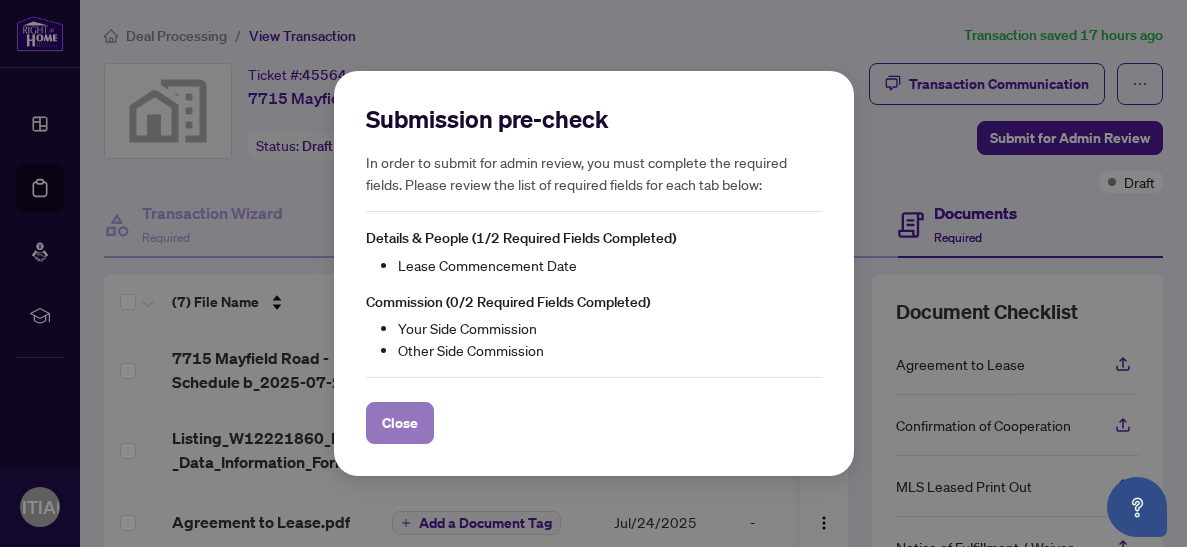 click on "Close" at bounding box center [400, 423] 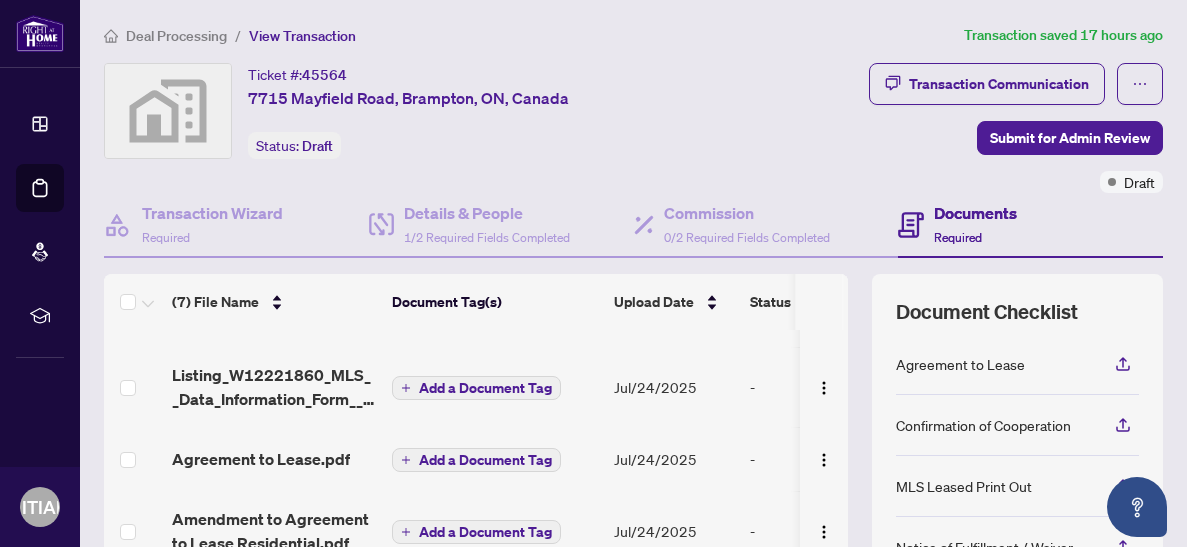 scroll, scrollTop: 0, scrollLeft: 0, axis: both 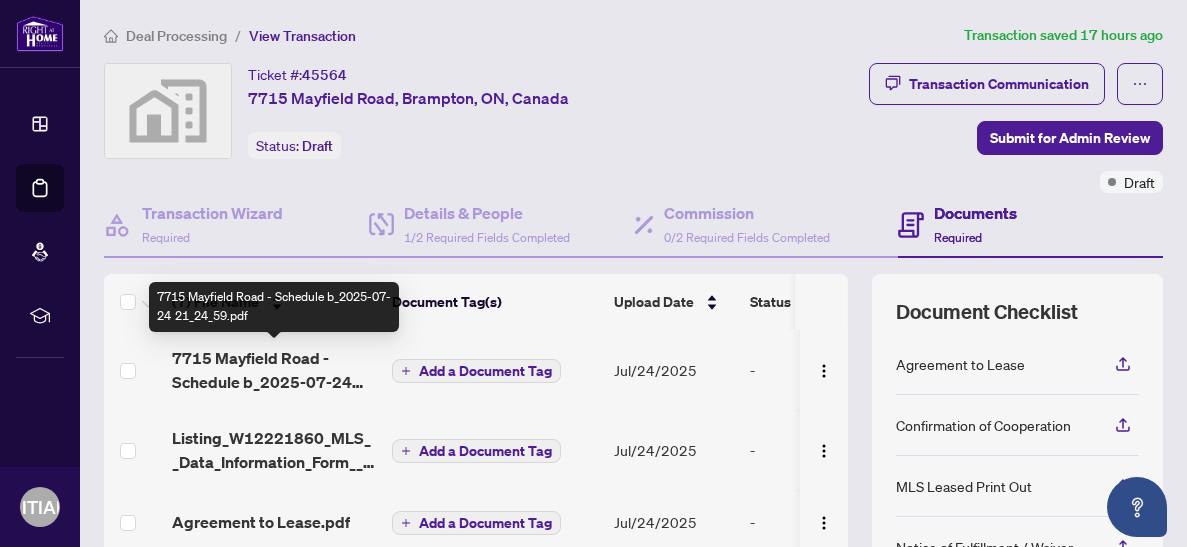 click on "7715 Mayfield Road - Schedule b_2025-07-24 21_24_59.pdf" at bounding box center [274, 370] 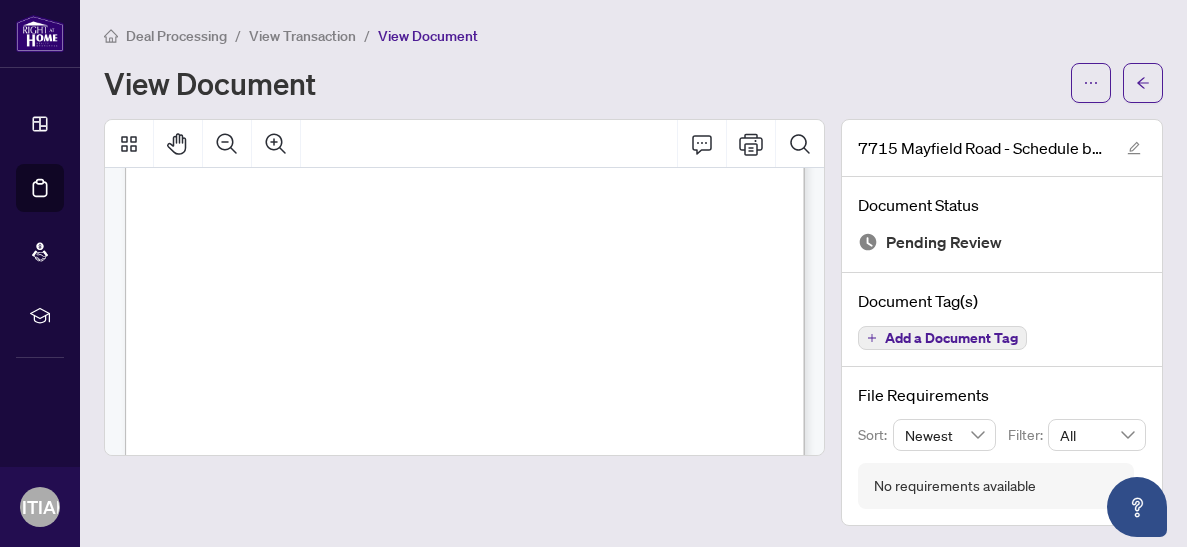 scroll, scrollTop: 0, scrollLeft: 0, axis: both 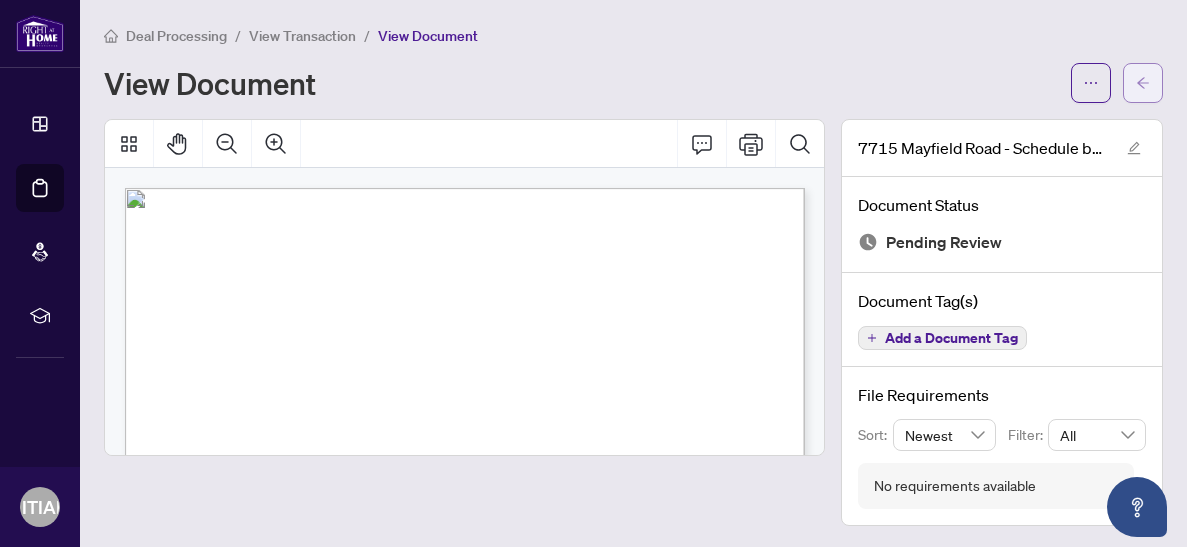 click at bounding box center (1143, 83) 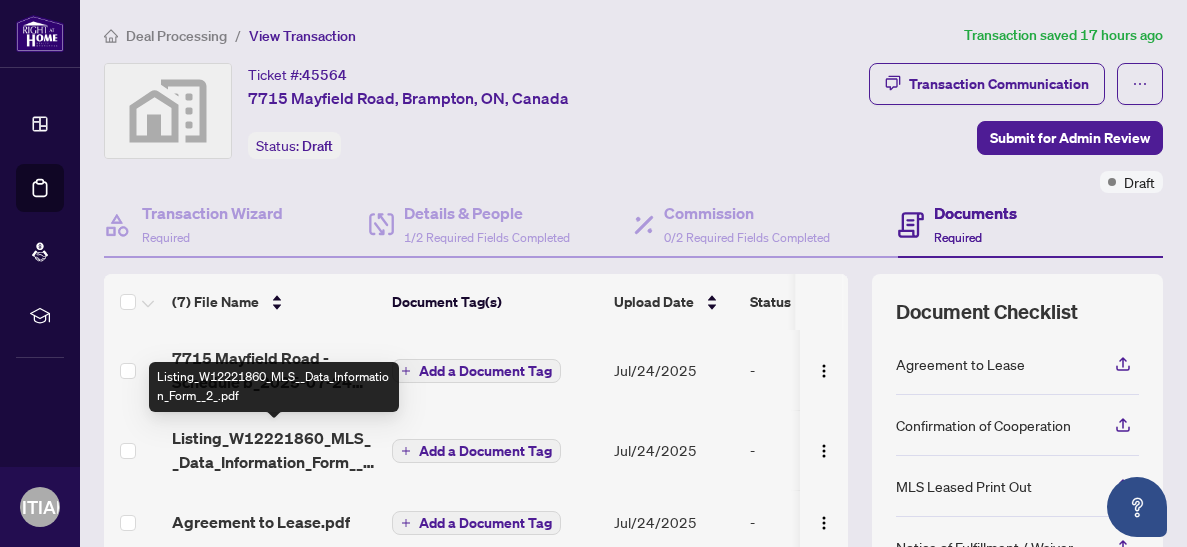 click on "Listing_W12221860_MLS__Data_Information_Form__2_.pdf" at bounding box center [274, 450] 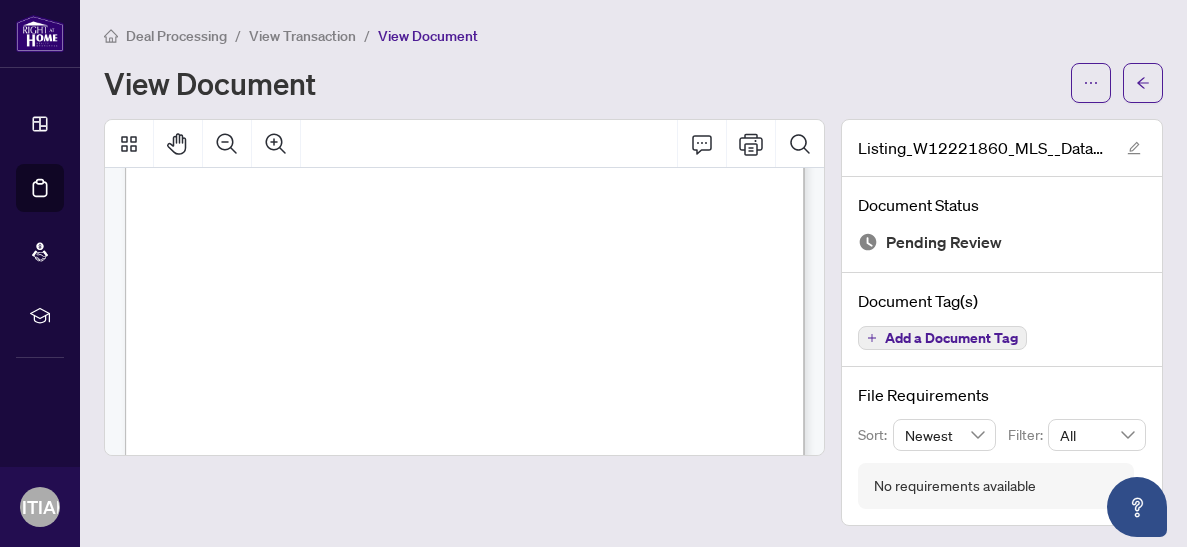 scroll, scrollTop: 0, scrollLeft: 0, axis: both 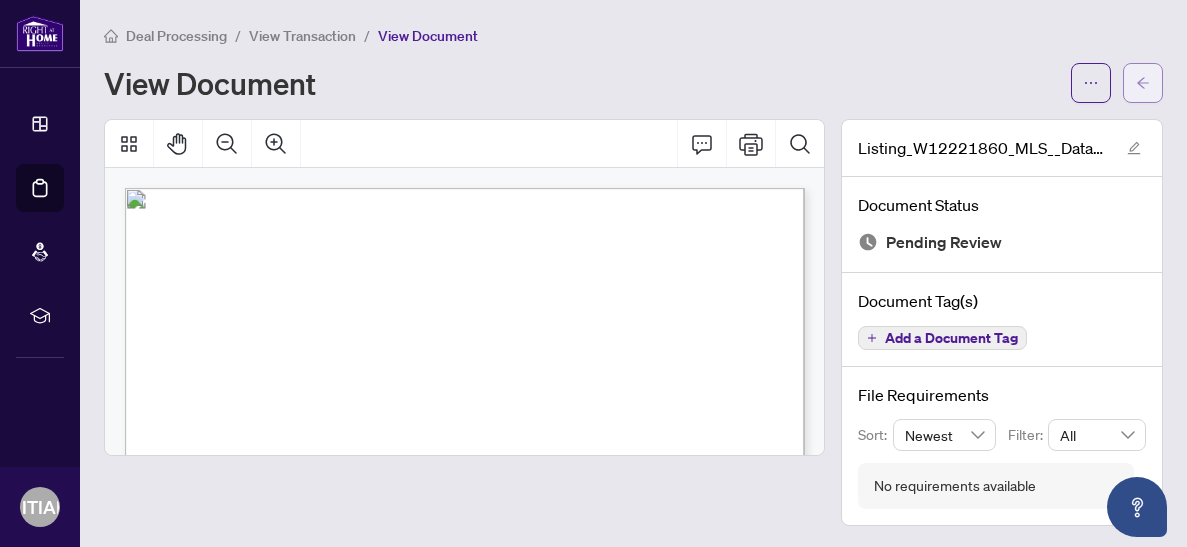 click 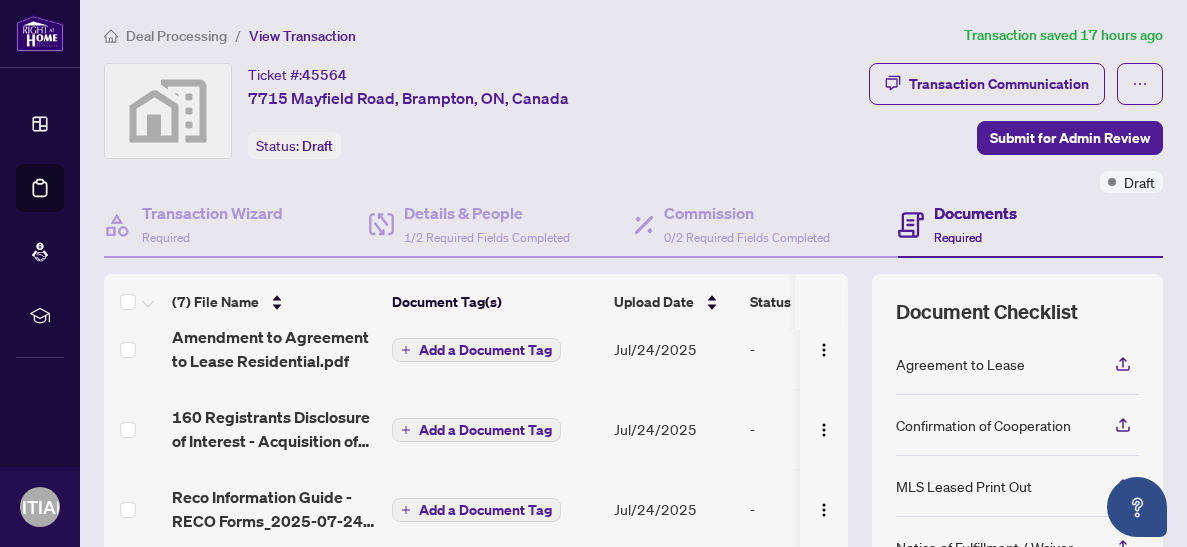 scroll, scrollTop: 251, scrollLeft: 0, axis: vertical 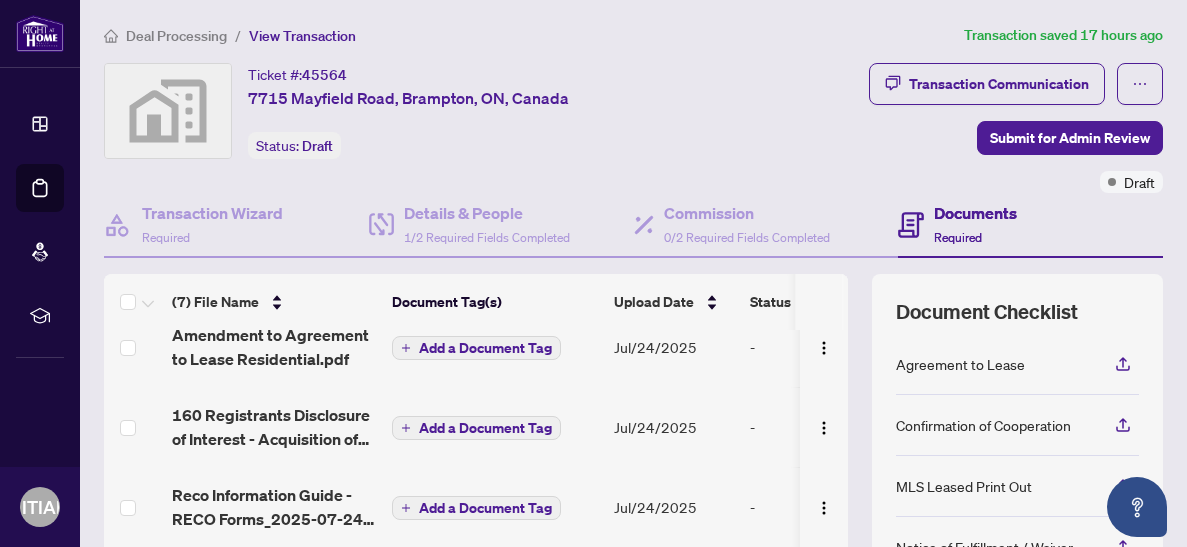 click on "Reco Information Guide - RECO Forms_2025-07-24 20_54_54.pdf" at bounding box center [274, 507] 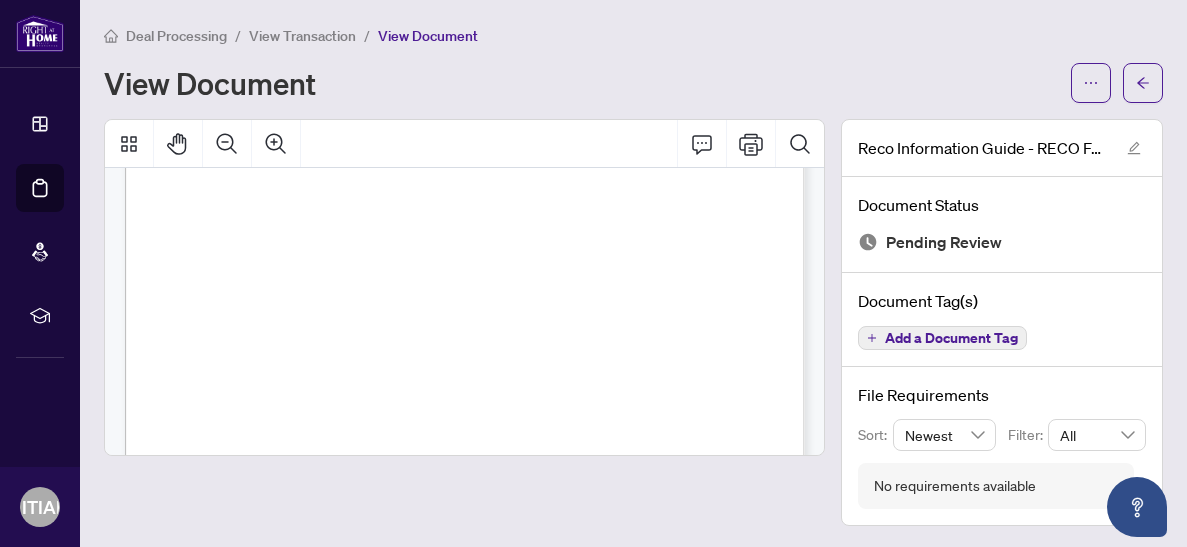 click on "RECO recommends that you seek independent professional advice before you proceed as a" at bounding box center (402, 353) 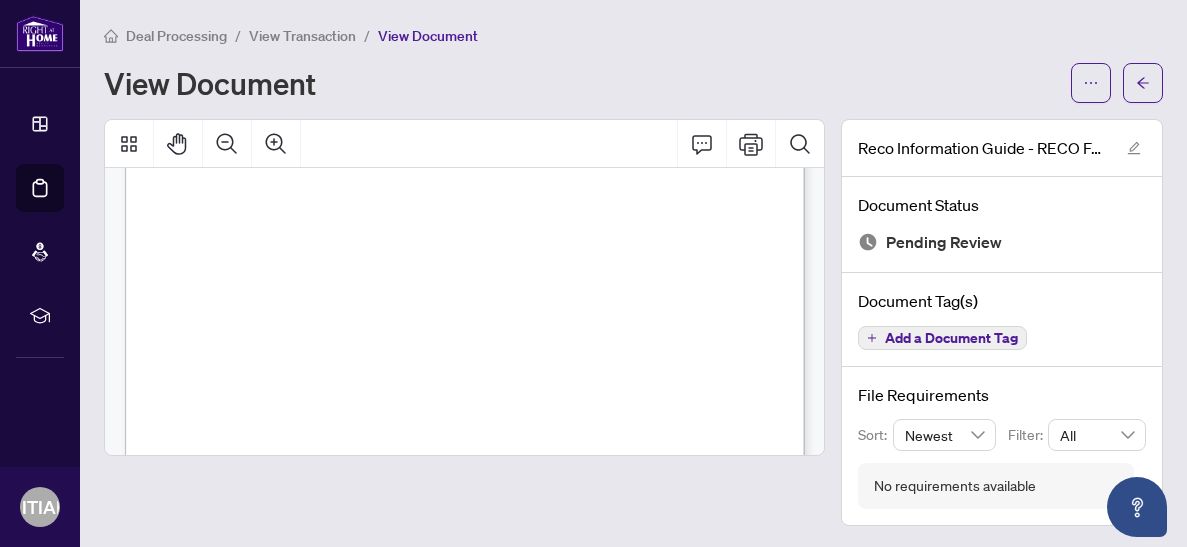 scroll, scrollTop: 11452, scrollLeft: 0, axis: vertical 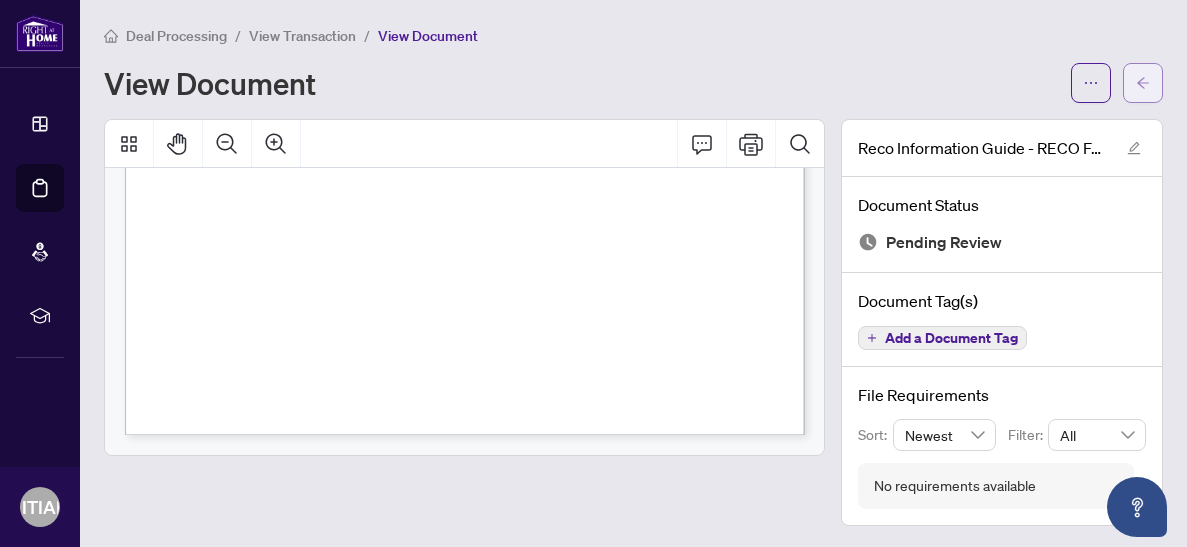 click 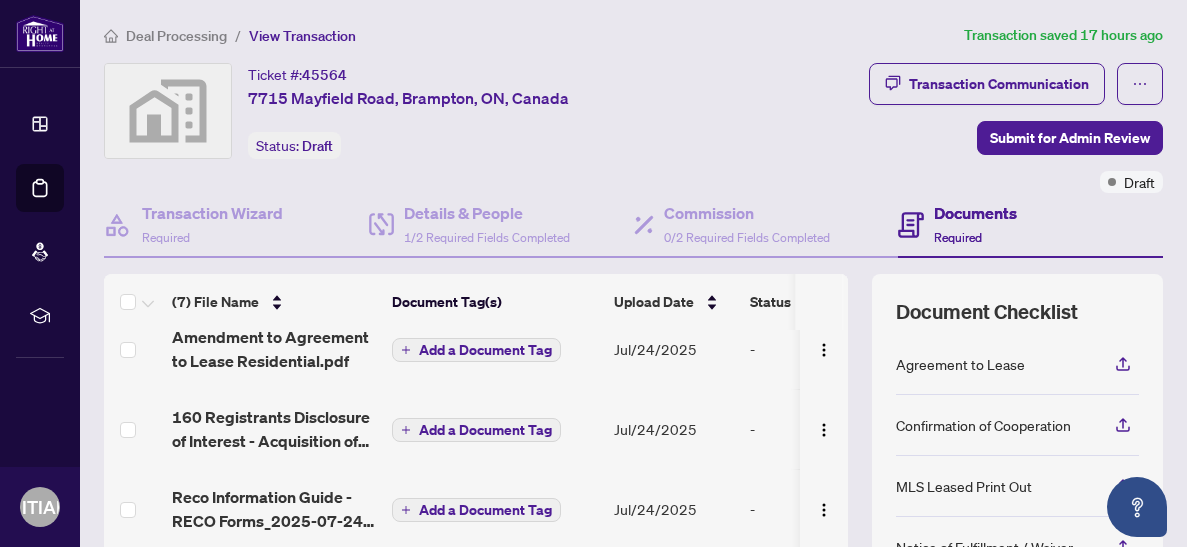 scroll, scrollTop: 249, scrollLeft: 0, axis: vertical 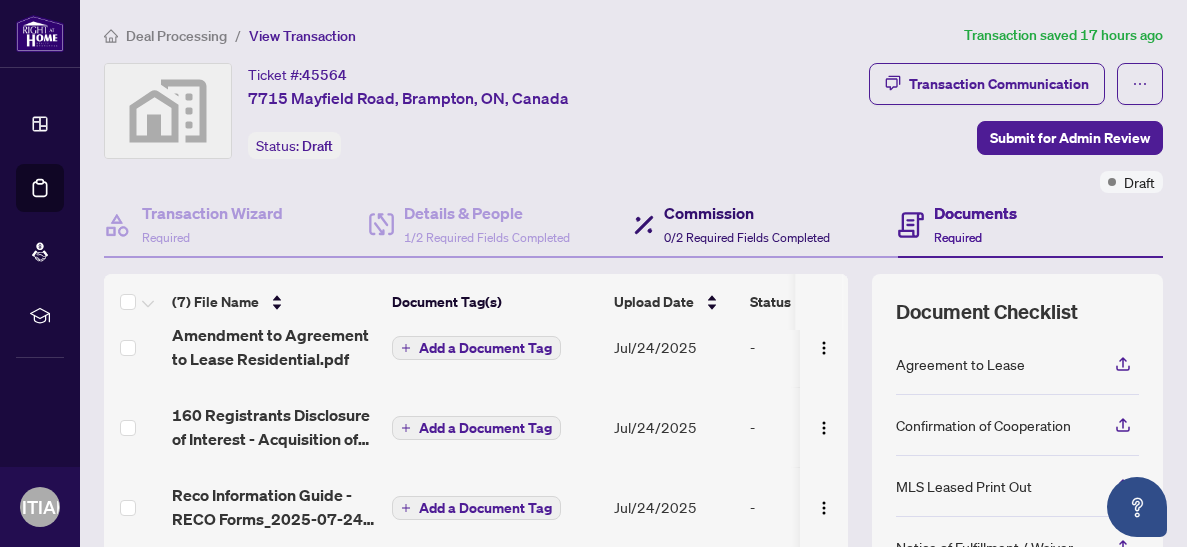 click on "0/2 Required Fields Completed" at bounding box center [747, 237] 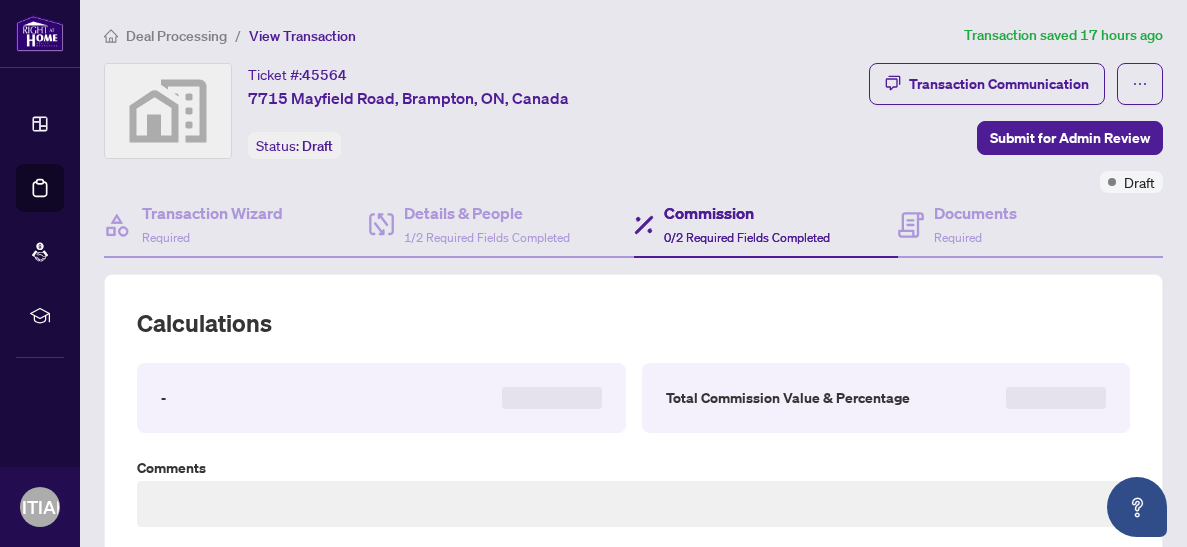 type on "**********" 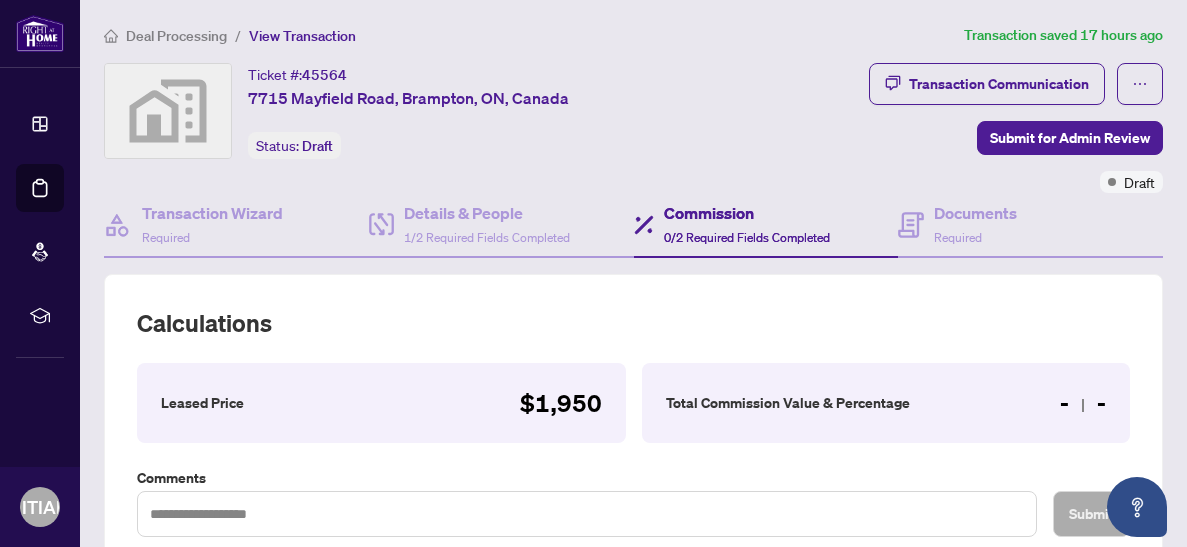 click on "-     -" at bounding box center (1083, 403) 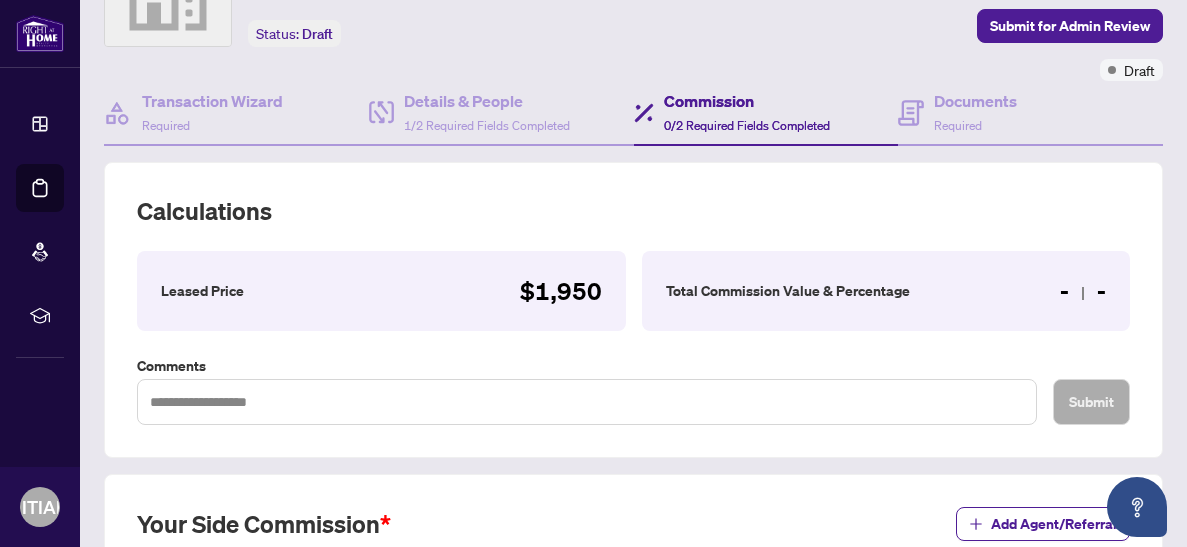 scroll, scrollTop: 112, scrollLeft: 0, axis: vertical 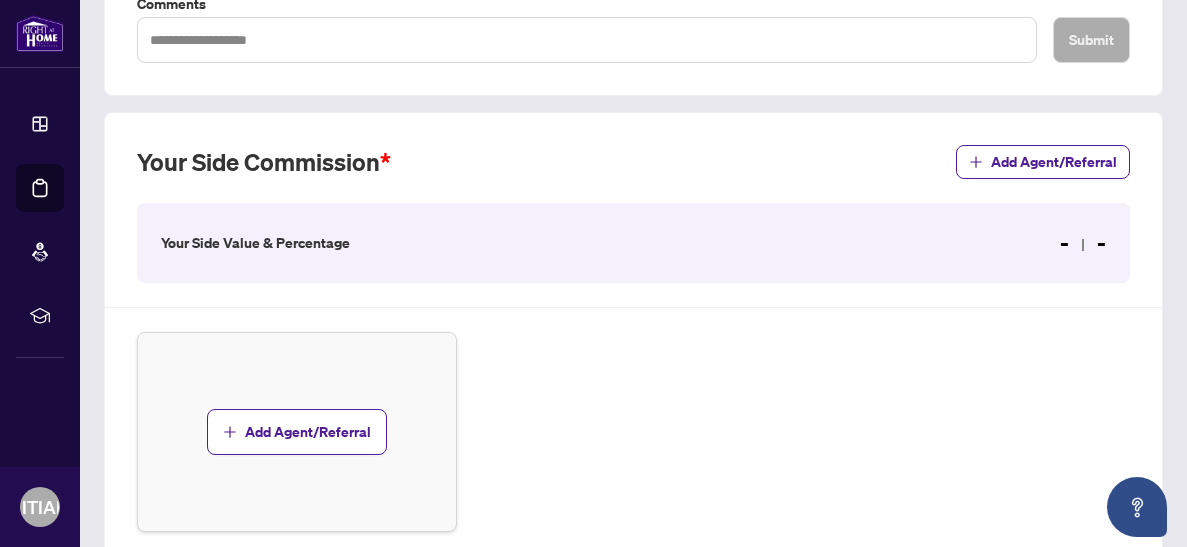 click on "Your Side Value & Percentage -     -" at bounding box center (633, 243) 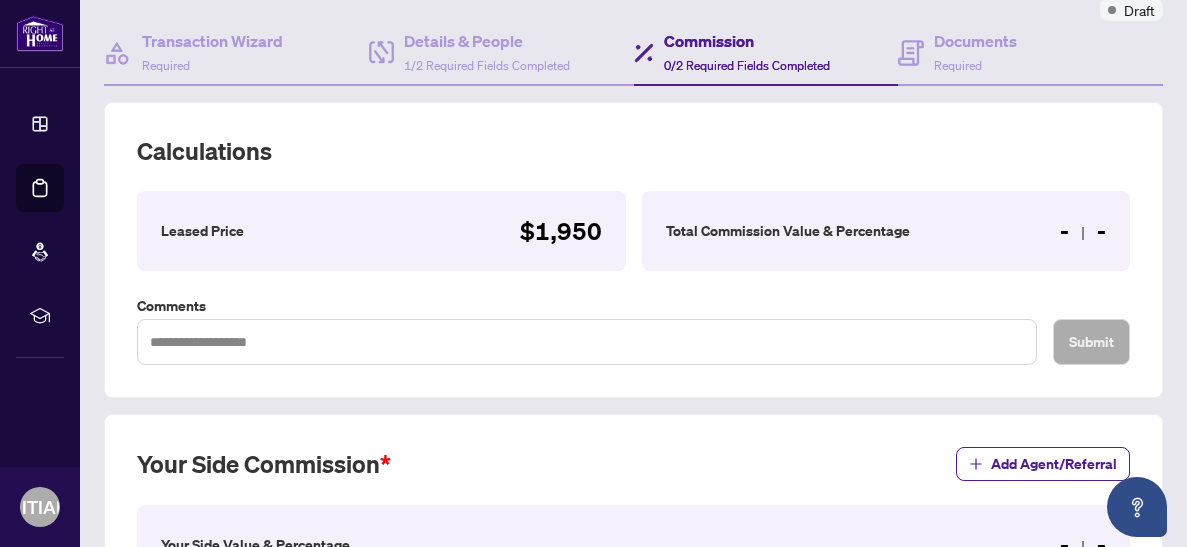 scroll, scrollTop: 171, scrollLeft: 0, axis: vertical 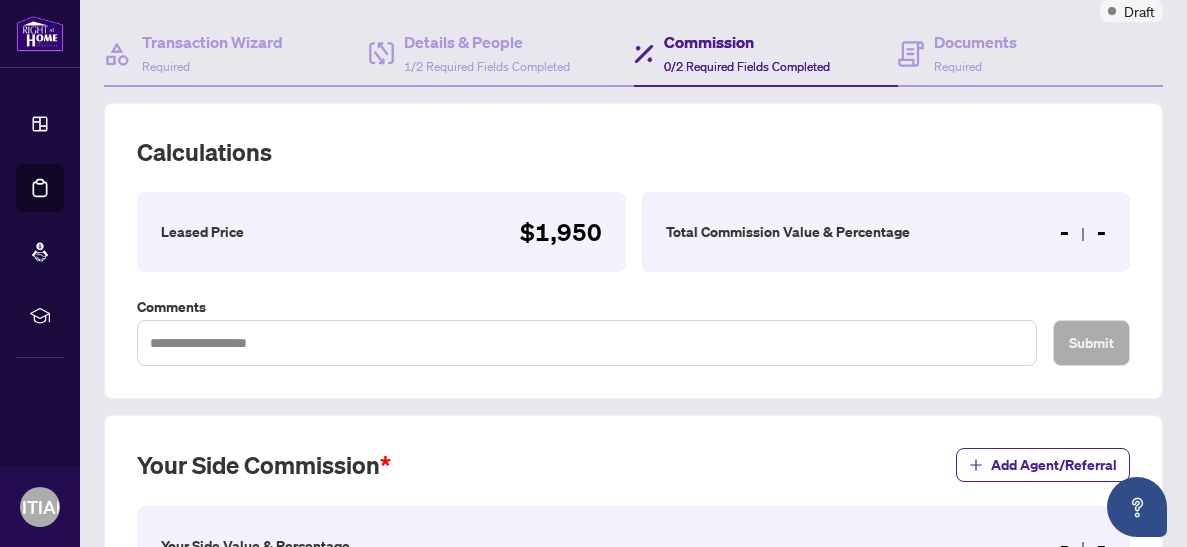 click on "Total Commission Value & Percentage" at bounding box center [788, 232] 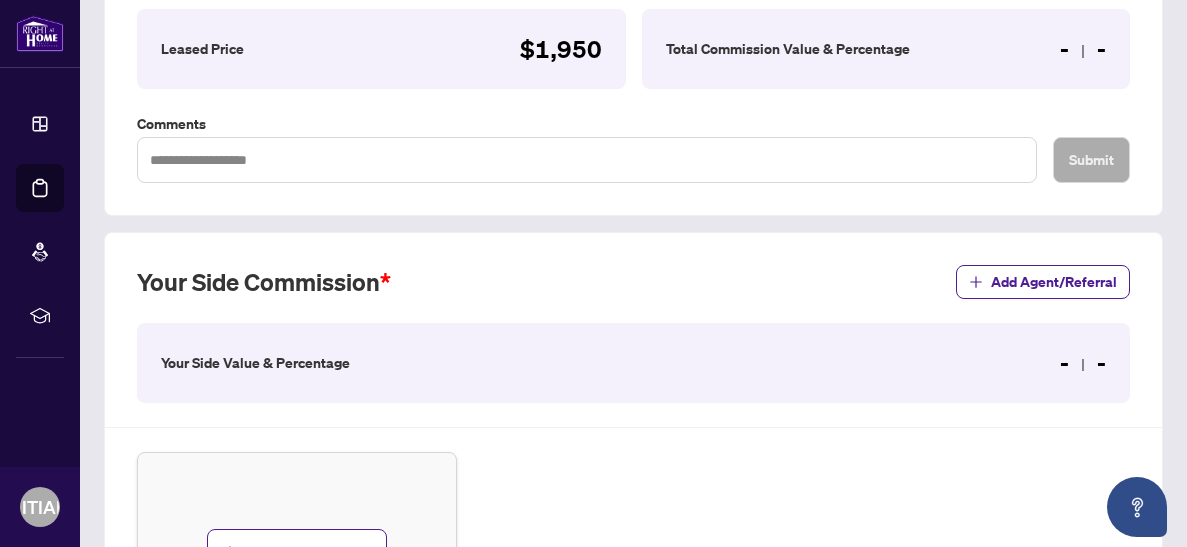 scroll, scrollTop: 359, scrollLeft: 0, axis: vertical 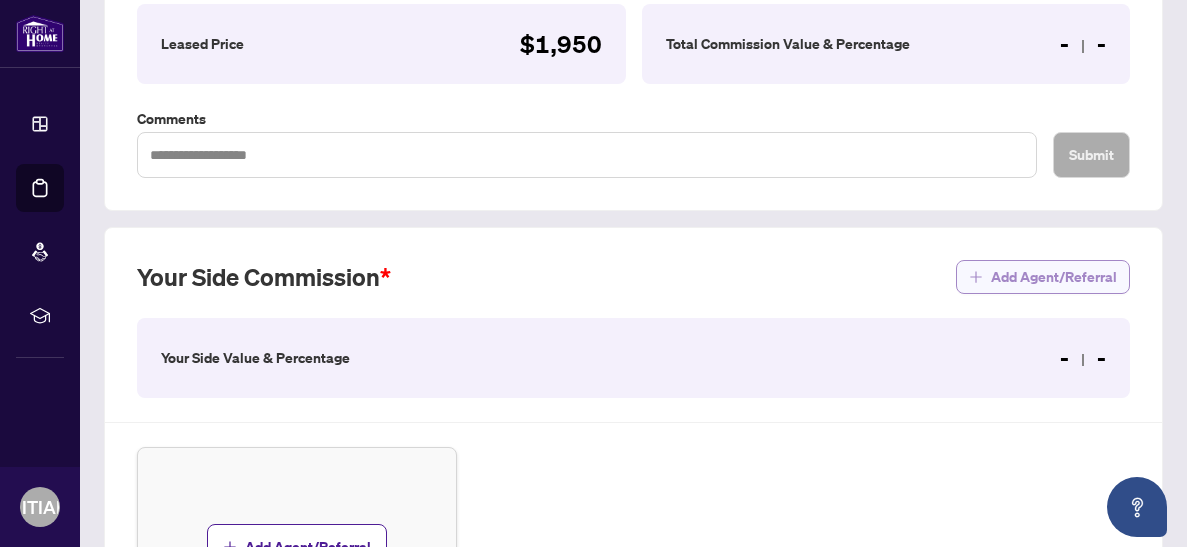 click on "Add Agent/Referral" at bounding box center (1054, 277) 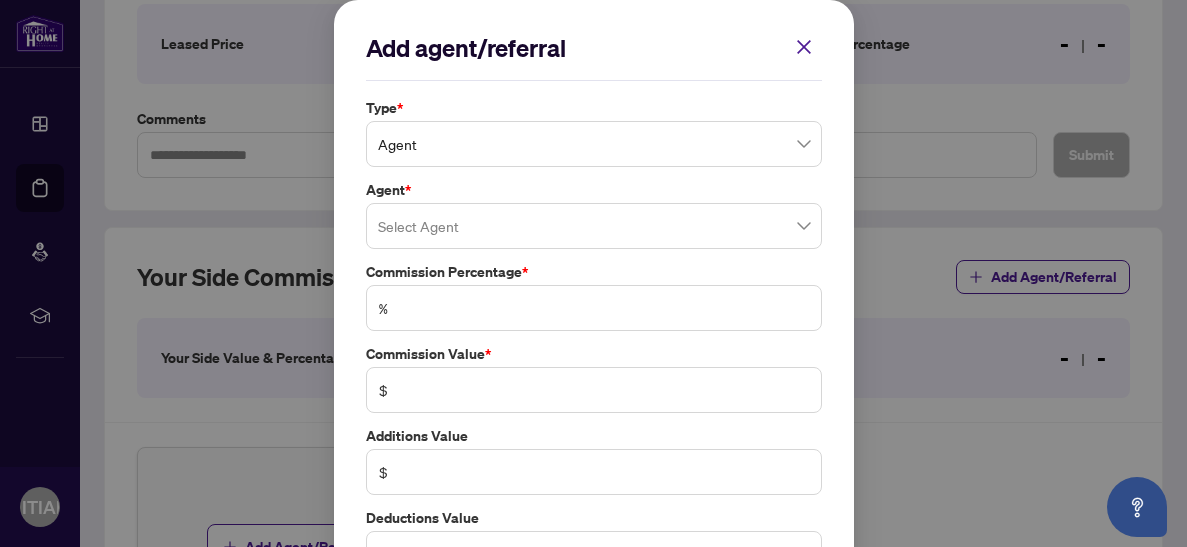 click on "Agent" at bounding box center (594, 144) 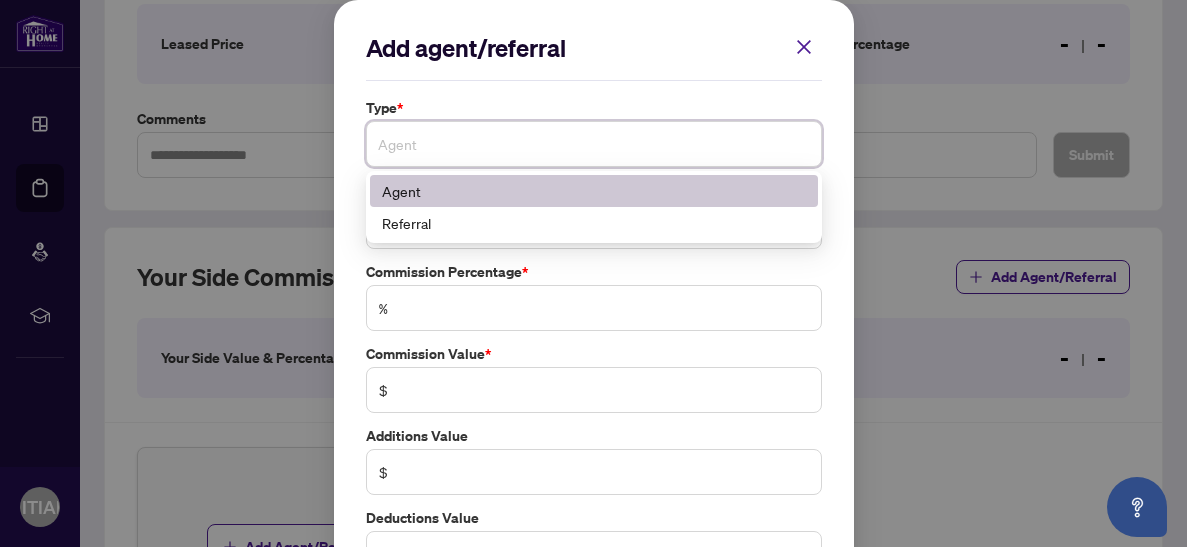 click on "Agent" at bounding box center (594, 191) 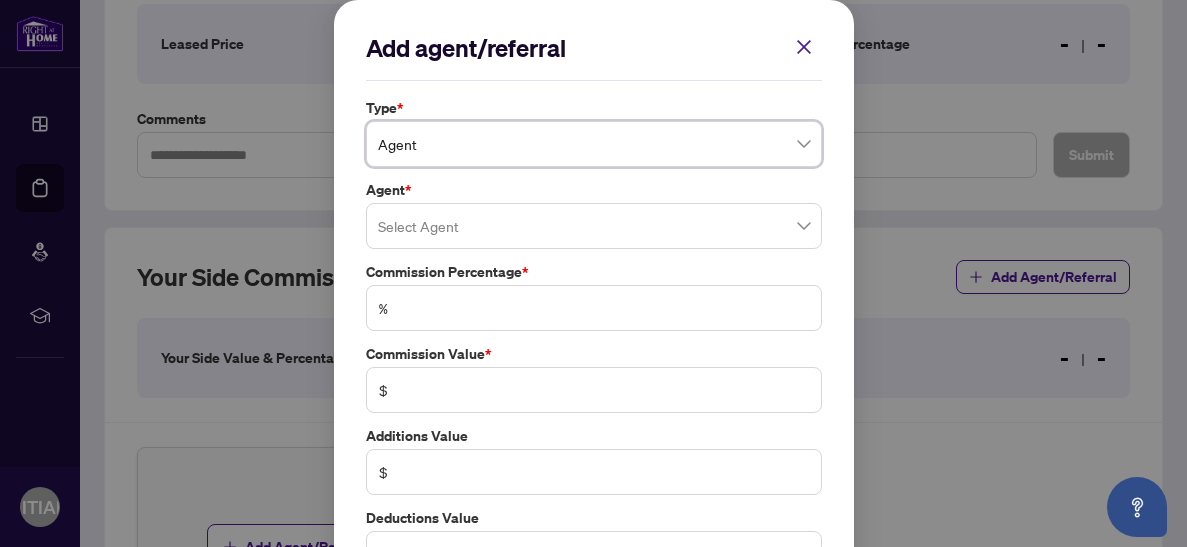 click at bounding box center (594, 226) 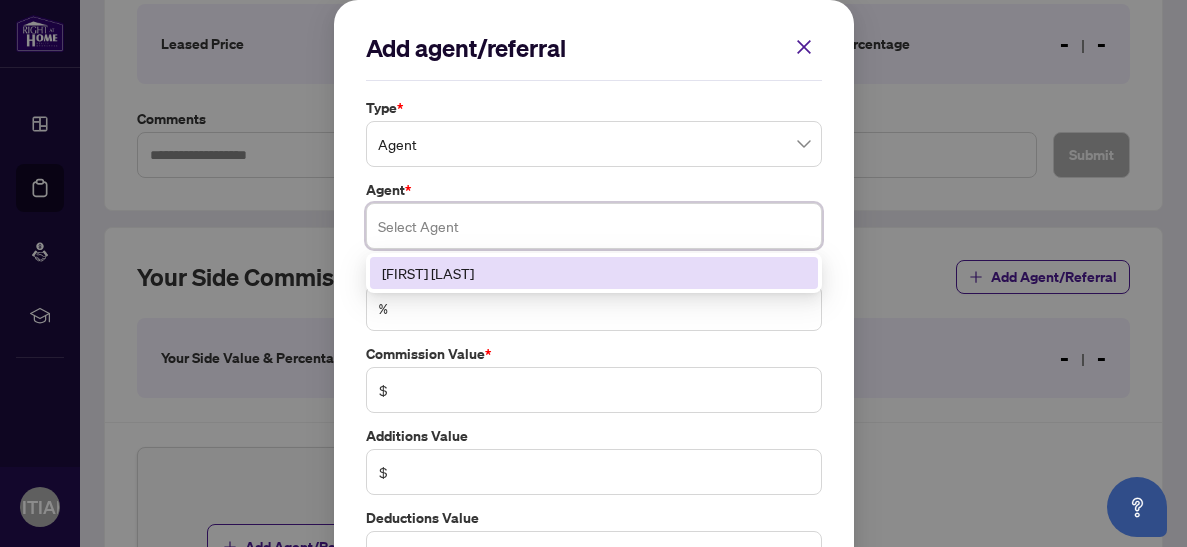 click on "[FIRST] [LAST]" at bounding box center (594, 273) 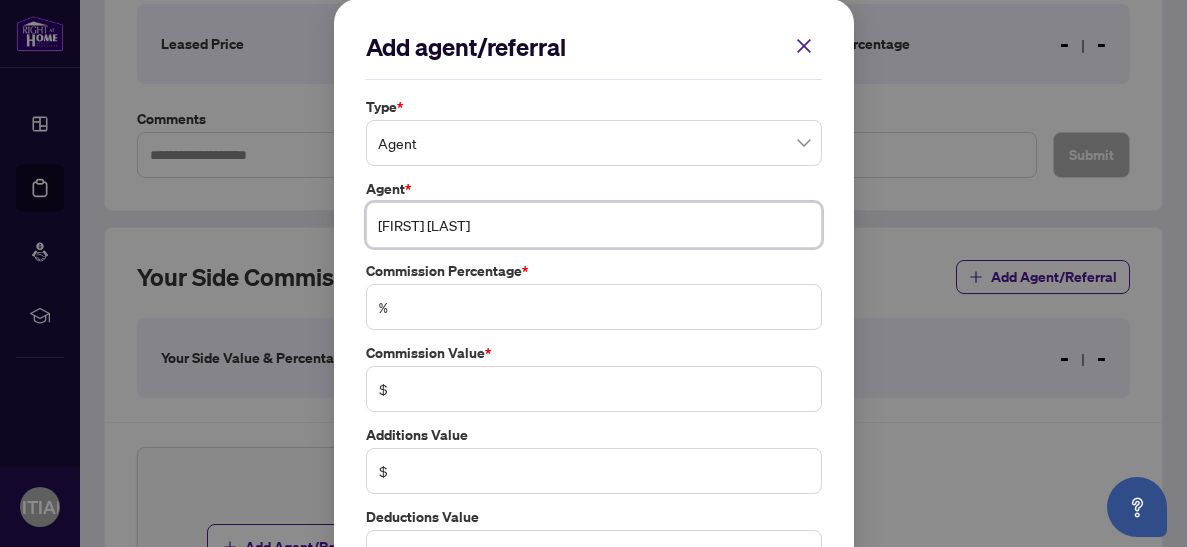 scroll, scrollTop: 0, scrollLeft: 0, axis: both 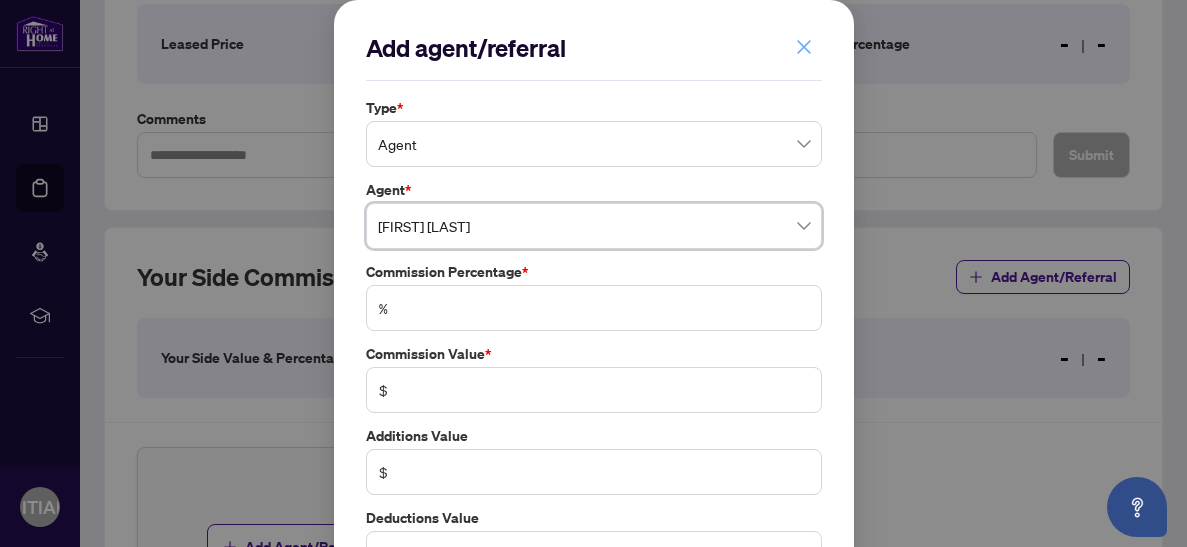click at bounding box center [804, 47] 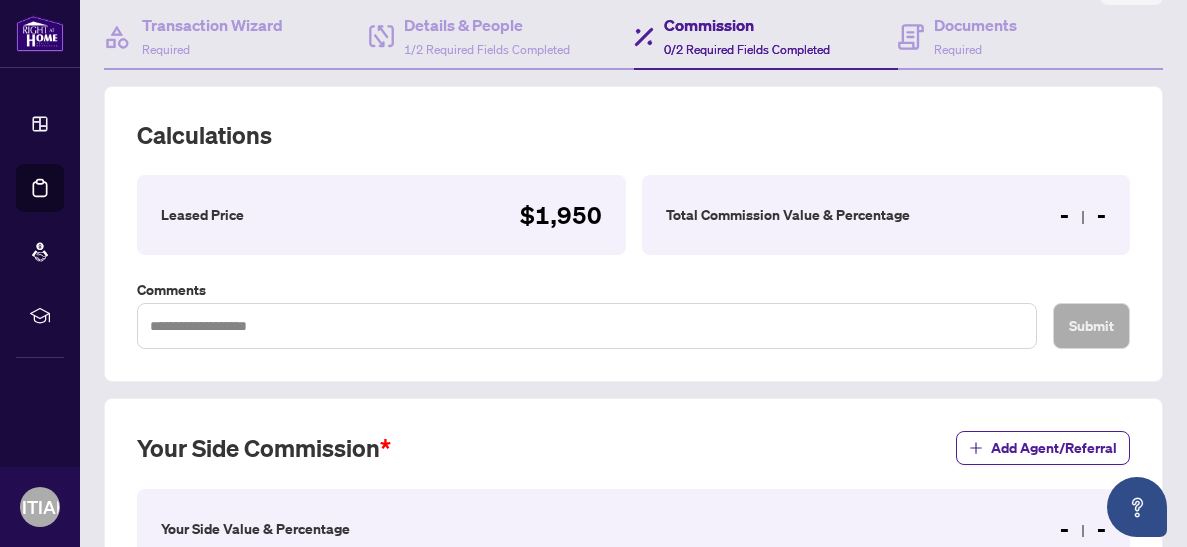 scroll, scrollTop: 187, scrollLeft: 0, axis: vertical 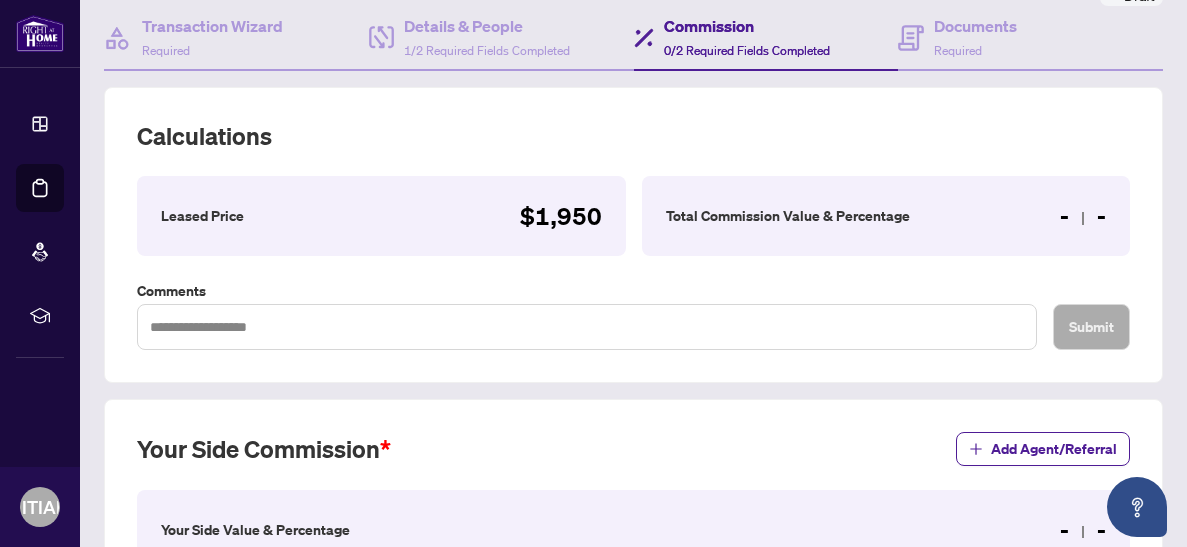 click at bounding box center [1083, 218] 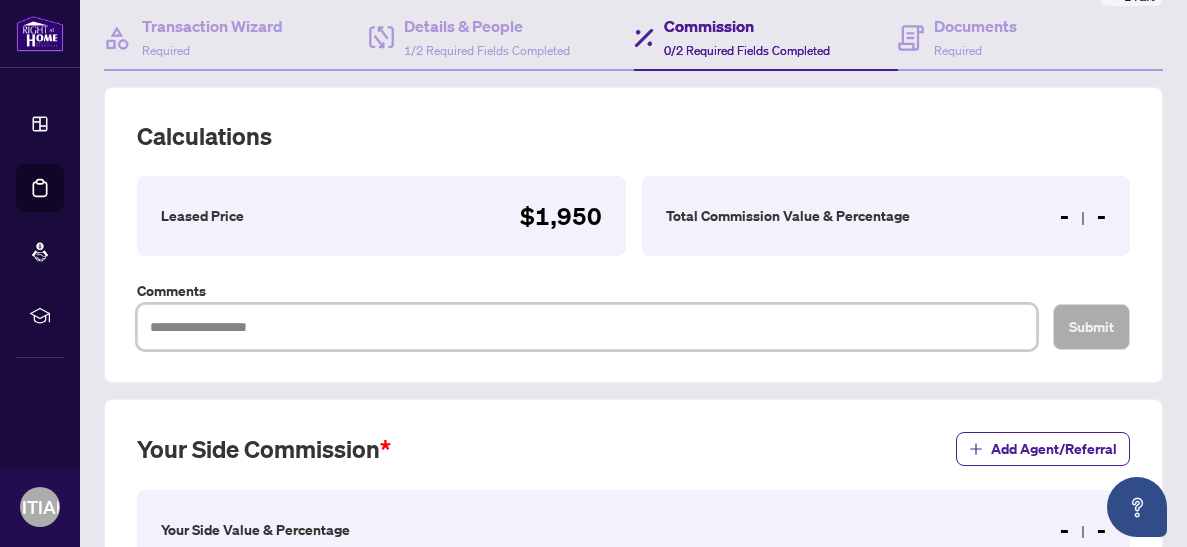 click at bounding box center [587, 327] 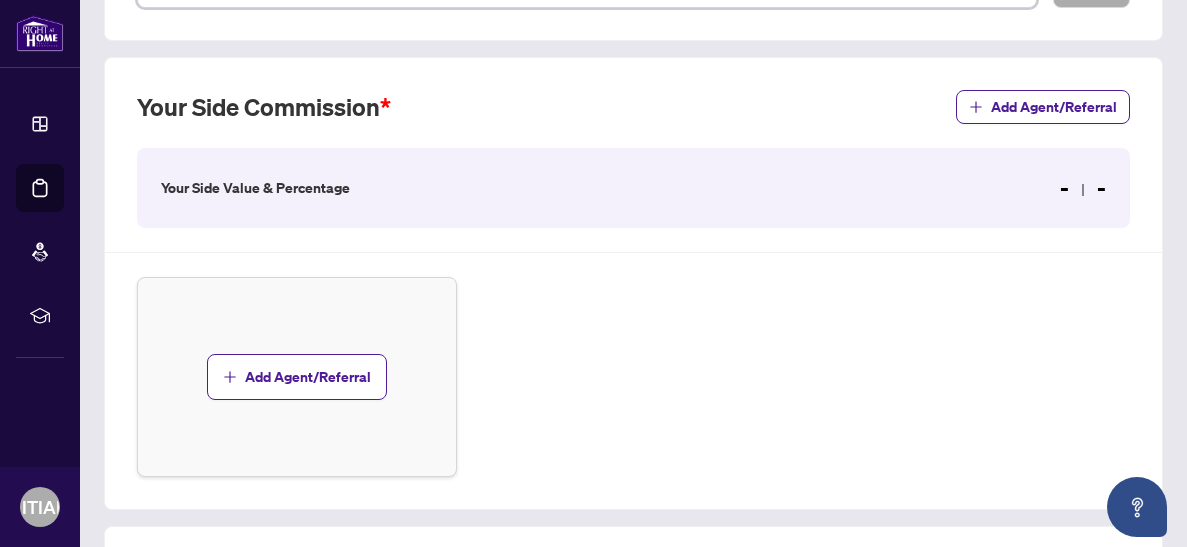 scroll, scrollTop: 519, scrollLeft: 0, axis: vertical 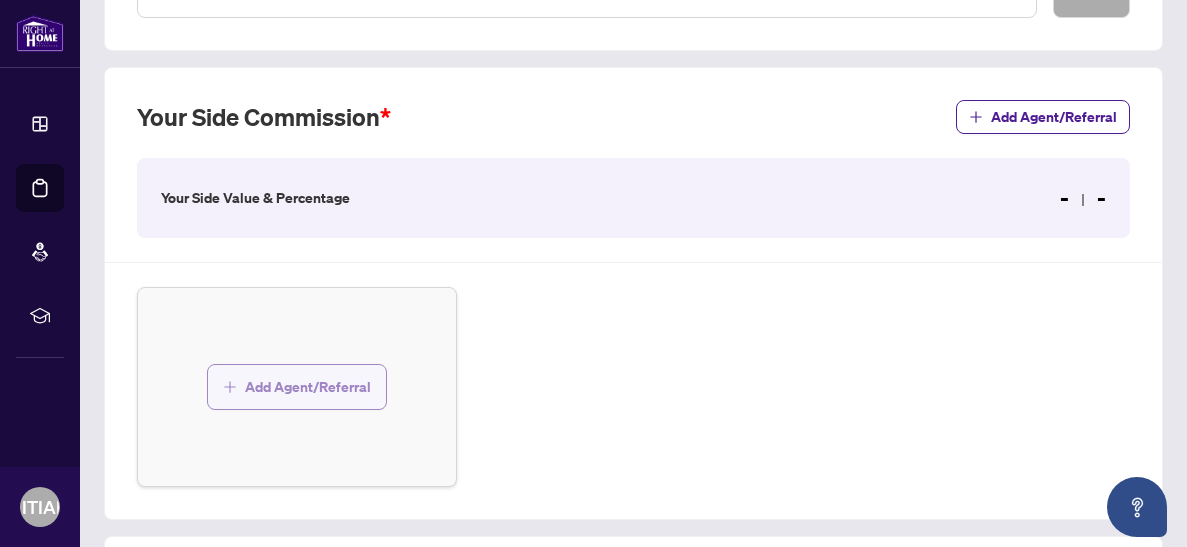 click on "Add Agent/Referral" at bounding box center [308, 387] 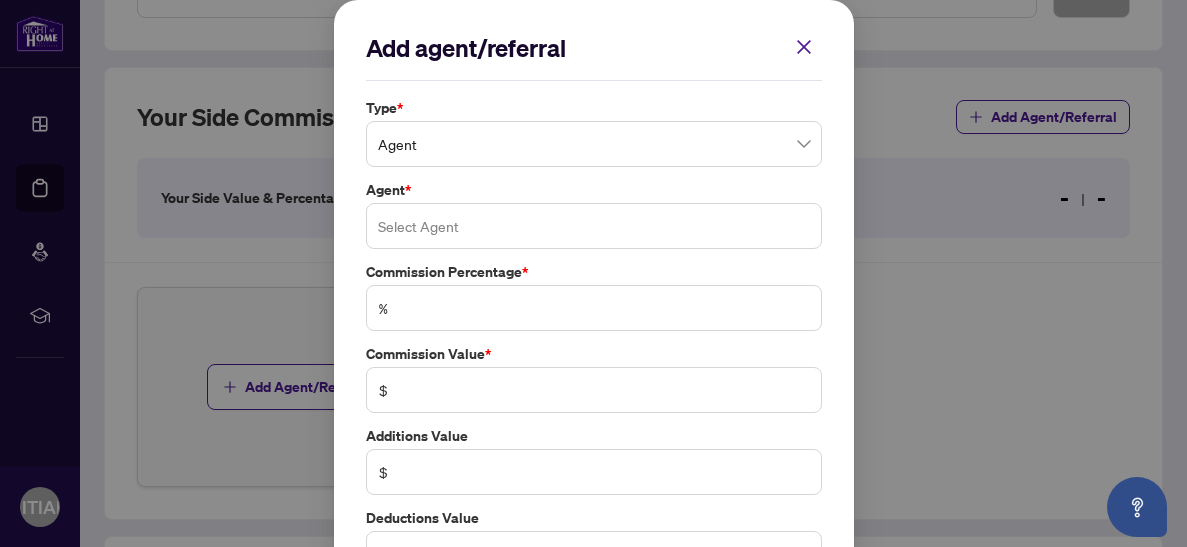 click at bounding box center (594, 226) 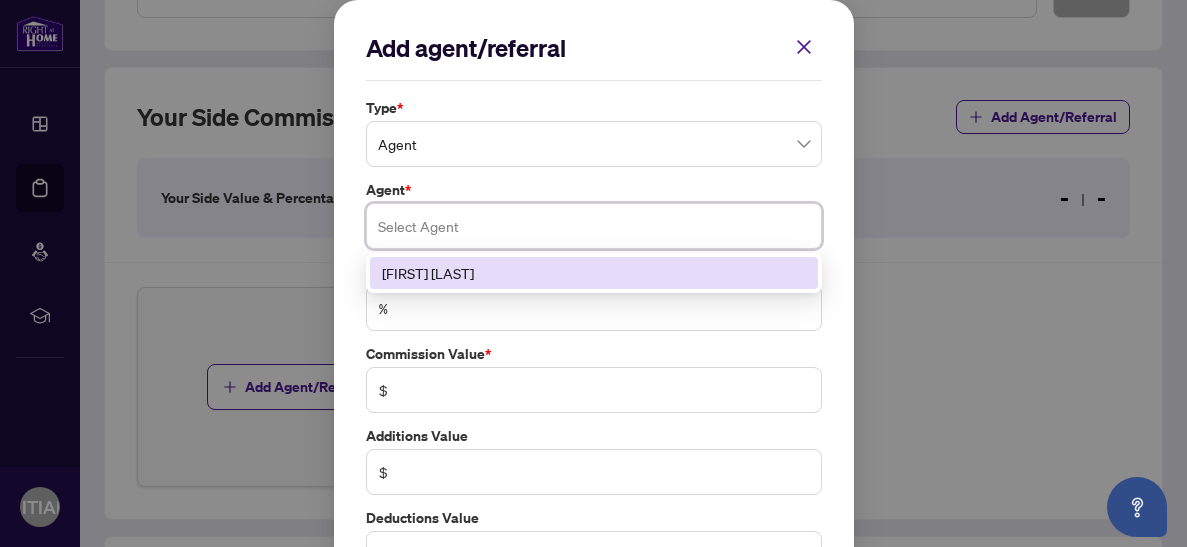click on "[FIRST] [LAST]" at bounding box center [594, 273] 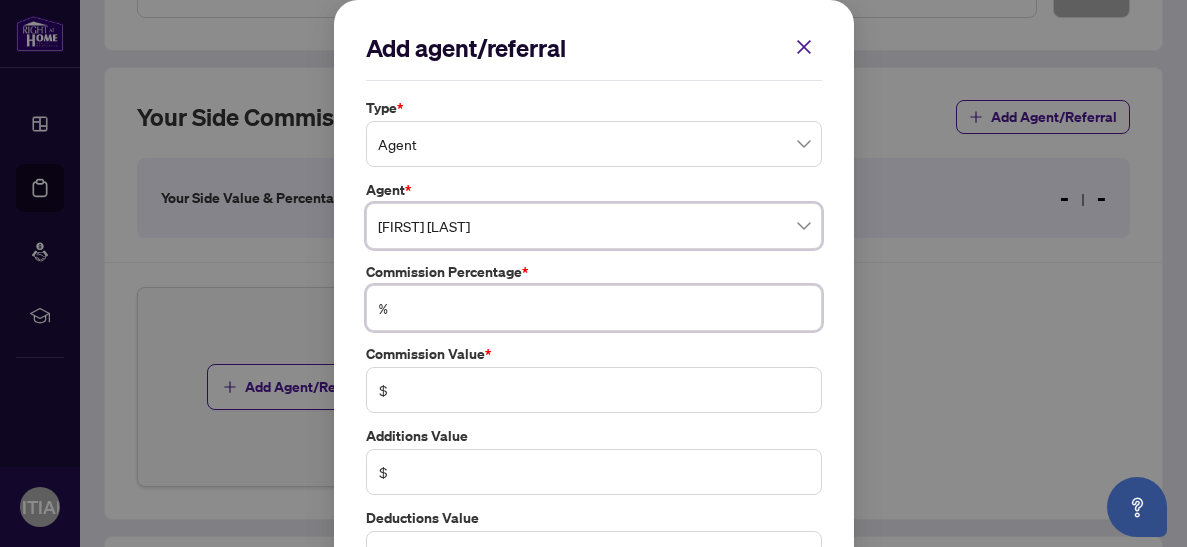 click at bounding box center [604, 308] 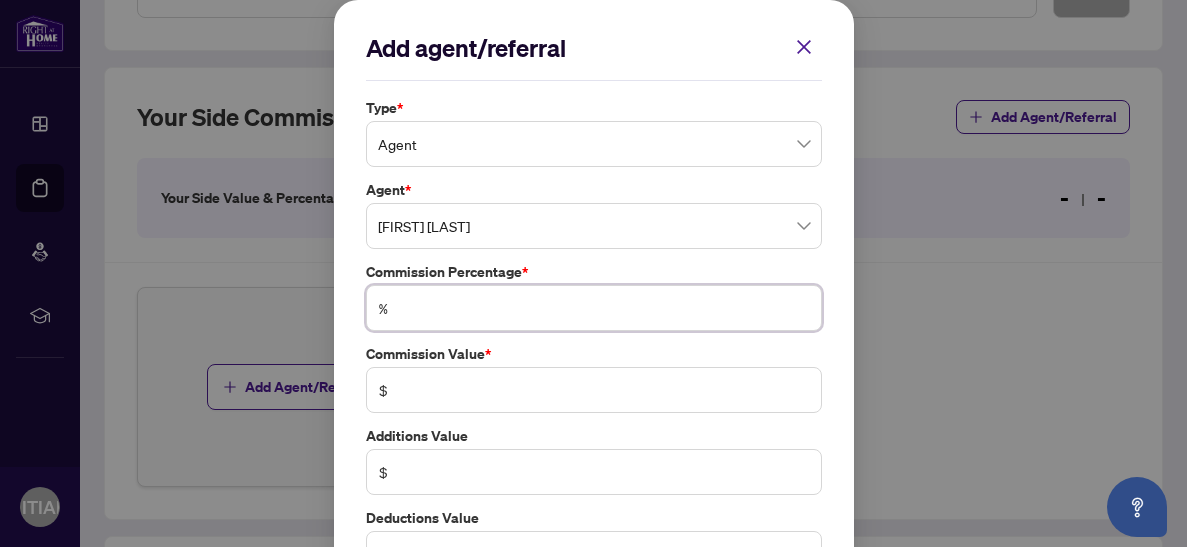 type on "*" 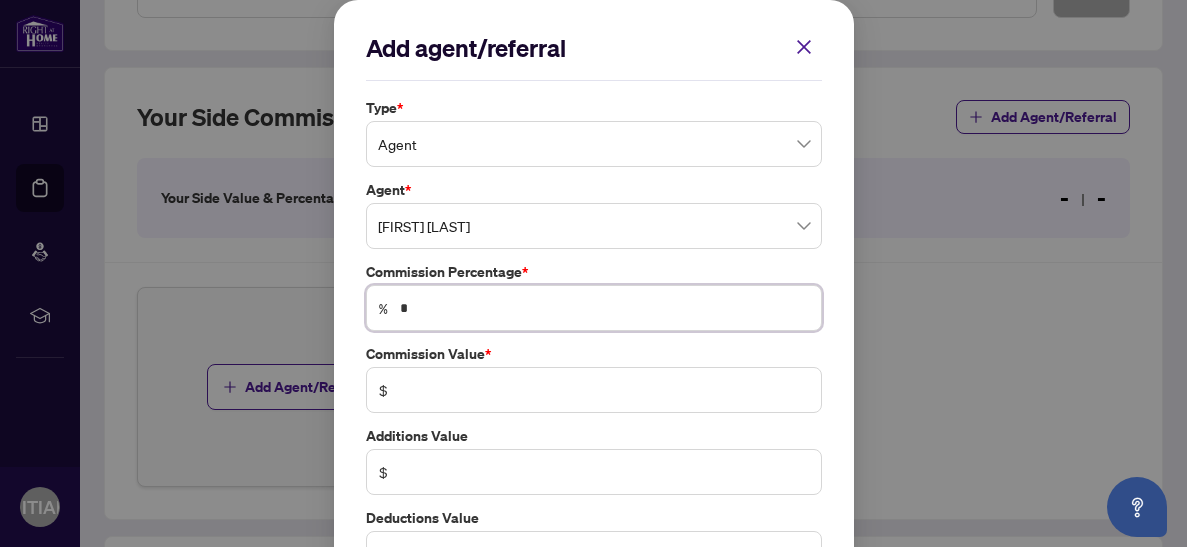 type on "*" 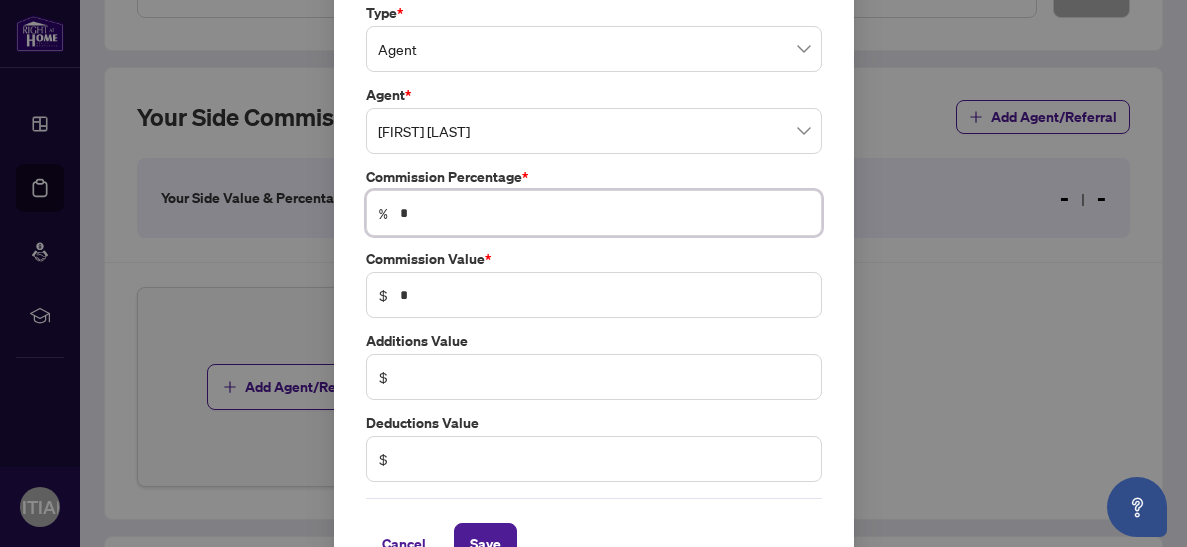 scroll, scrollTop: 143, scrollLeft: 0, axis: vertical 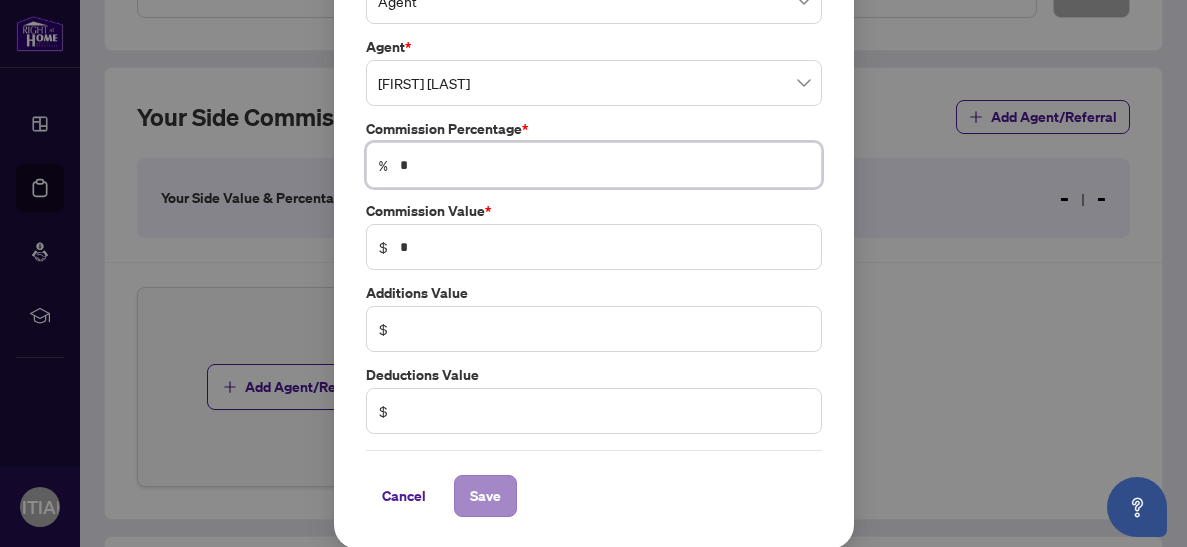 type on "*" 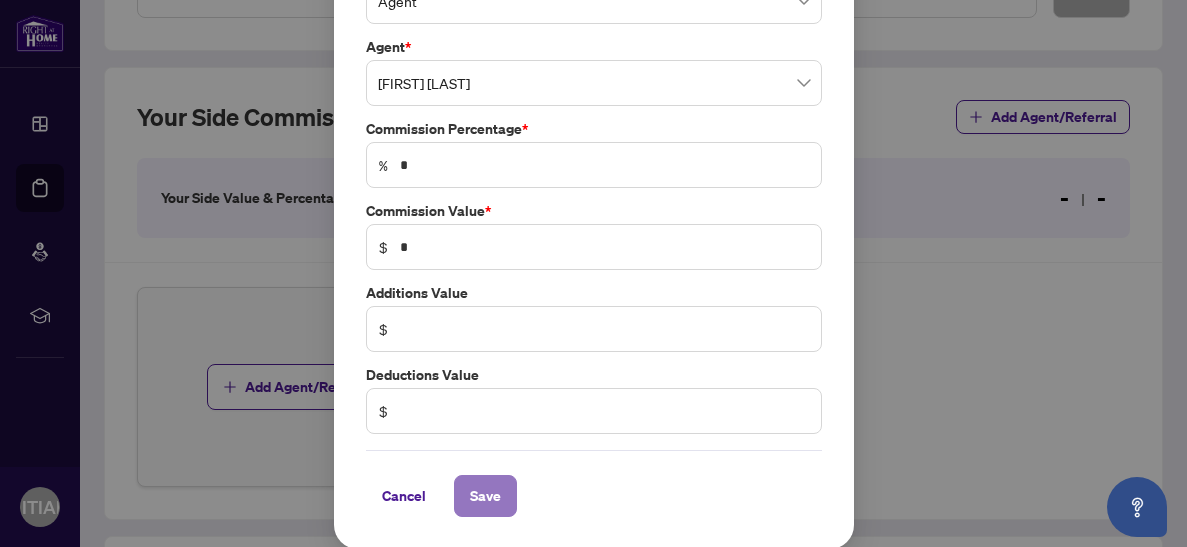 click on "Save" at bounding box center [485, 496] 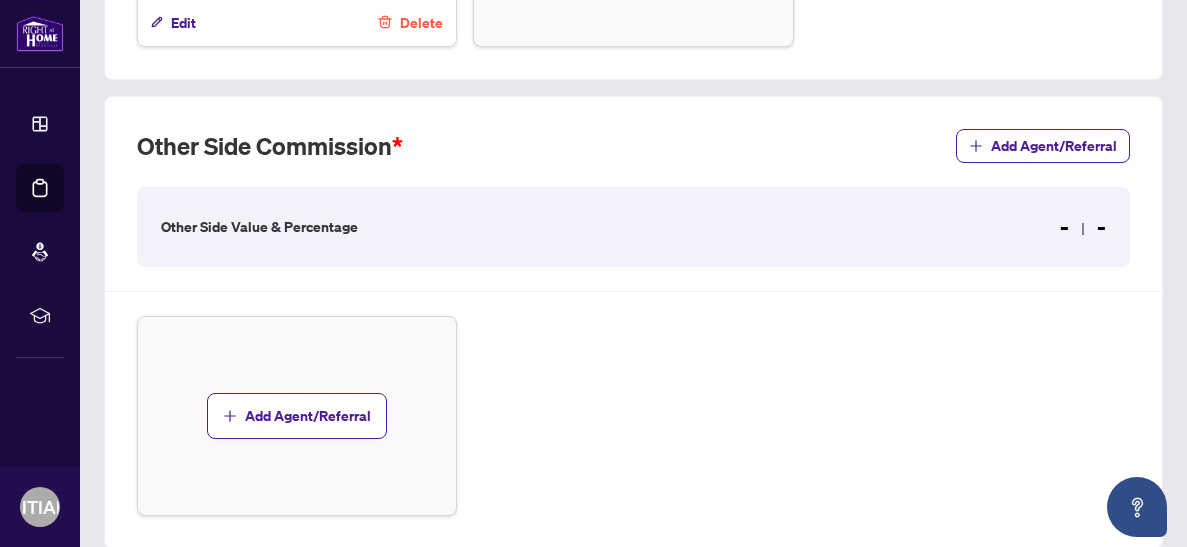 scroll, scrollTop: 1035, scrollLeft: 0, axis: vertical 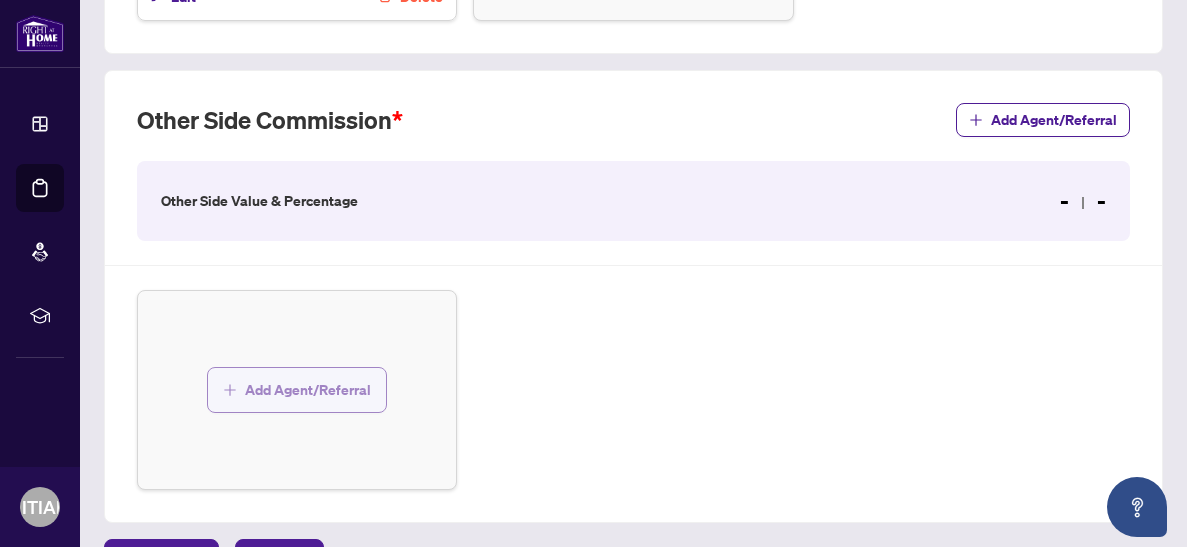 click on "Add Agent/Referral" at bounding box center (308, 390) 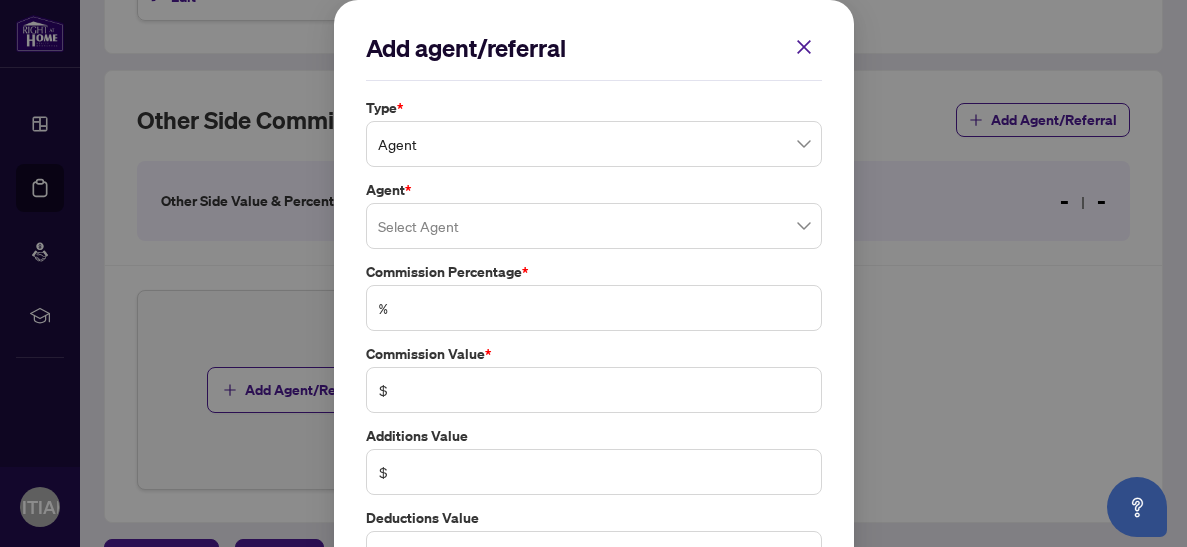 click at bounding box center (594, 226) 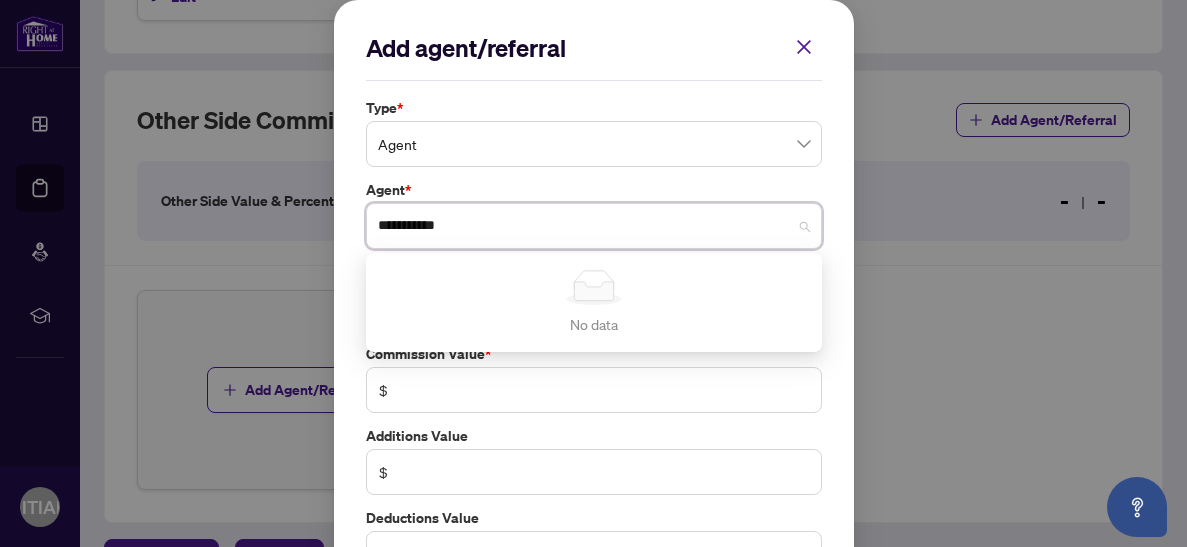 type on "**********" 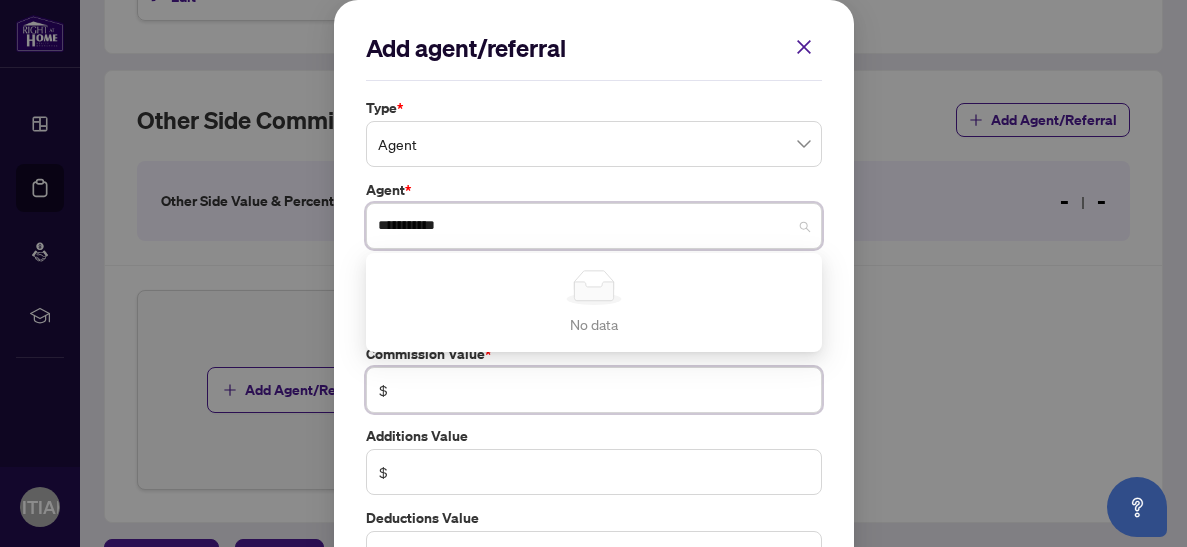 click on "Commission Value * $" at bounding box center [594, 378] 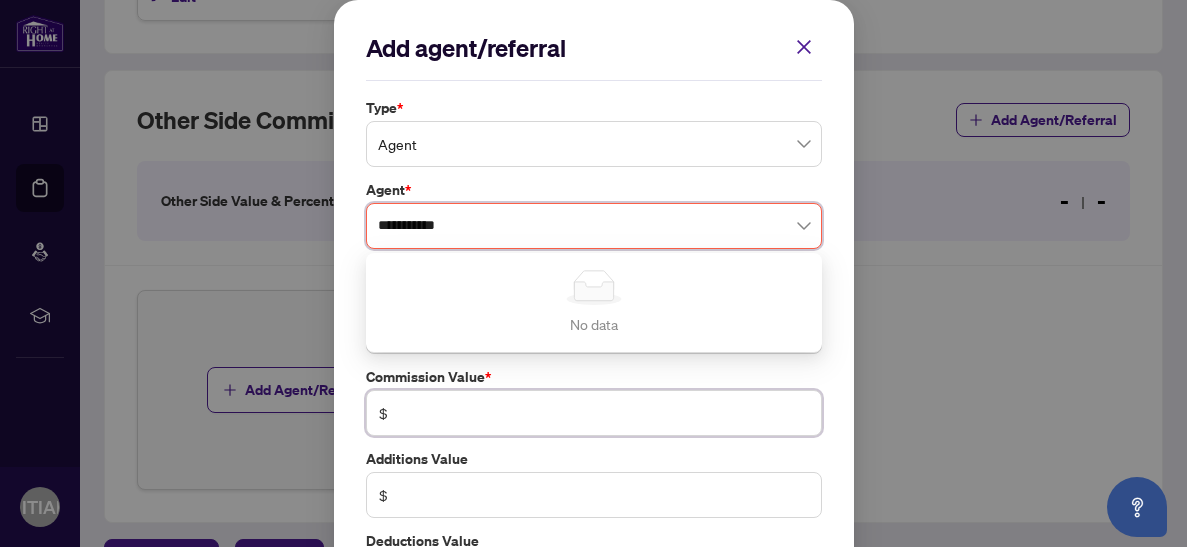 type 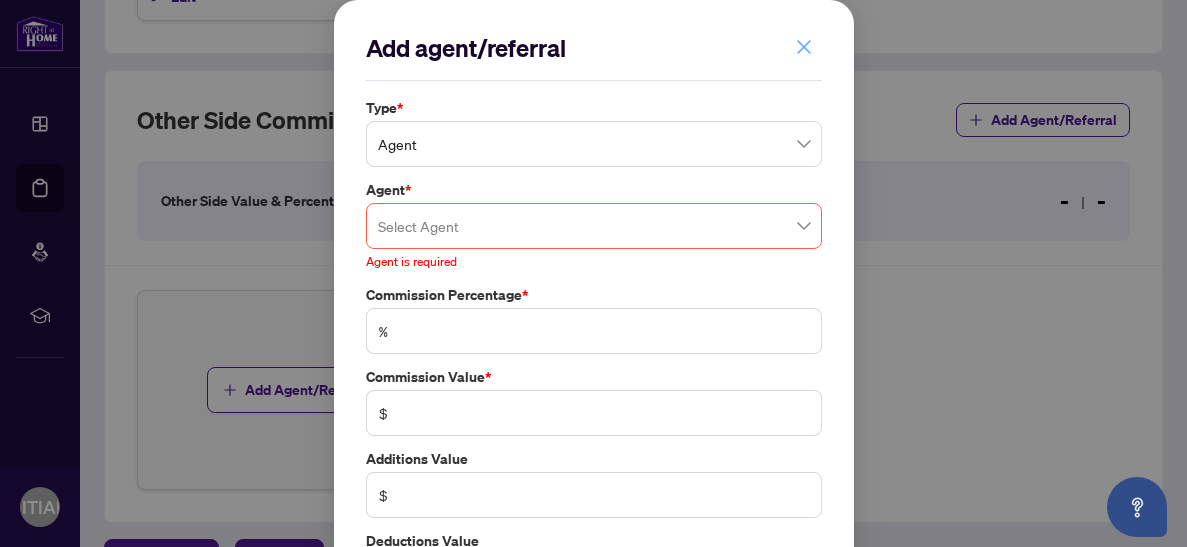 click 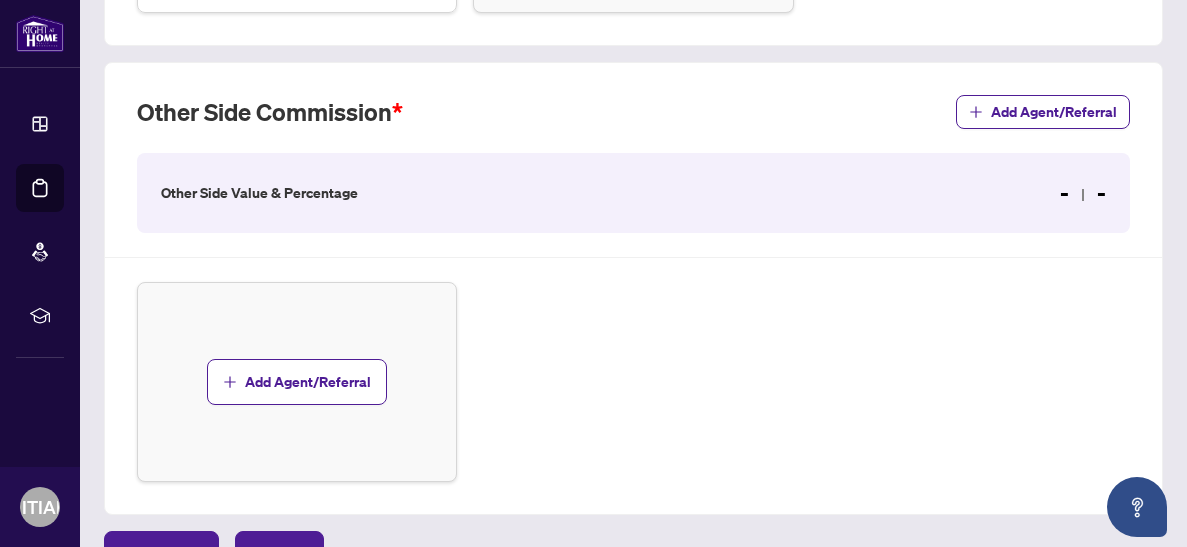 scroll, scrollTop: 1042, scrollLeft: 0, axis: vertical 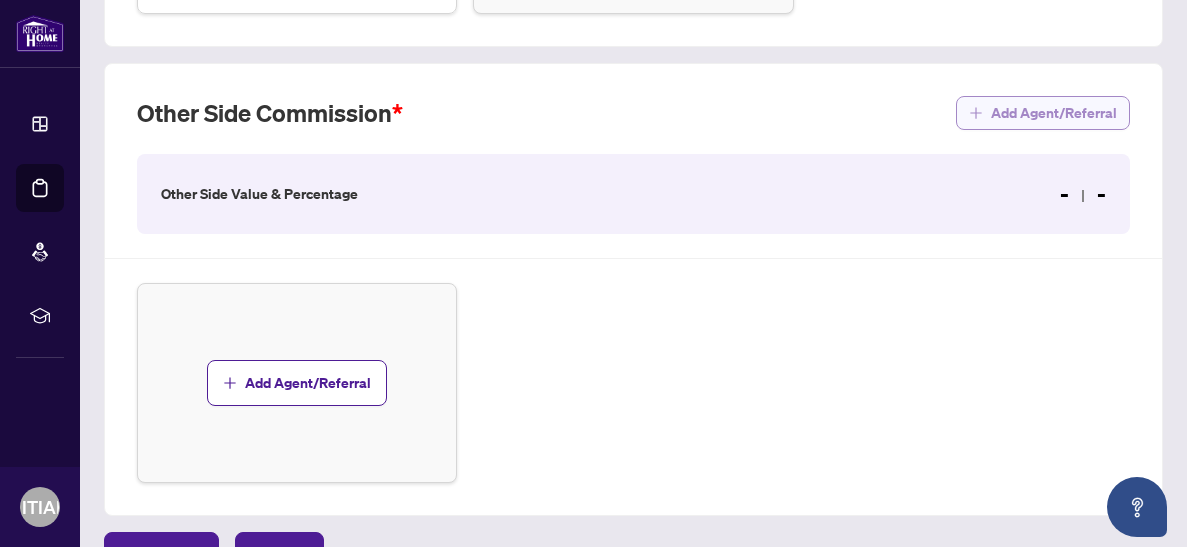 click on "Add Agent/Referral" at bounding box center (1054, 113) 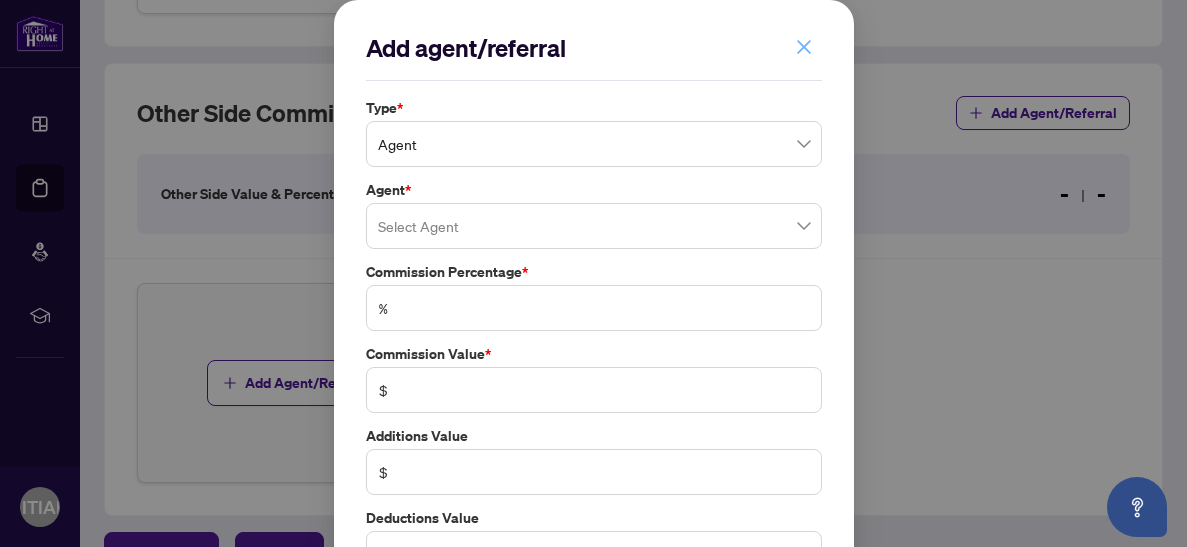 click 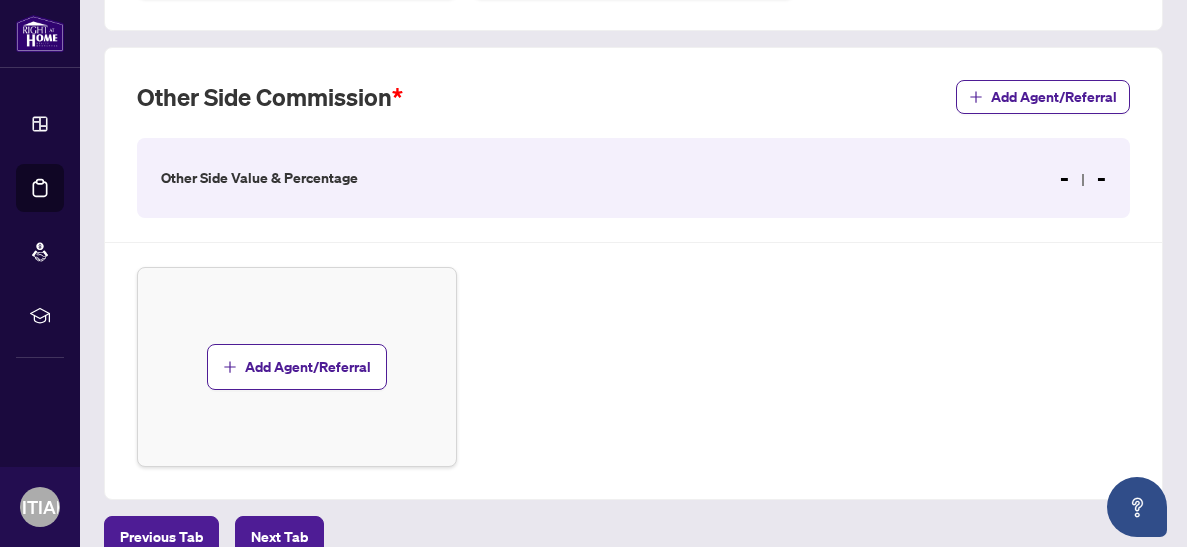 scroll, scrollTop: 1064, scrollLeft: 0, axis: vertical 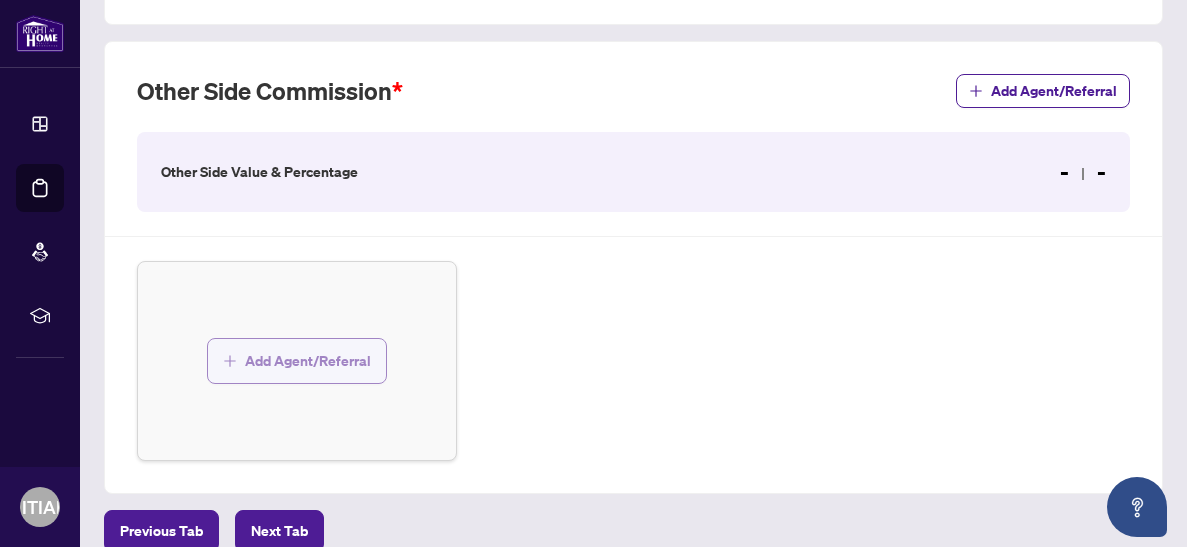 click on "Add Agent/Referral" at bounding box center (308, 361) 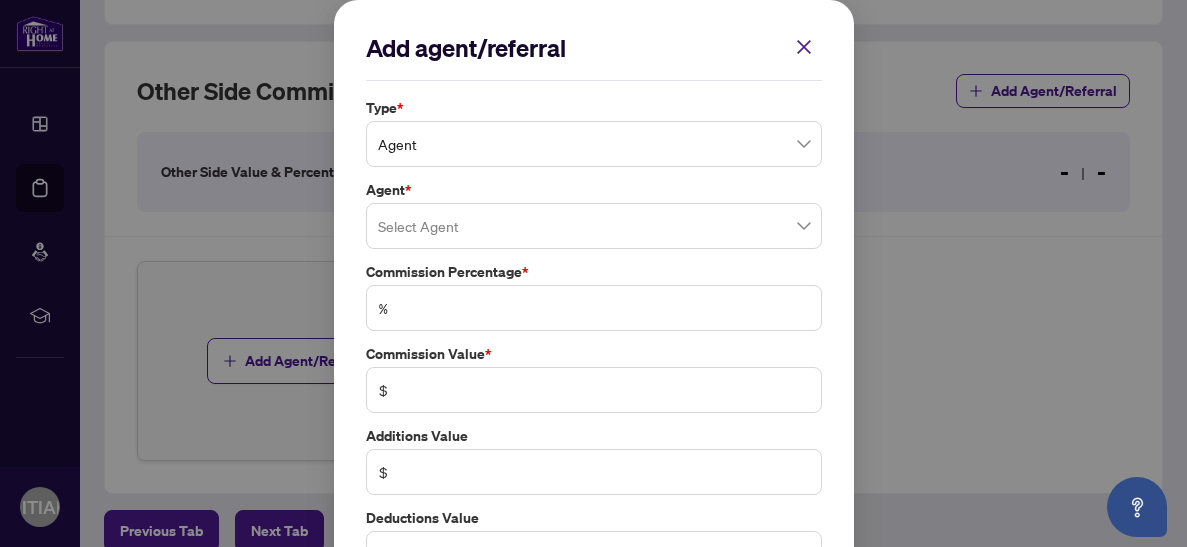 click on "Agent" at bounding box center [594, 144] 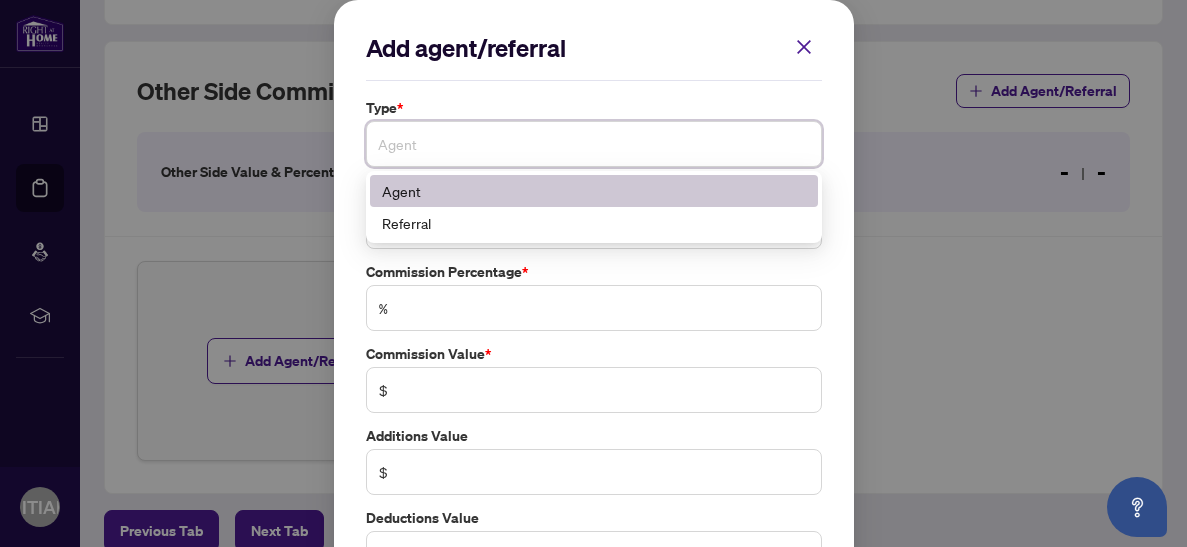 click on "Agent" at bounding box center [594, 191] 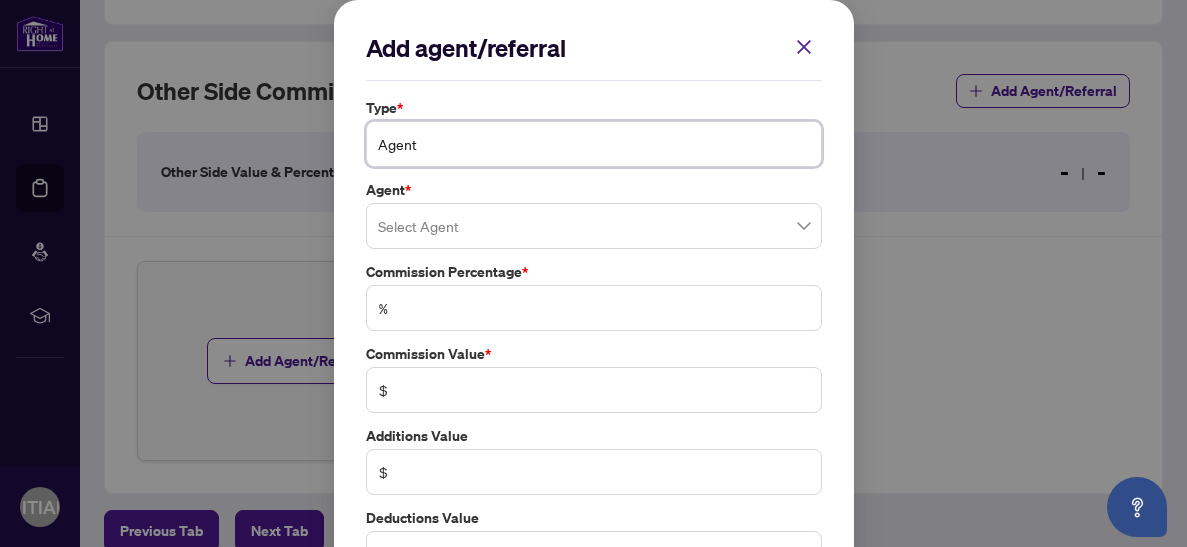 click on "Agent" at bounding box center (594, 144) 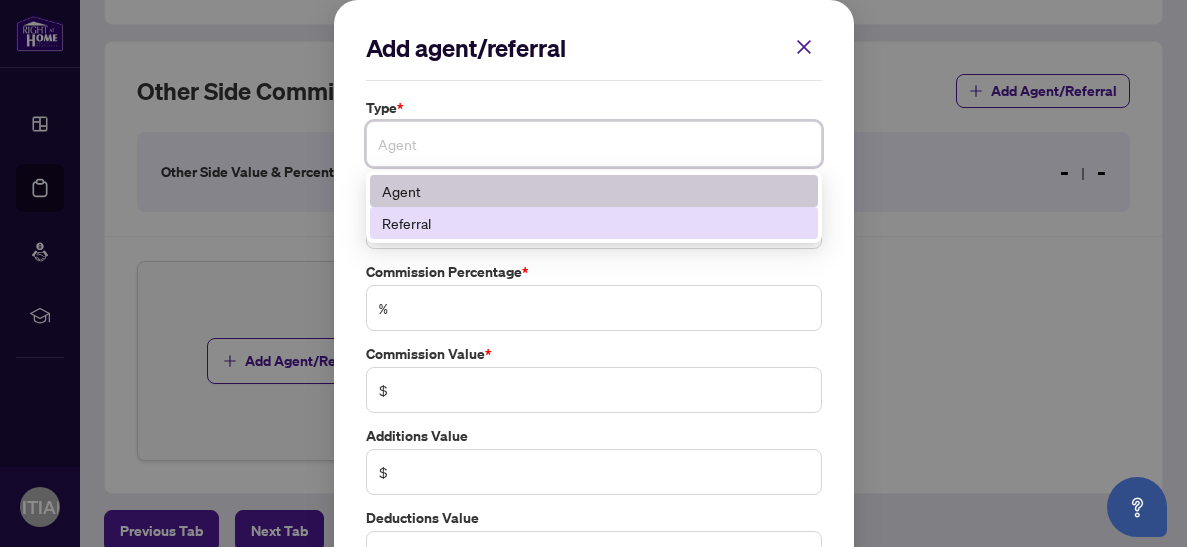 click on "Referral" at bounding box center (594, 223) 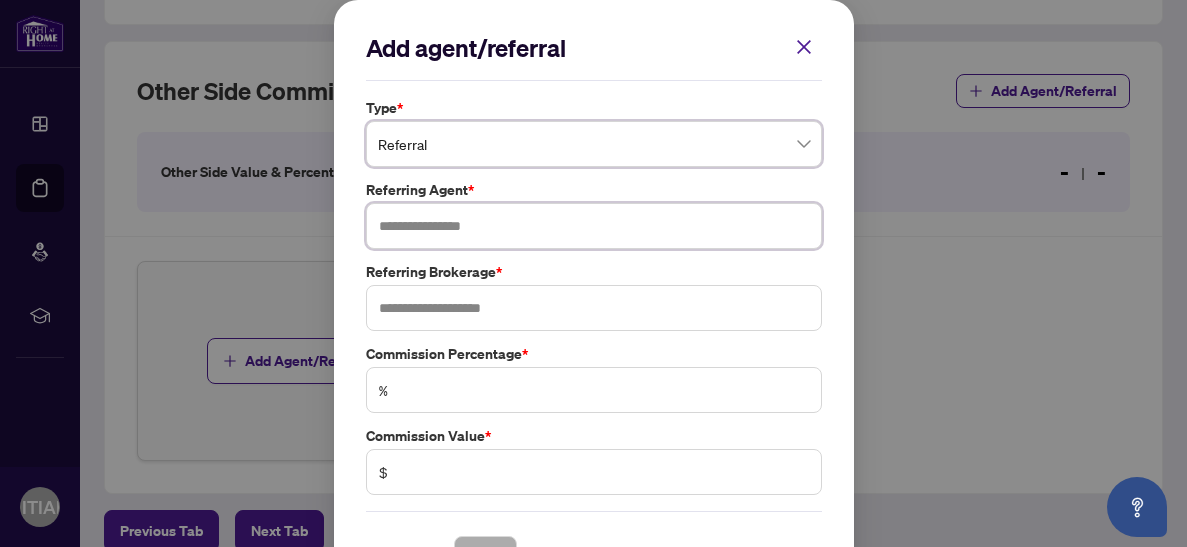click at bounding box center [594, 226] 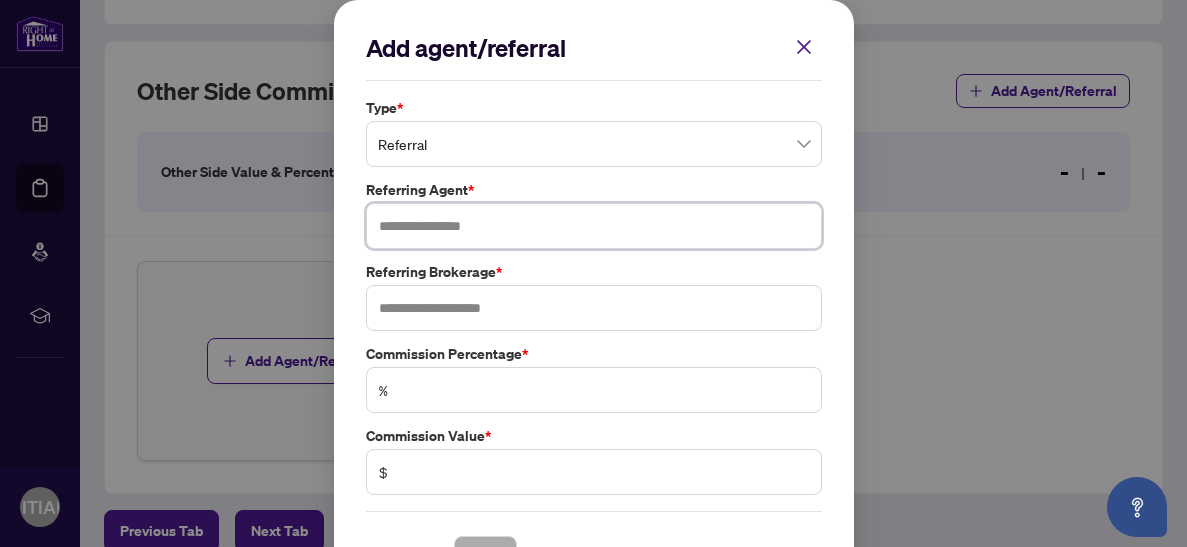 click at bounding box center (594, 226) 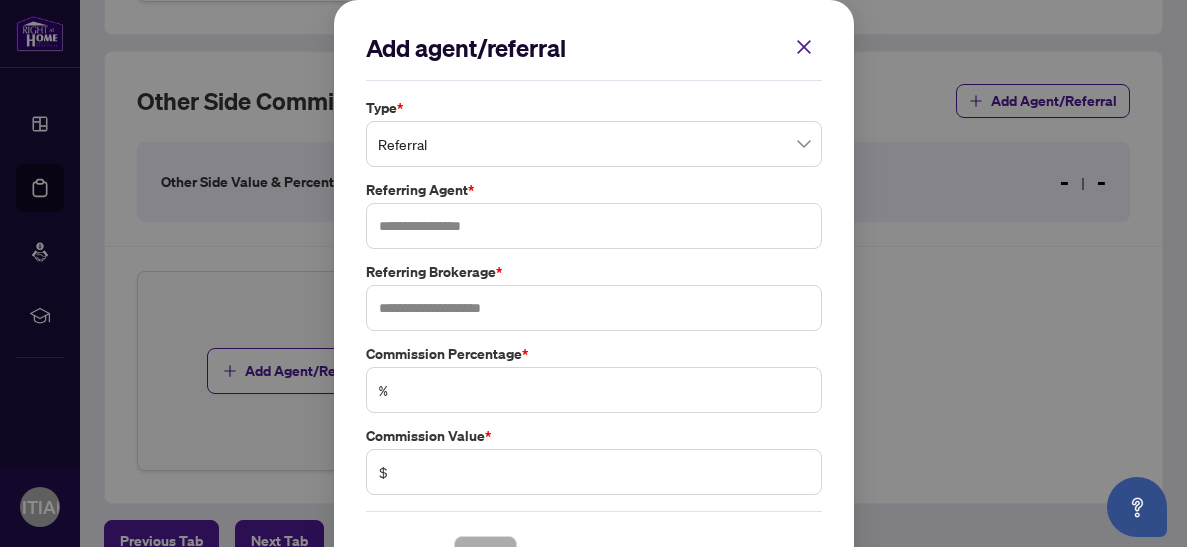 scroll, scrollTop: 1064, scrollLeft: 0, axis: vertical 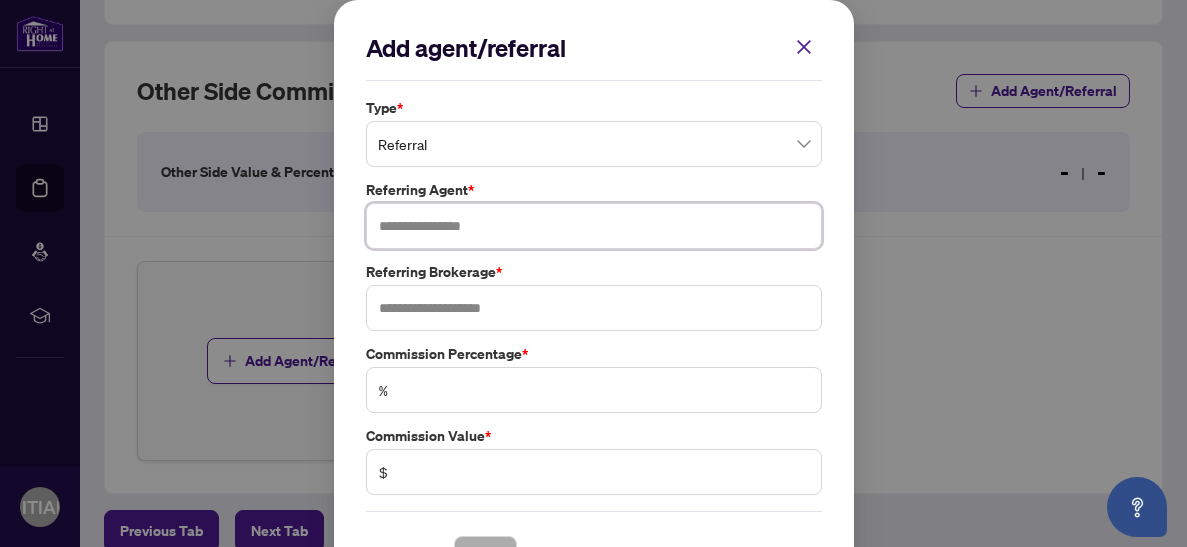 click at bounding box center [594, 226] 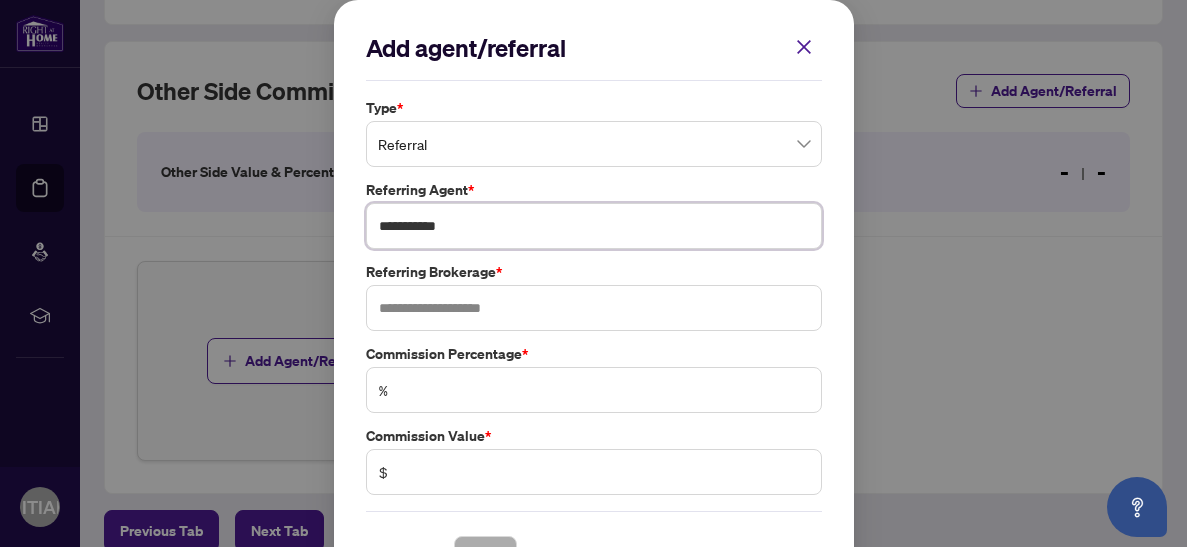 type on "**********" 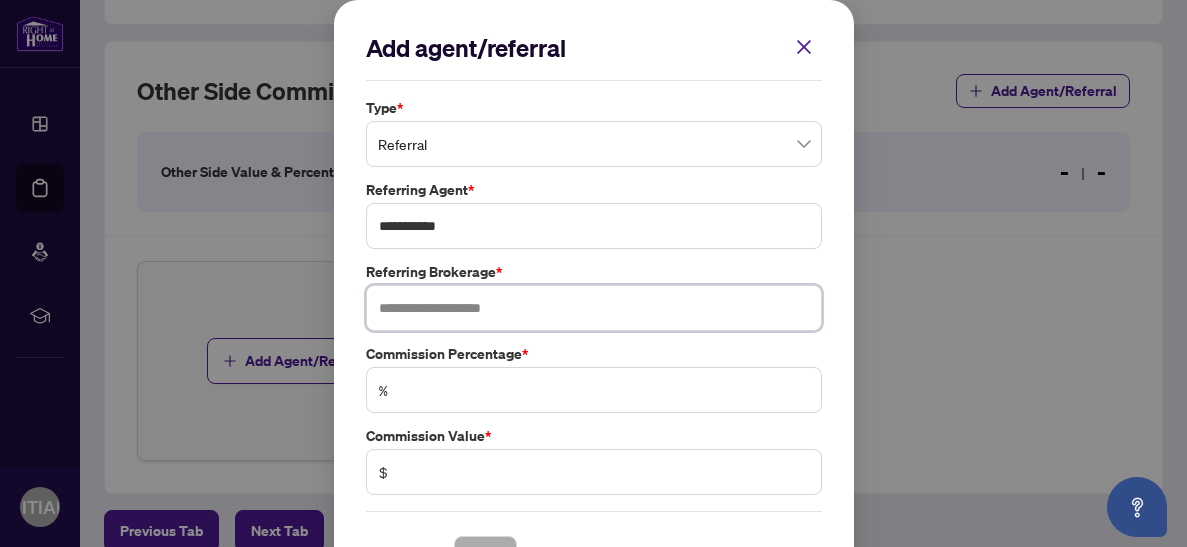 click at bounding box center (594, 308) 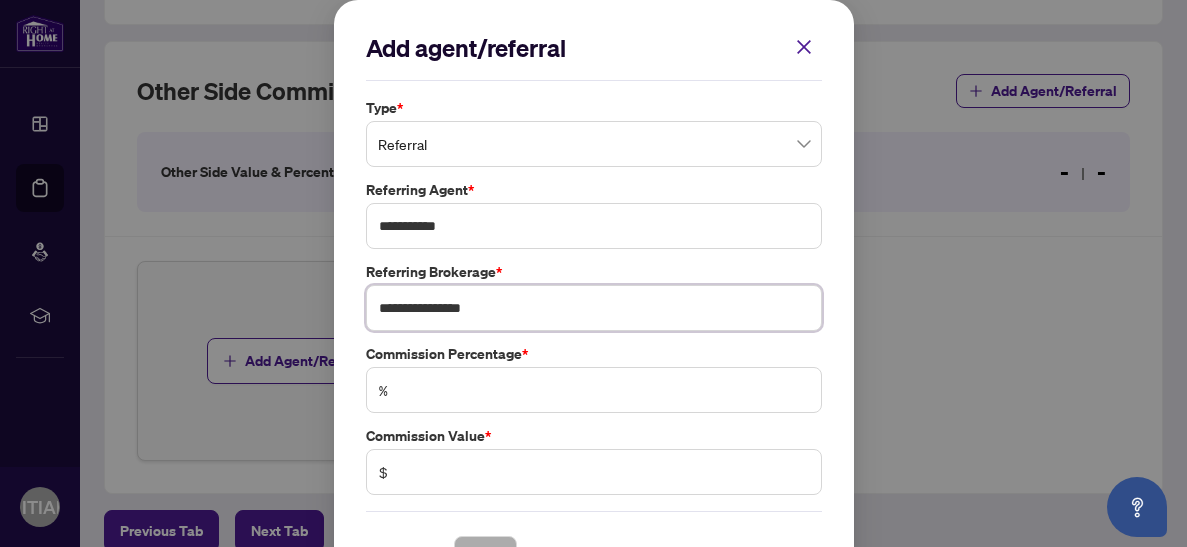 type on "**********" 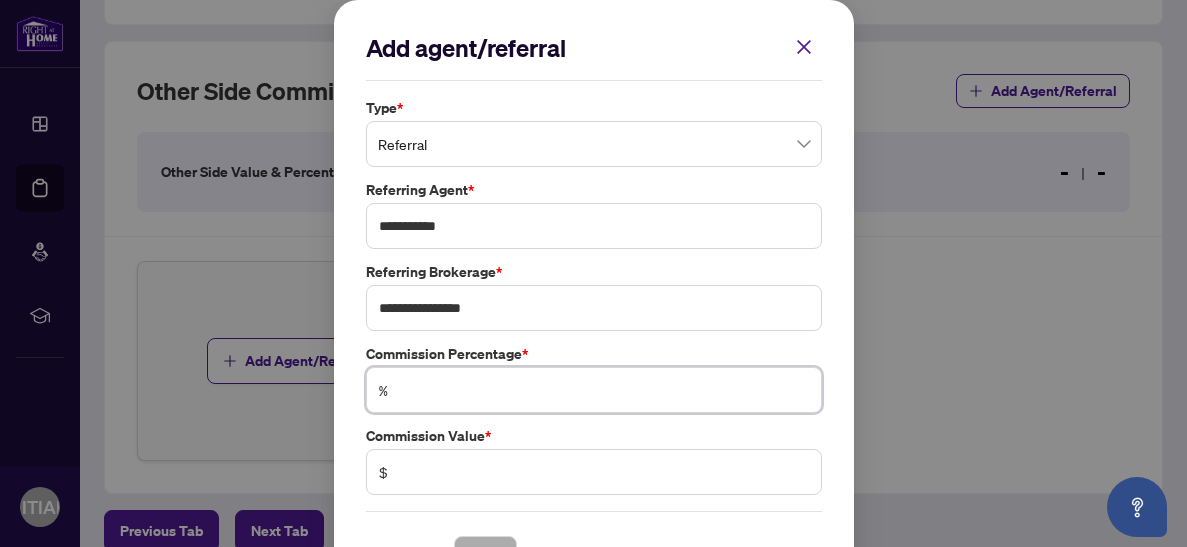 click at bounding box center [604, 390] 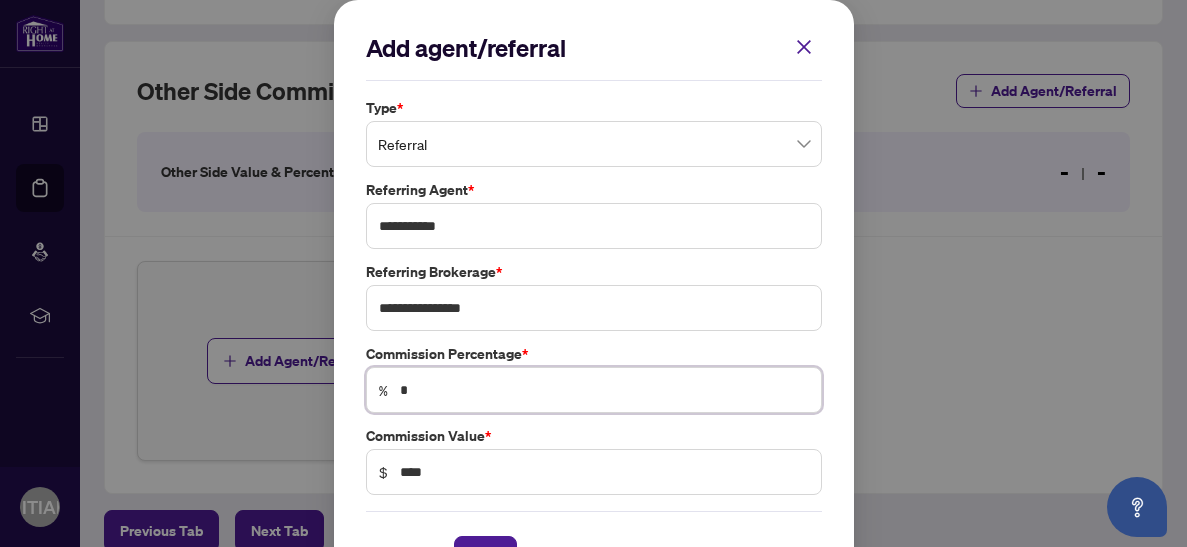 type on "**" 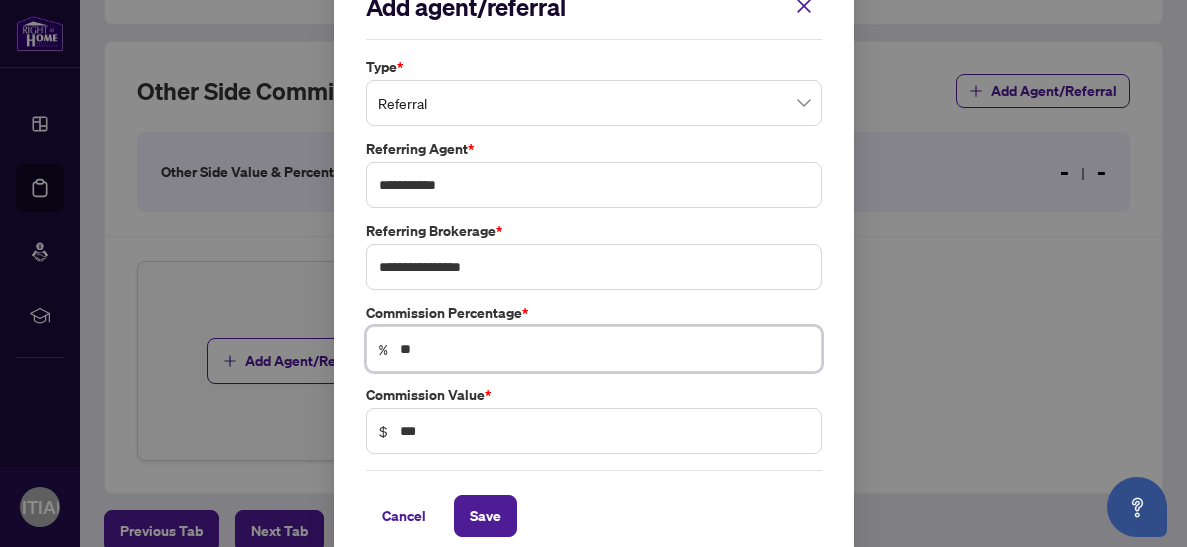 scroll, scrollTop: 61, scrollLeft: 0, axis: vertical 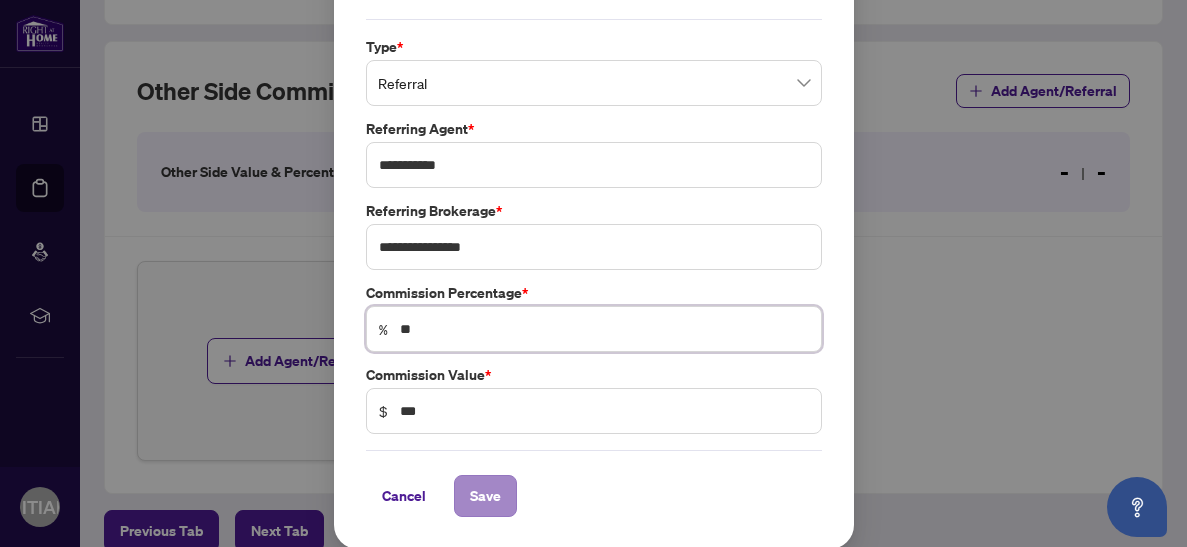 type on "**" 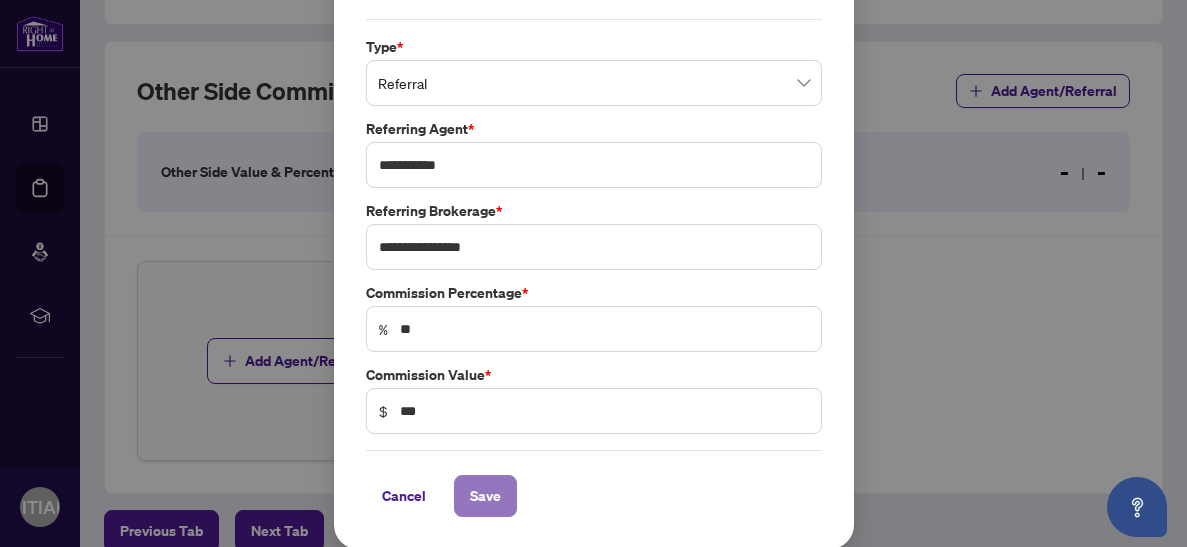 click on "Save" at bounding box center [485, 496] 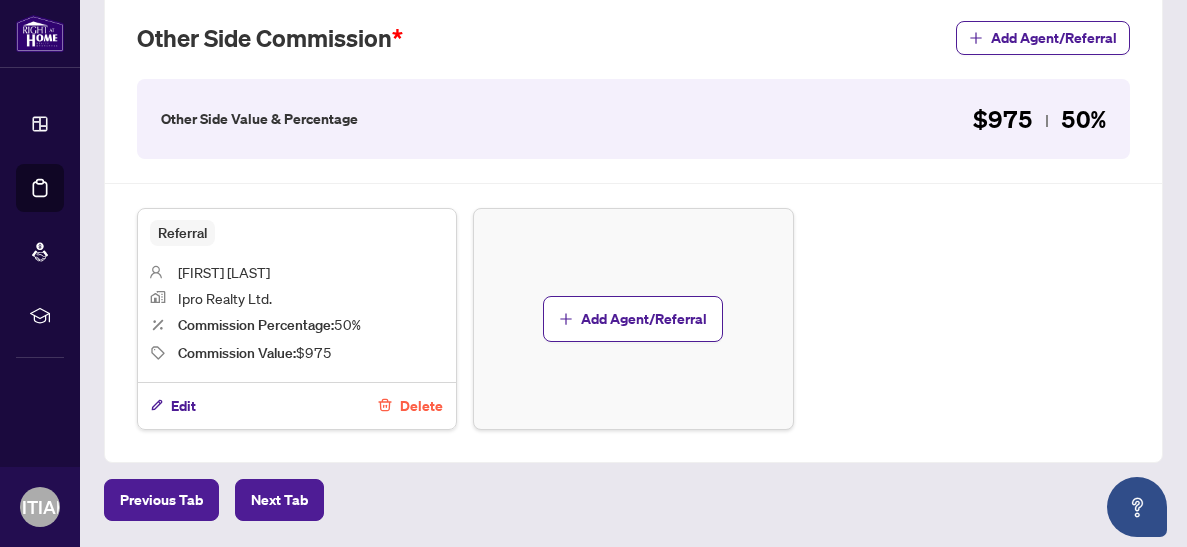 scroll, scrollTop: 1117, scrollLeft: 0, axis: vertical 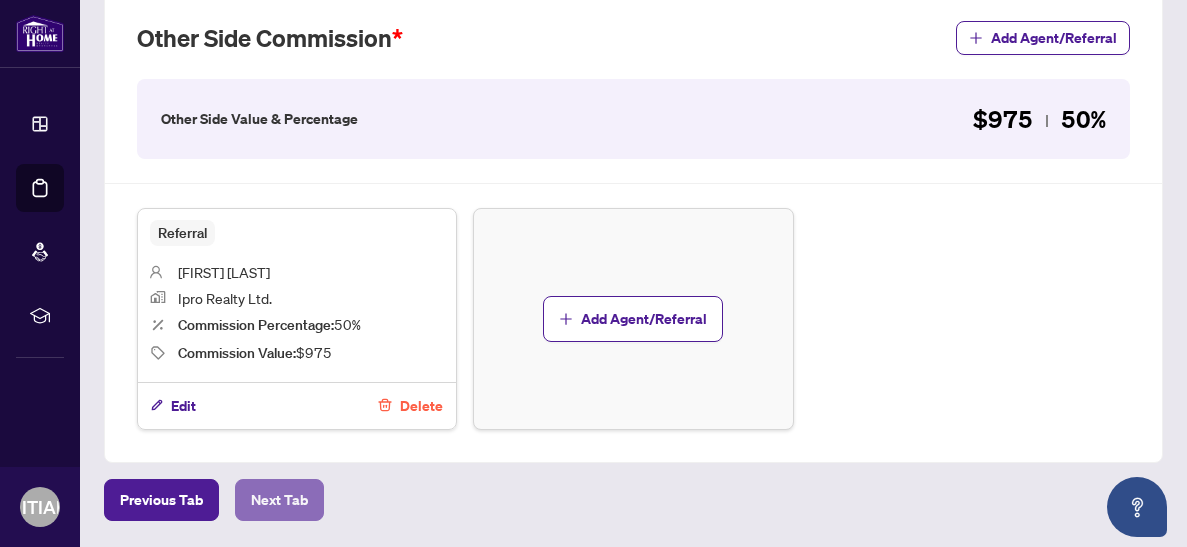 click on "Next Tab" at bounding box center [279, 500] 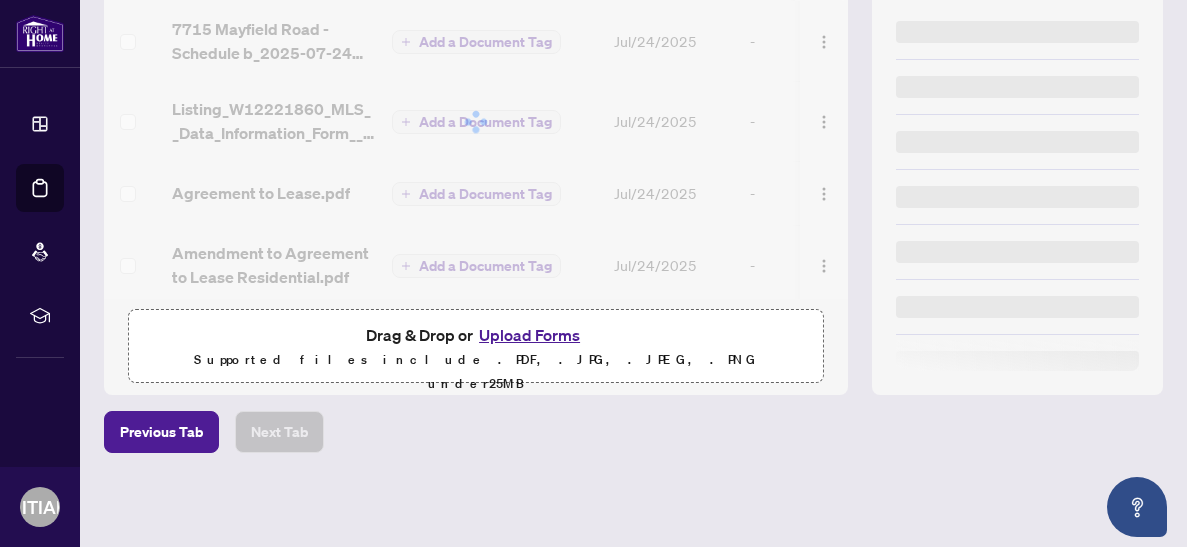 scroll, scrollTop: 0, scrollLeft: 0, axis: both 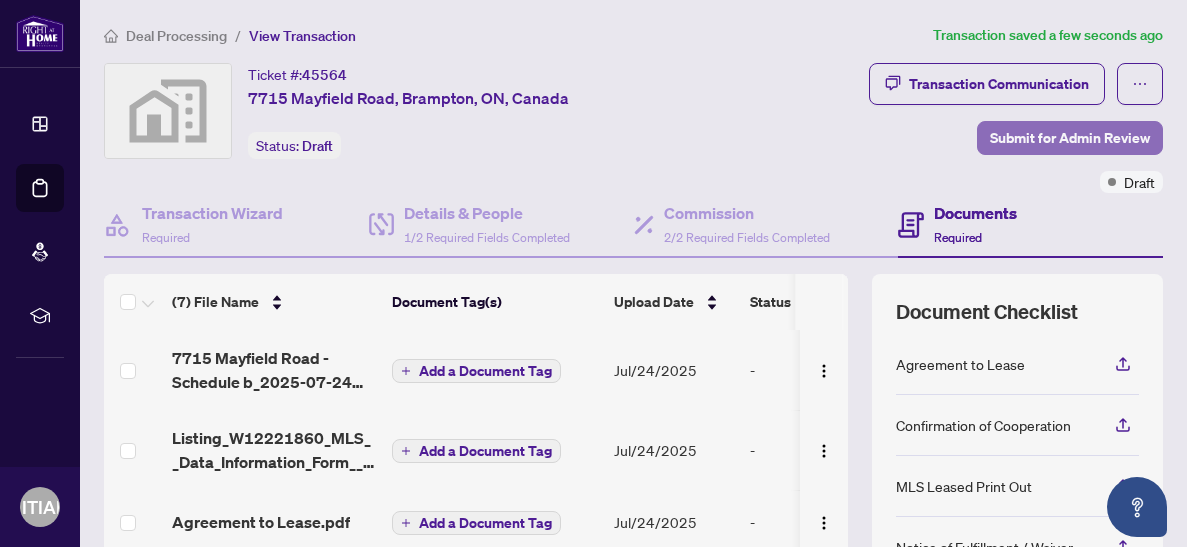 click on "Submit for Admin Review" at bounding box center (1070, 138) 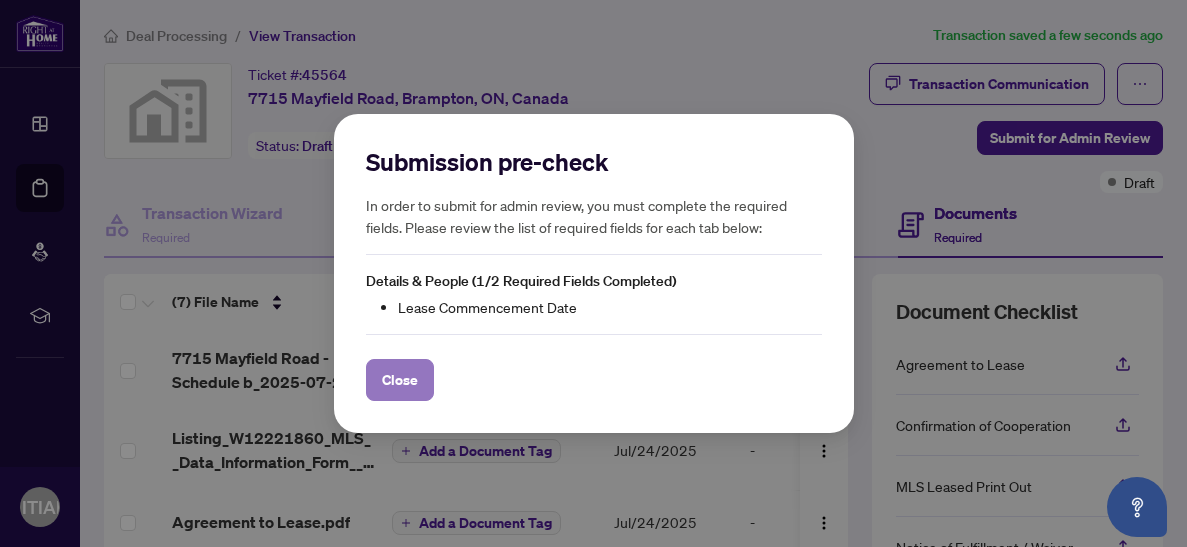 click on "Close" at bounding box center [400, 380] 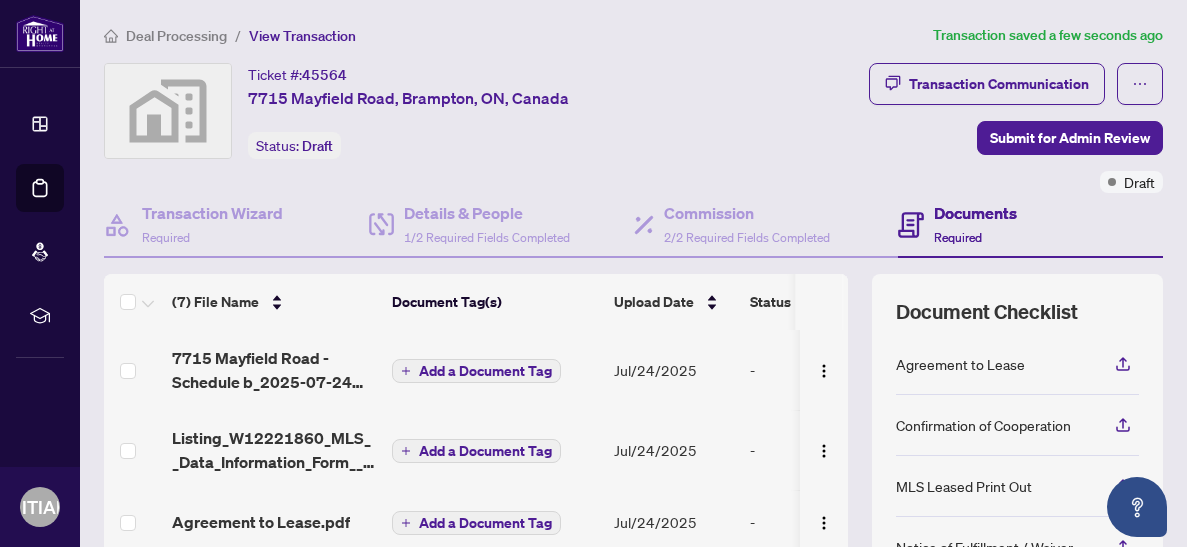 click on "Transaction Communication Submit for Admin Review Draft" at bounding box center (943, 128) 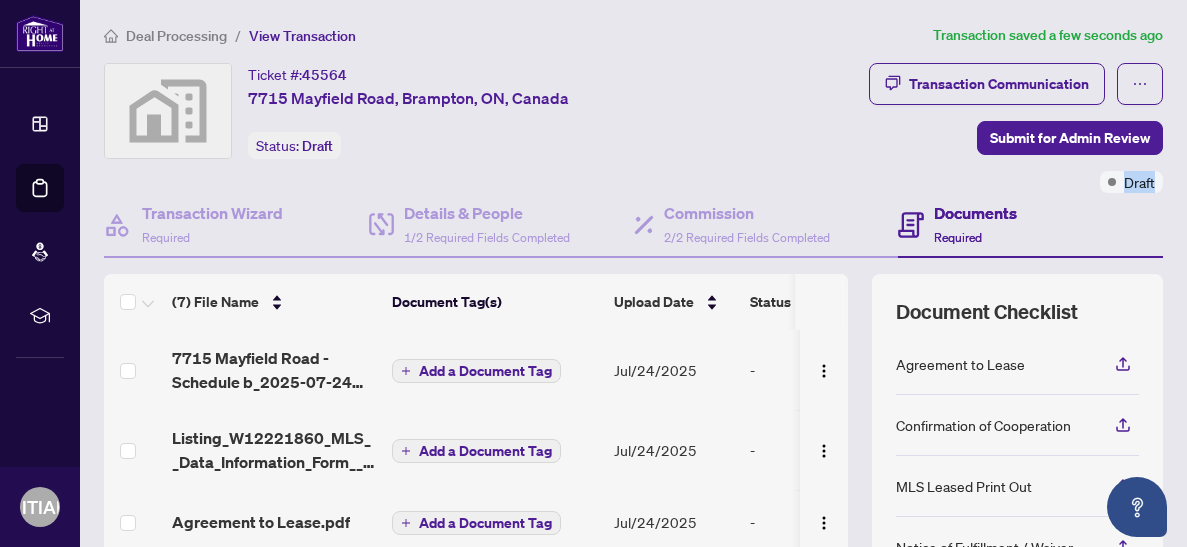 click on "Transaction Communication Submit for Admin Review Draft" at bounding box center (943, 128) 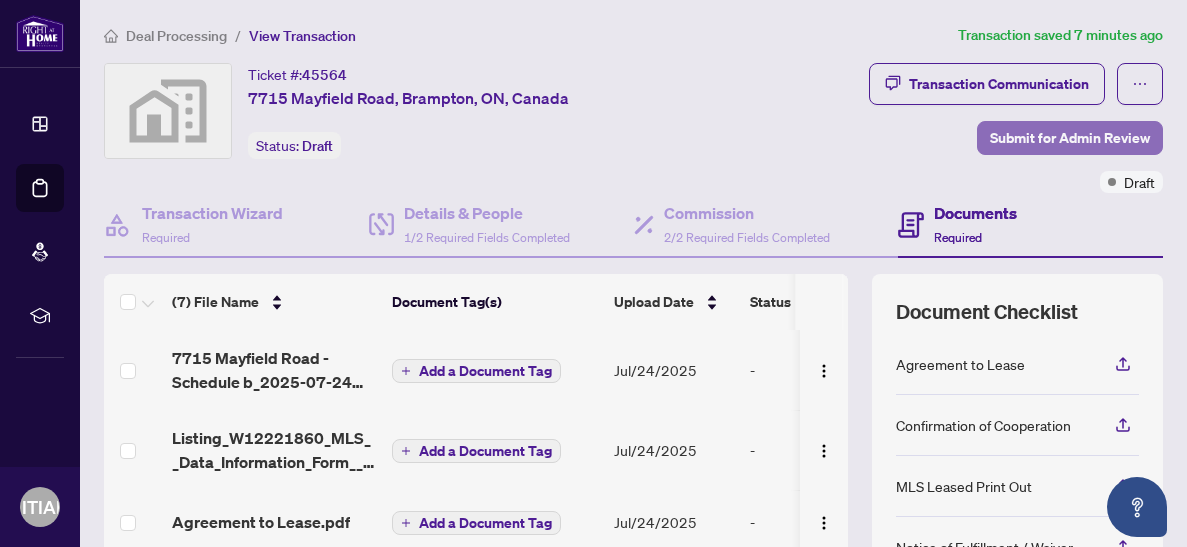 click on "Submit for Admin Review" at bounding box center (1070, 138) 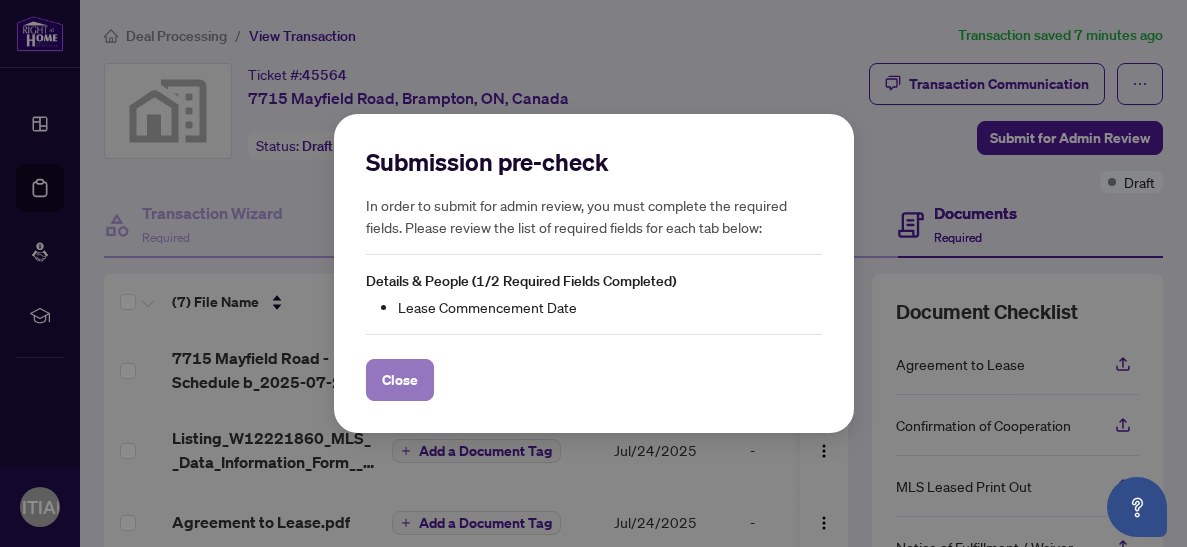 click on "Close" at bounding box center [400, 380] 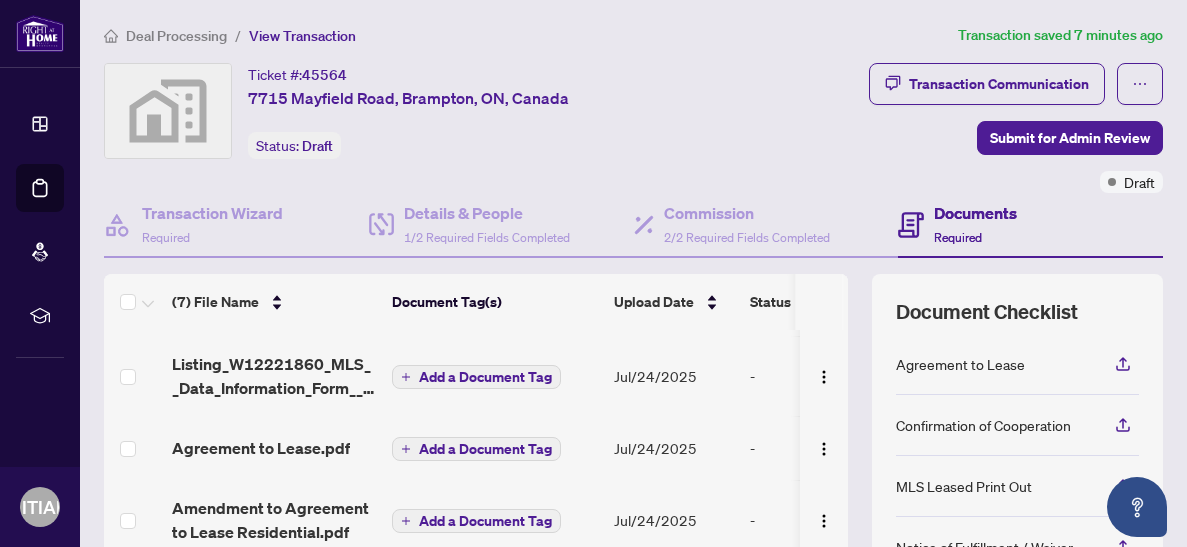 scroll, scrollTop: 96, scrollLeft: 0, axis: vertical 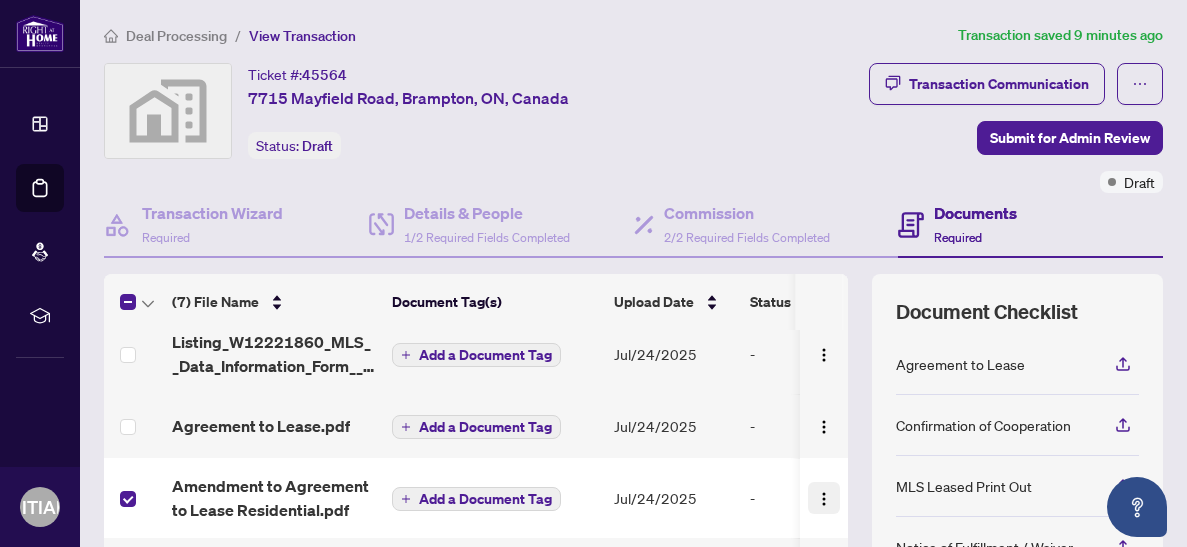 click at bounding box center [824, 499] 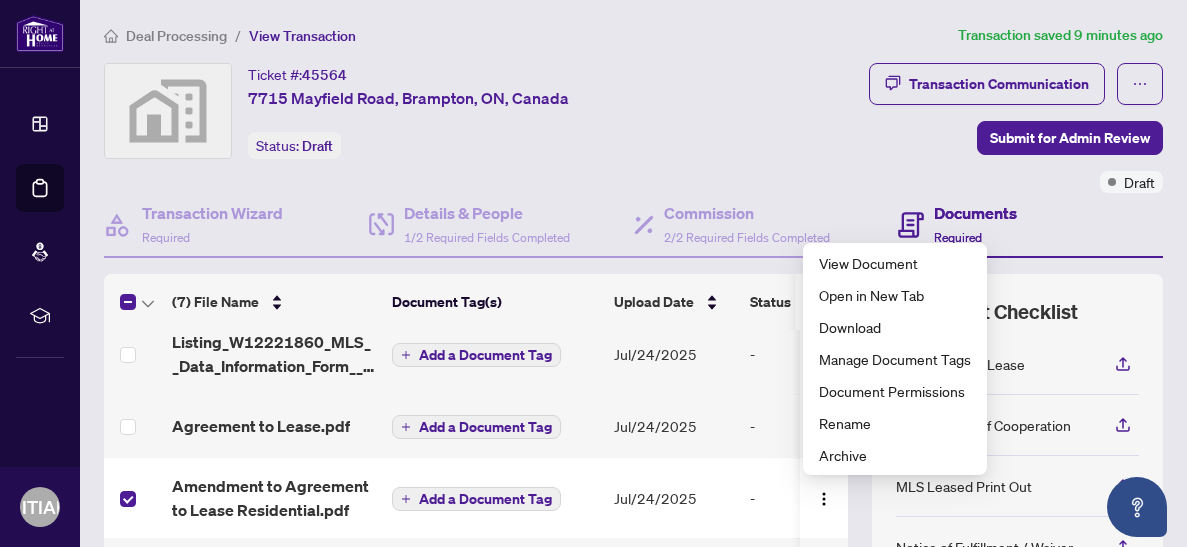 click on "View Document Open in New Tab Download Manage Document Tags Document Permissions Rename Archive" at bounding box center (895, 359) 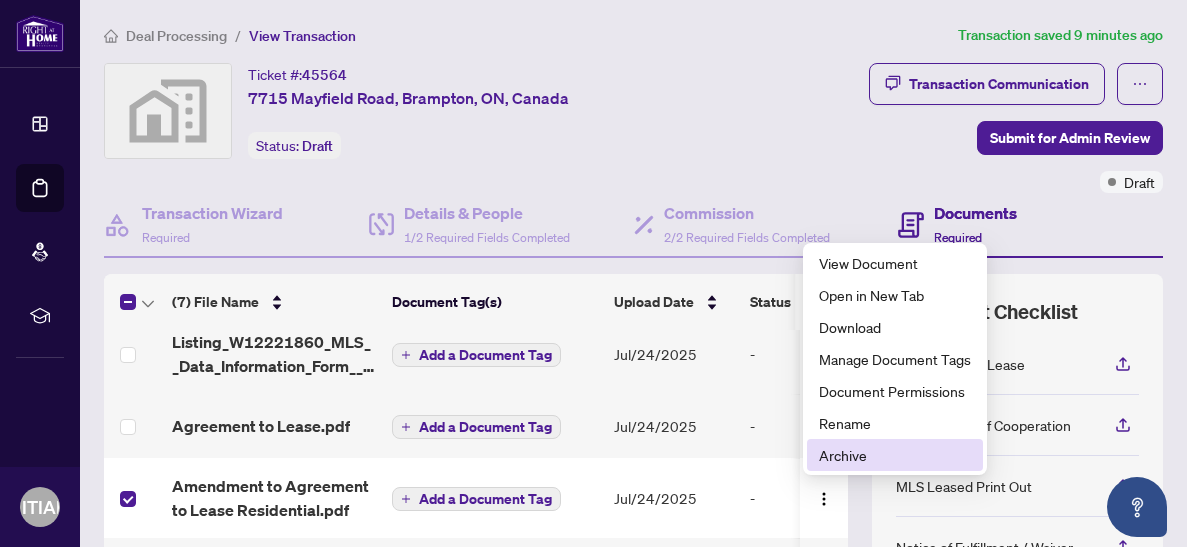 click on "Archive" at bounding box center (895, 455) 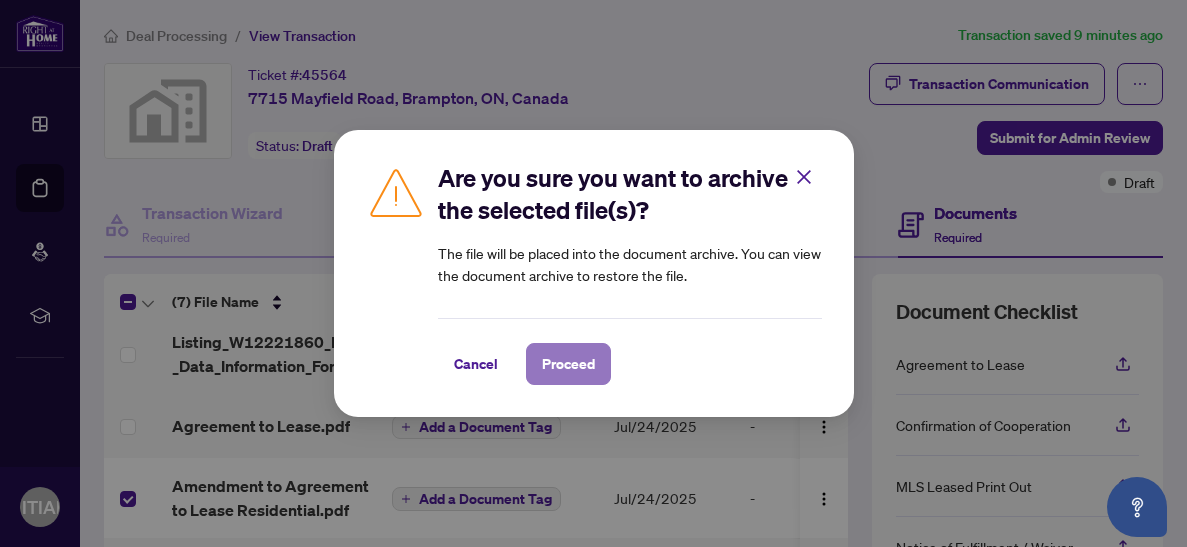 click on "Proceed" at bounding box center (568, 364) 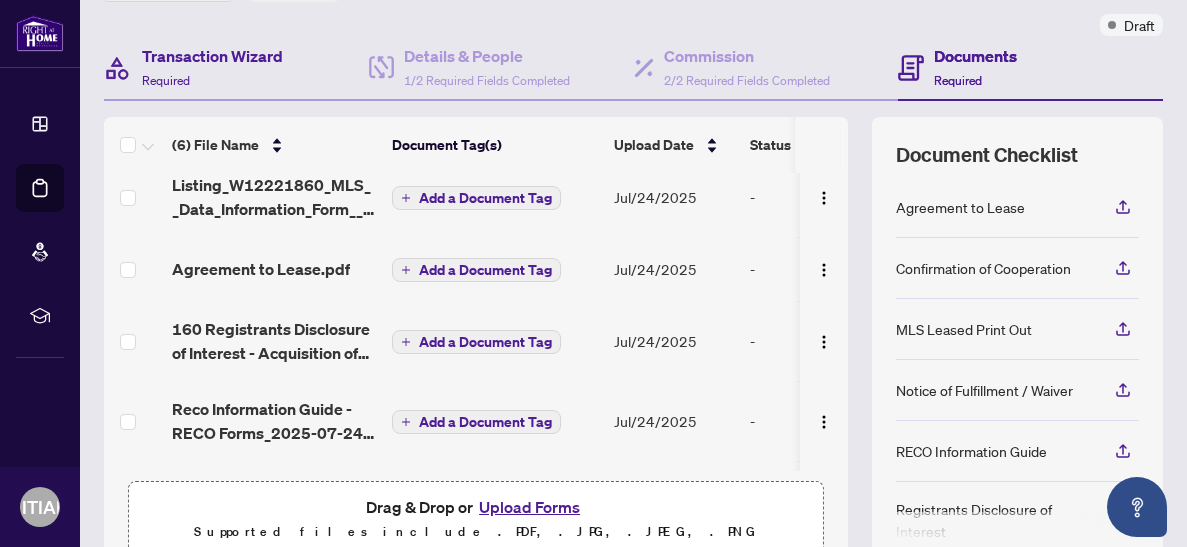 scroll, scrollTop: 180, scrollLeft: 0, axis: vertical 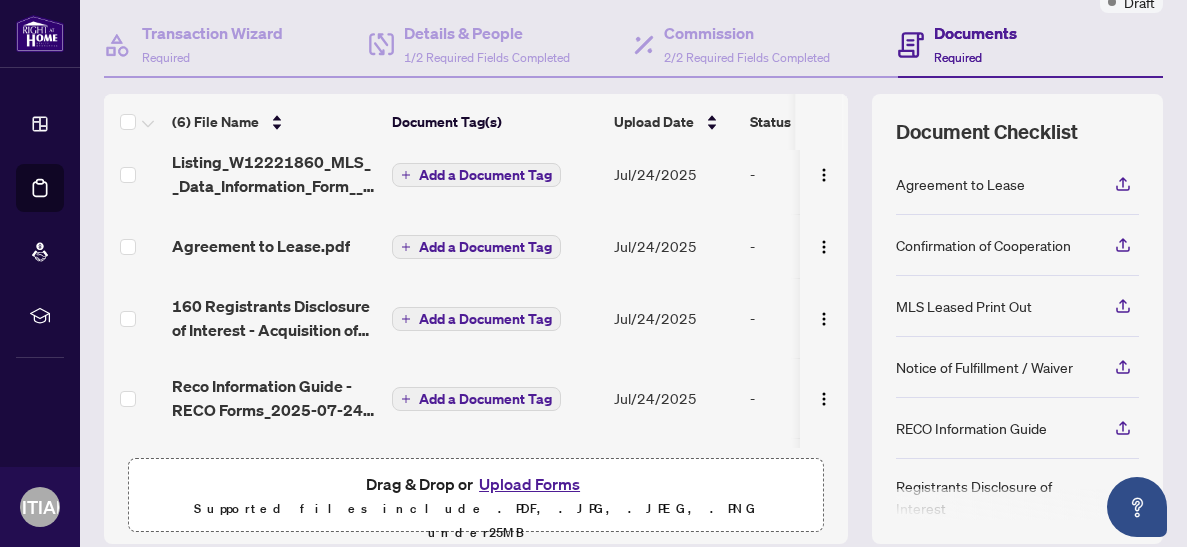 click on "Upload Forms" at bounding box center [529, 484] 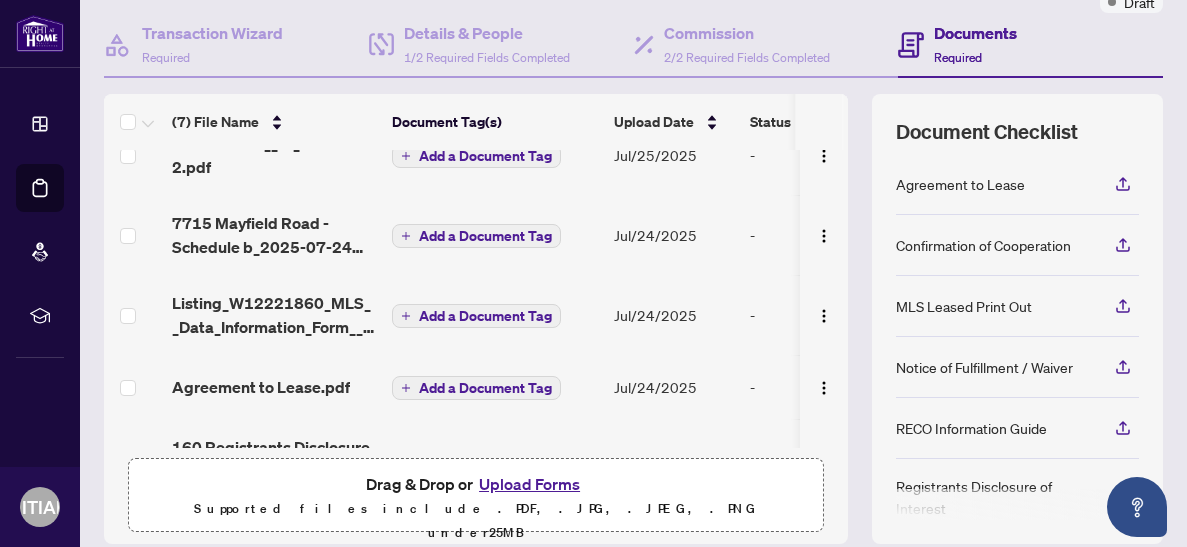 scroll, scrollTop: 0, scrollLeft: 0, axis: both 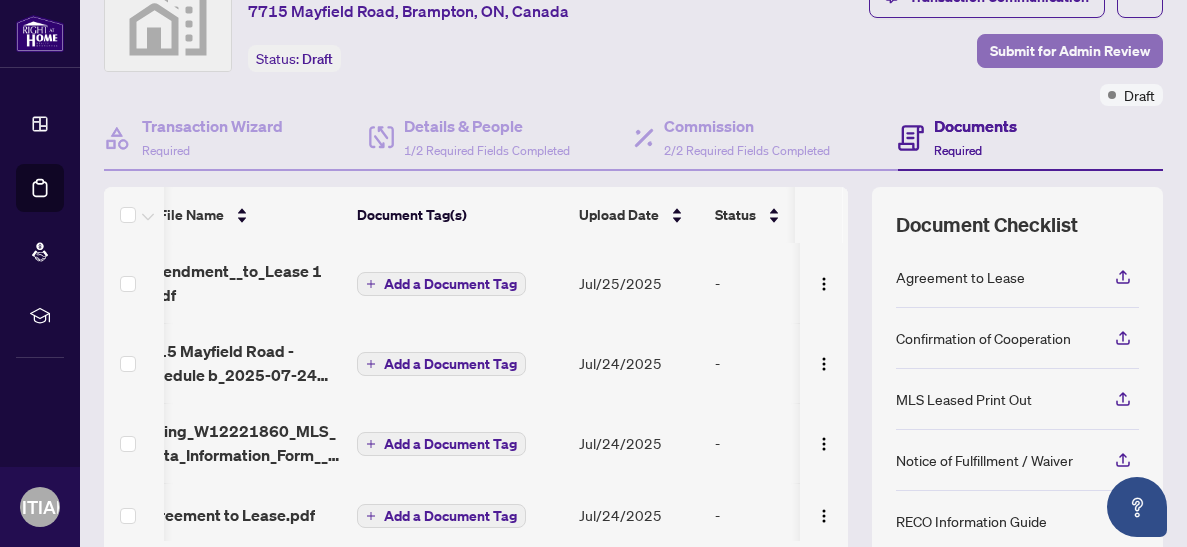 click on "Submit for Admin Review" at bounding box center [1070, 51] 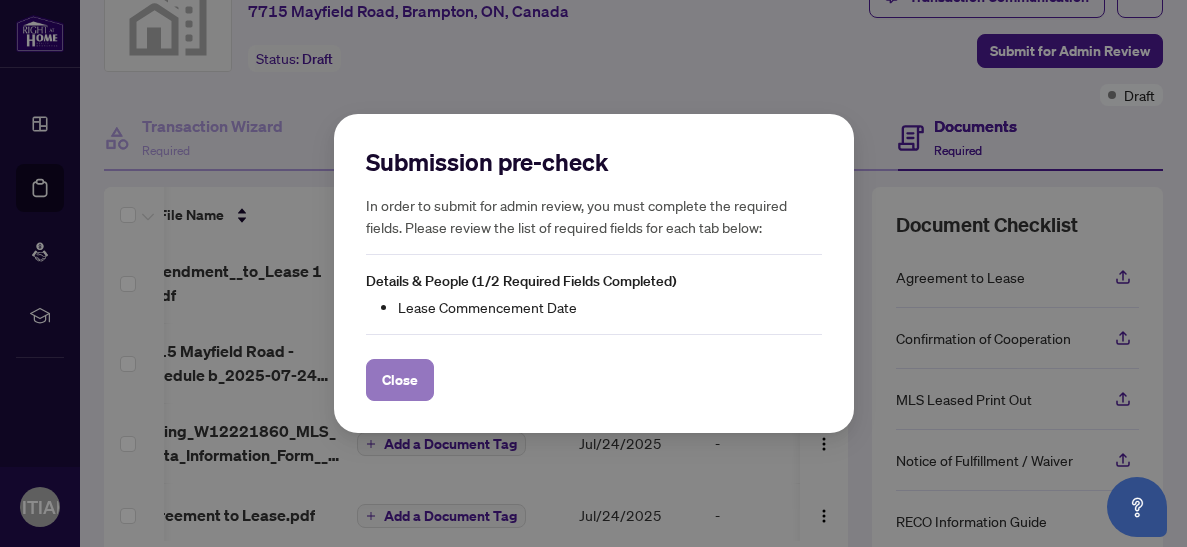 click on "Close" at bounding box center (400, 380) 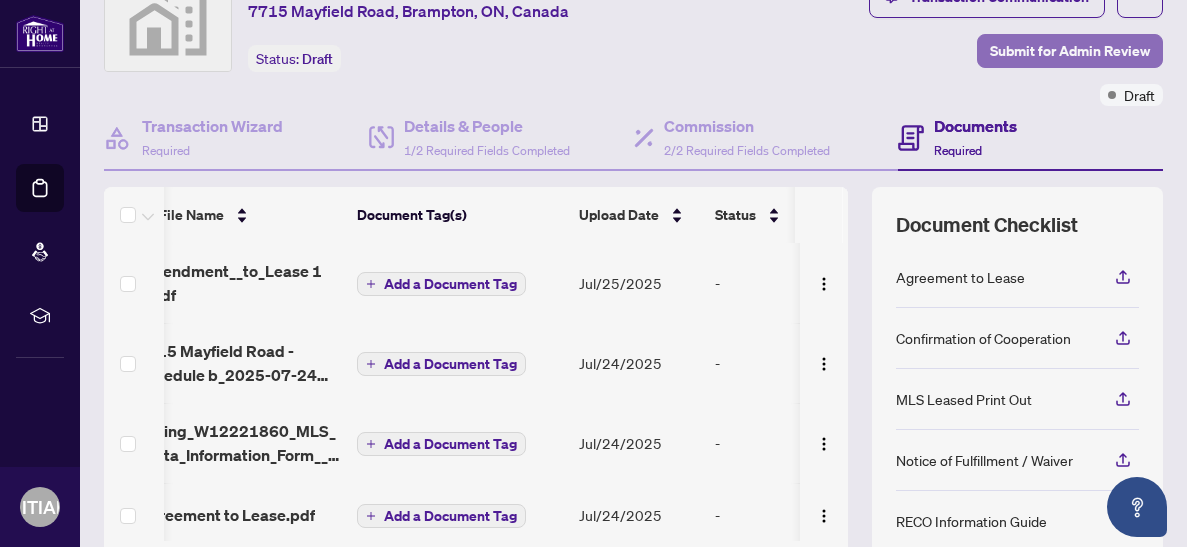click on "Submit for Admin Review" at bounding box center [1070, 51] 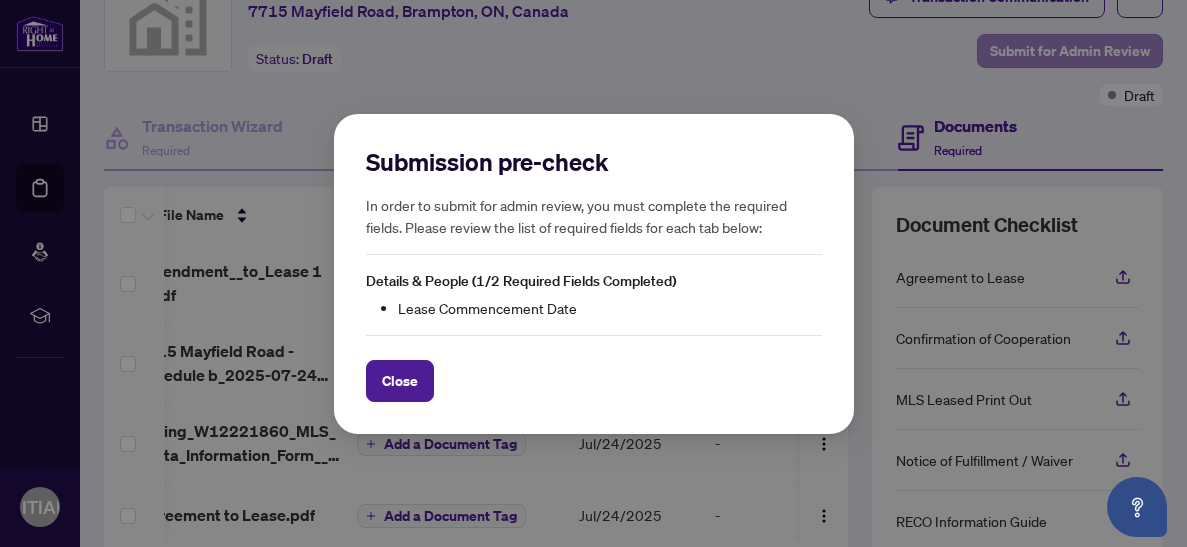 click on "Submission pre-check In order to submit for admin review, you must complete the required fields. Please review the list of required fields for each tab below:   Details & People (1/2 Required Fields Completed) Lease Commencement Date Close Cancel OK" at bounding box center [593, 273] 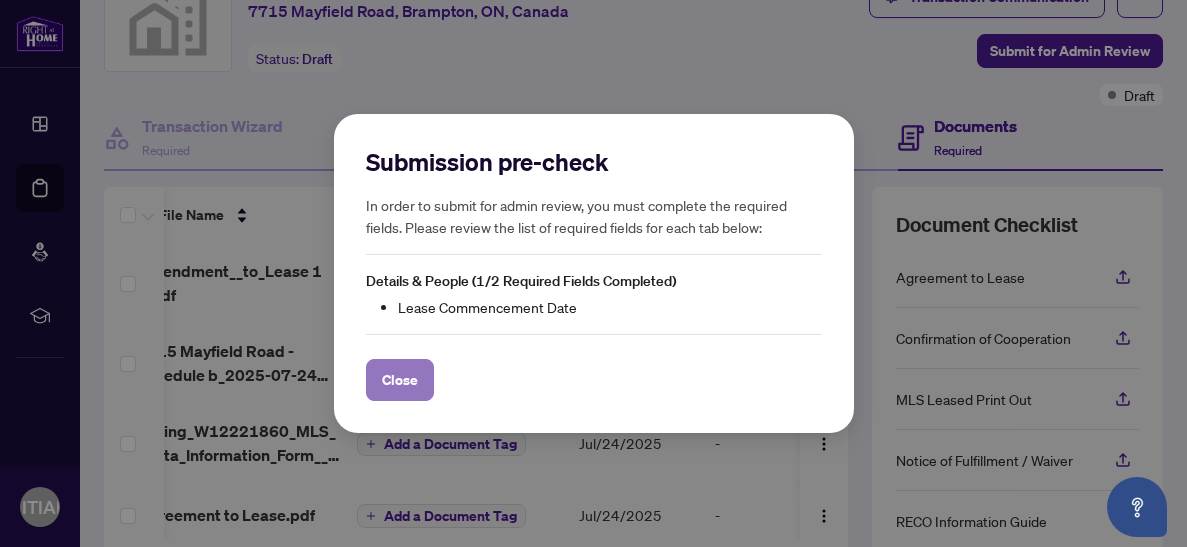 click on "Close" at bounding box center (400, 380) 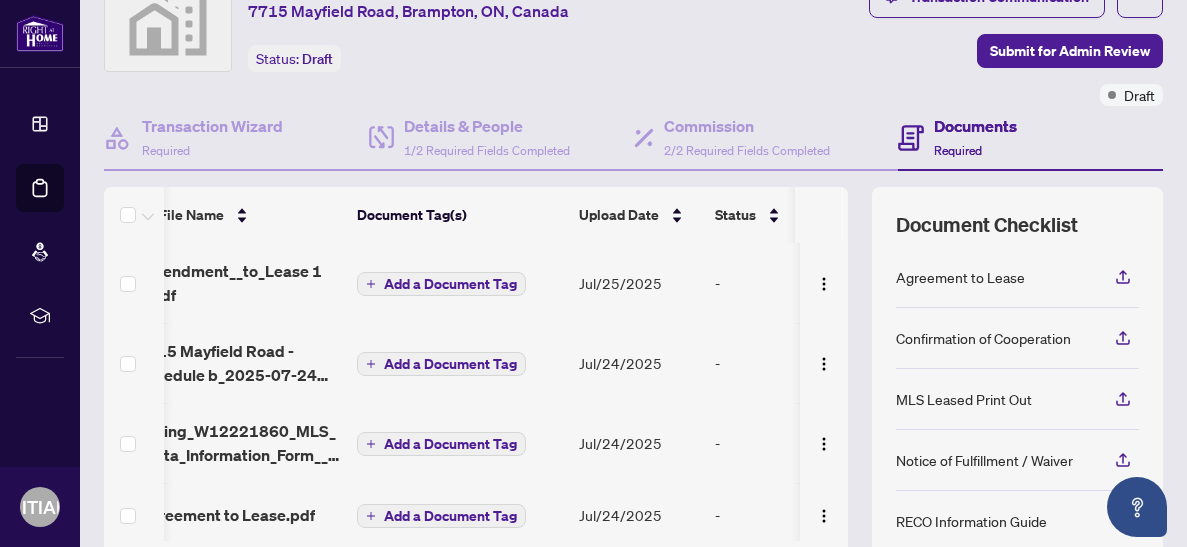 click on "Add a Document Tag" at bounding box center (460, 363) 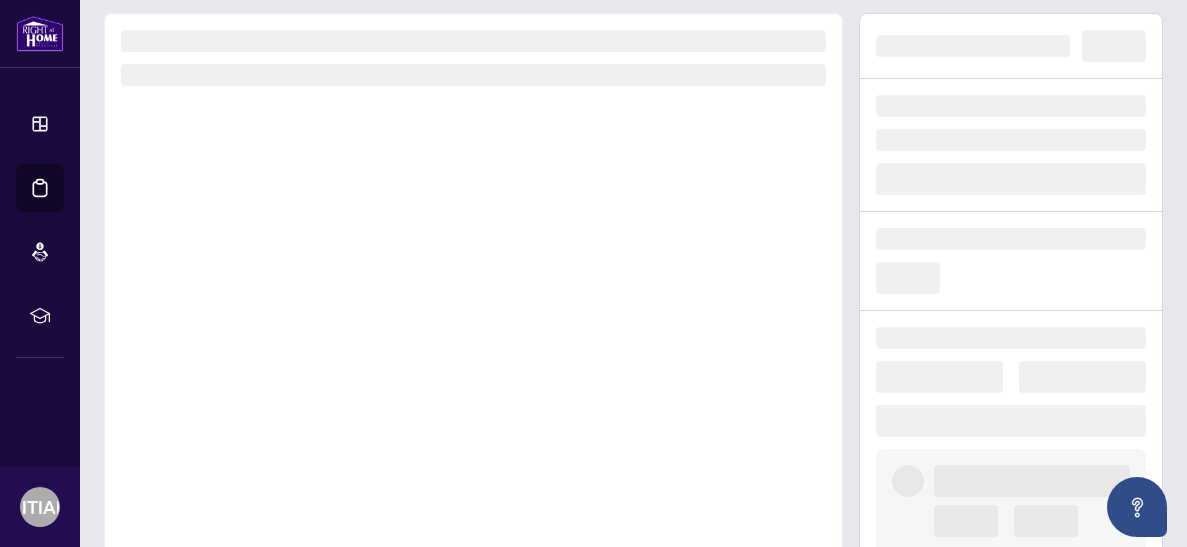 click at bounding box center [473, 291] 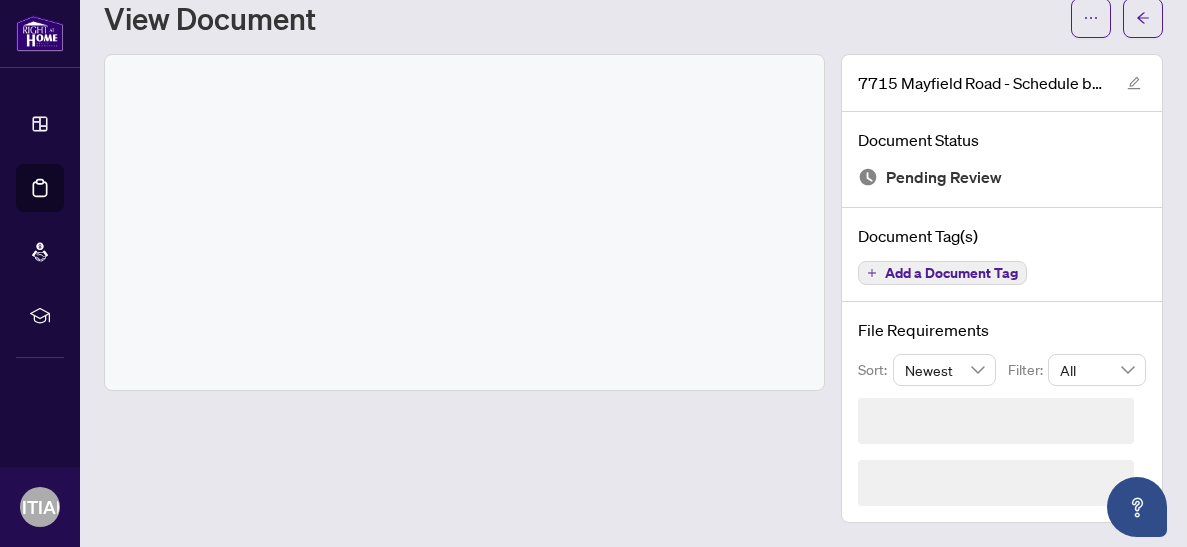 scroll, scrollTop: 0, scrollLeft: 0, axis: both 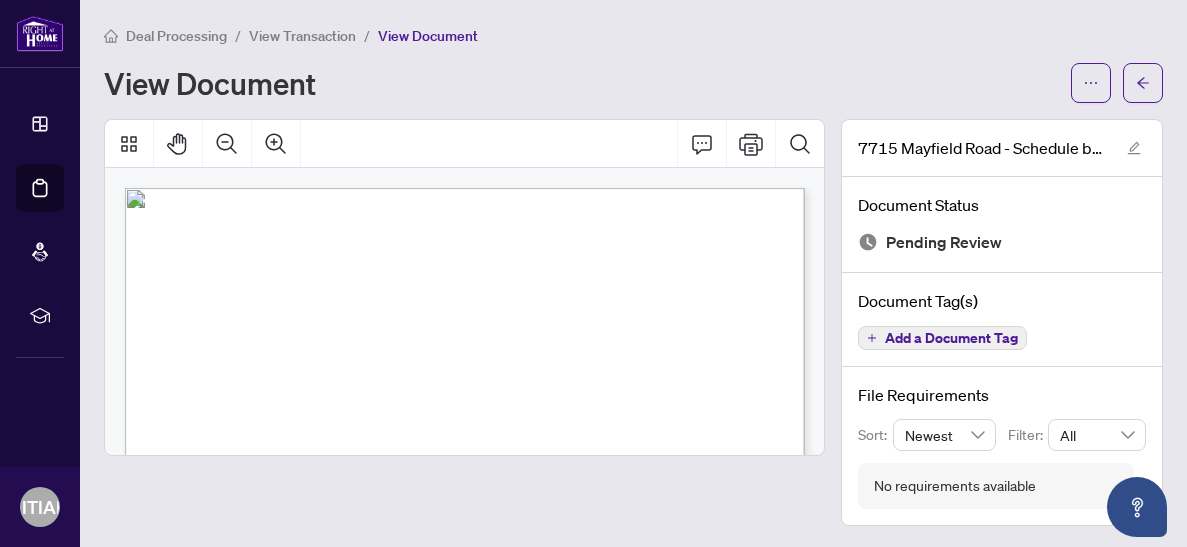 click on "View Transaction" at bounding box center [302, 35] 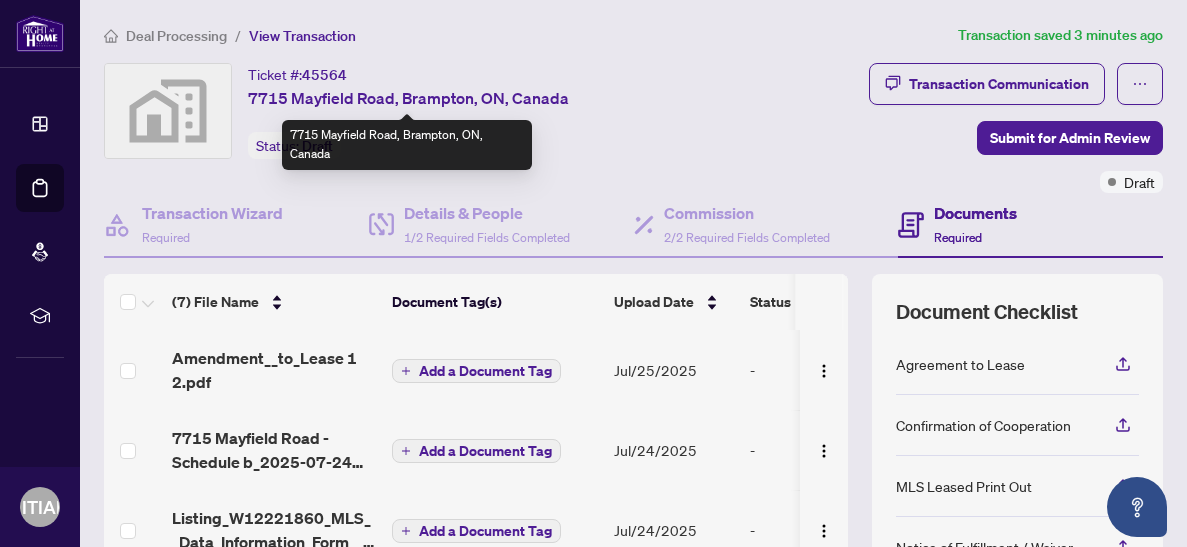 click on "7715 Mayfield Road, Brampton, ON, Canada" at bounding box center (408, 98) 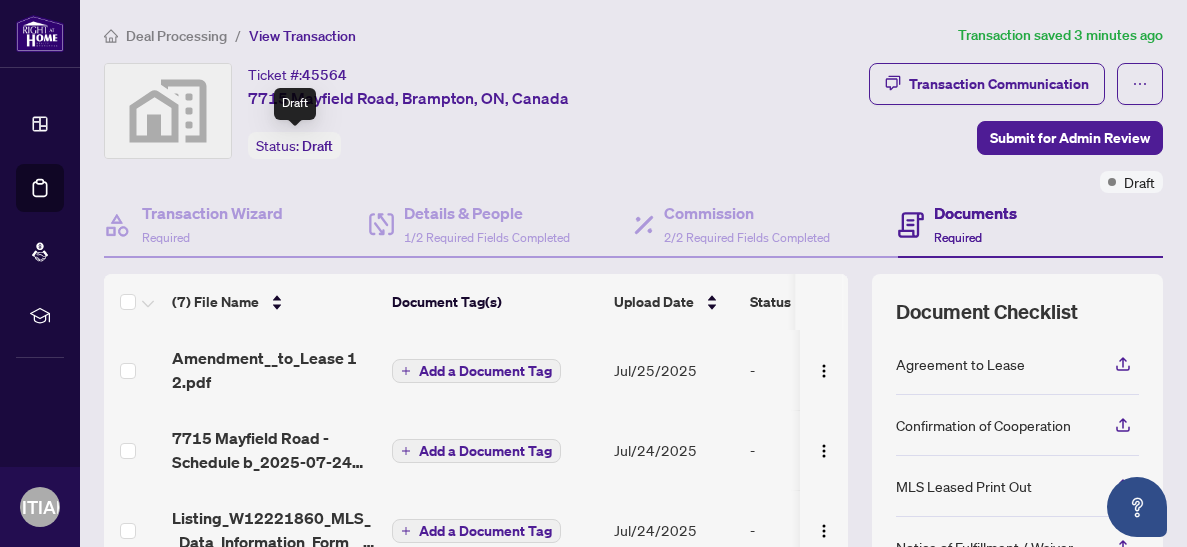 click on "Status:   Draft" at bounding box center [294, 145] 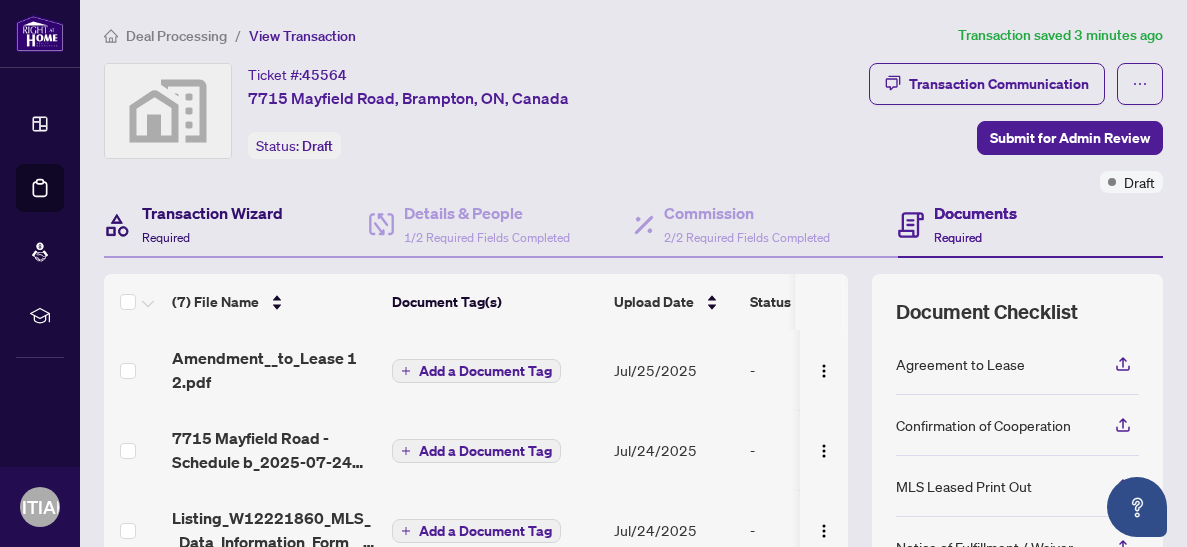 click on "Transaction Wizard" at bounding box center [212, 213] 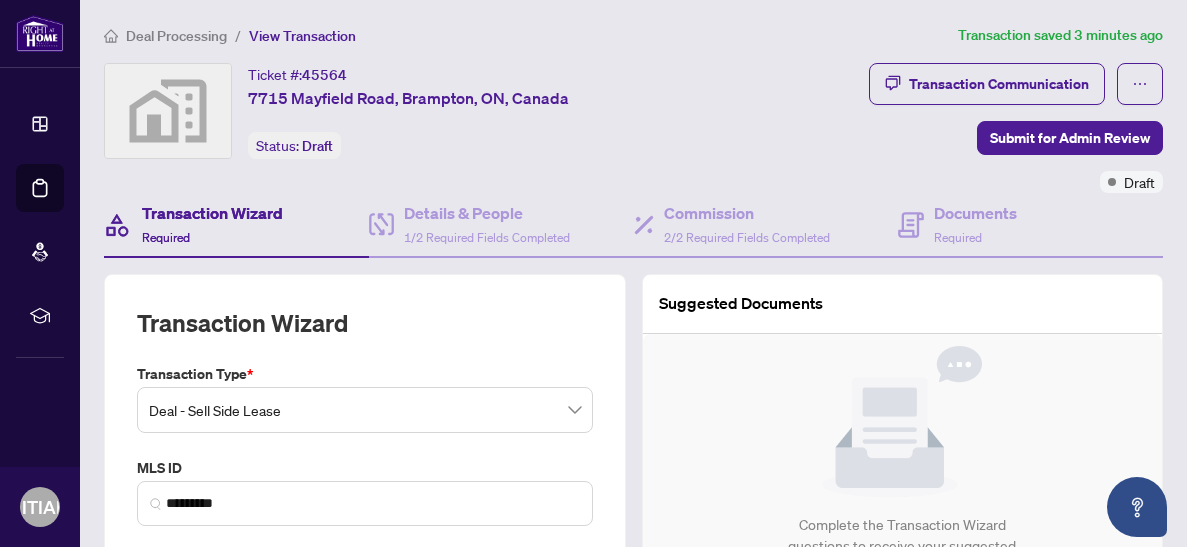 type on "**********" 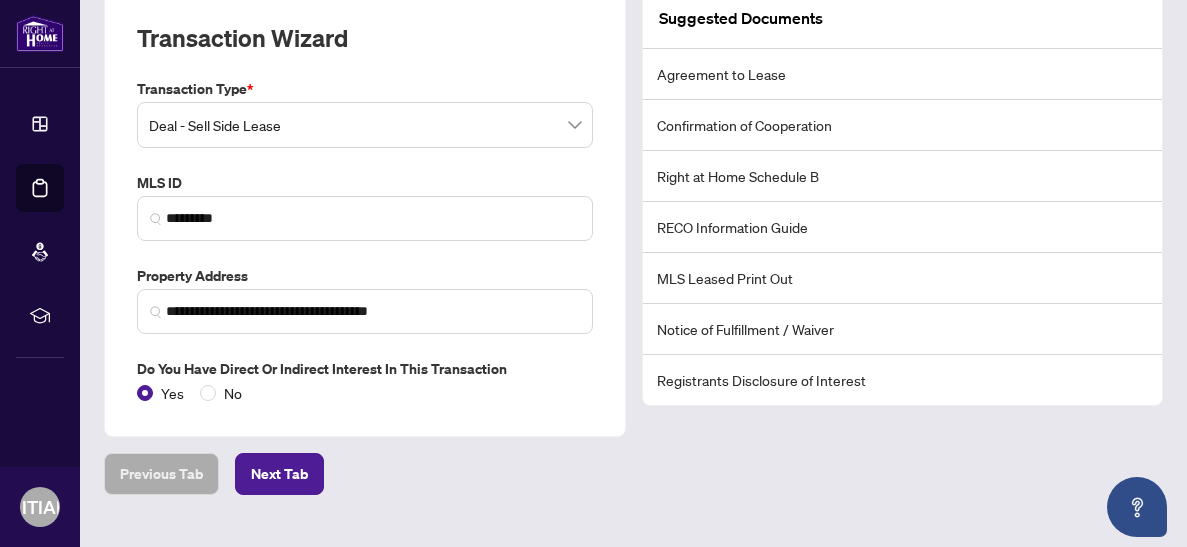 scroll, scrollTop: 286, scrollLeft: 0, axis: vertical 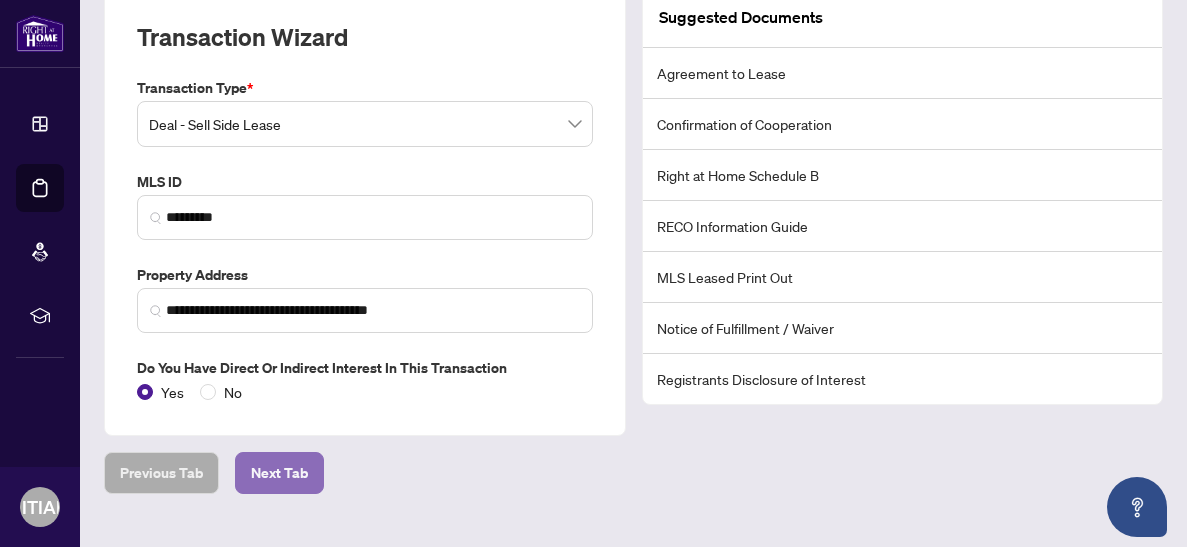 click on "Next Tab" at bounding box center (279, 473) 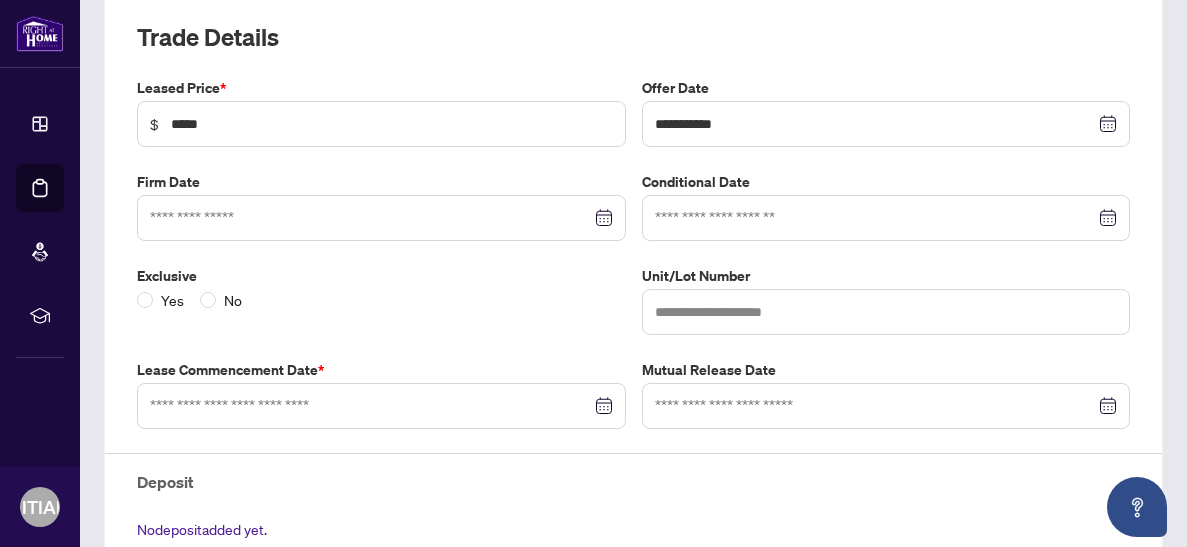 type on "**********" 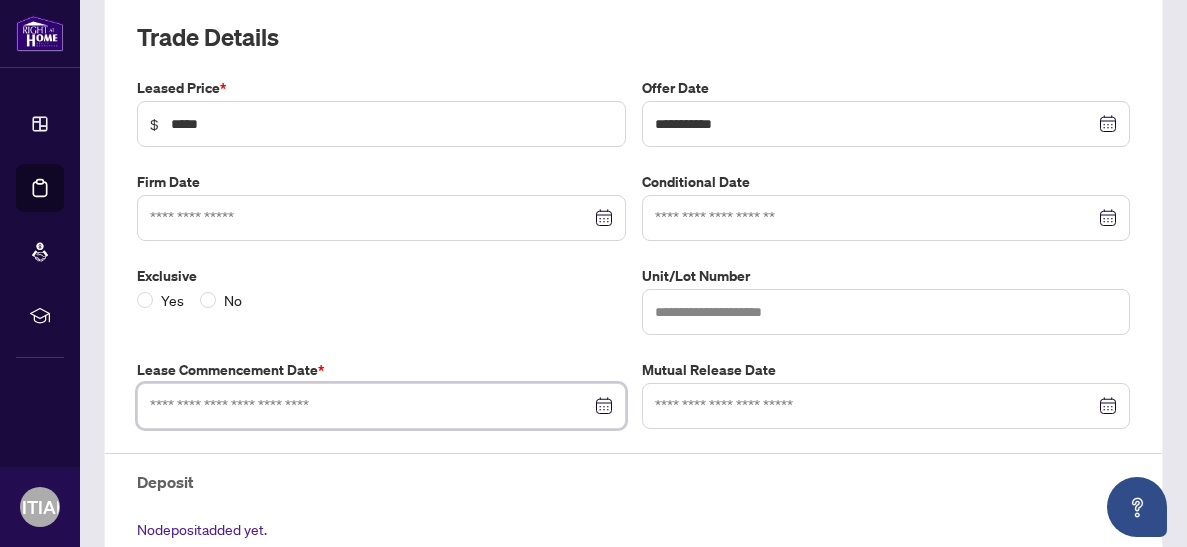 click at bounding box center [370, 406] 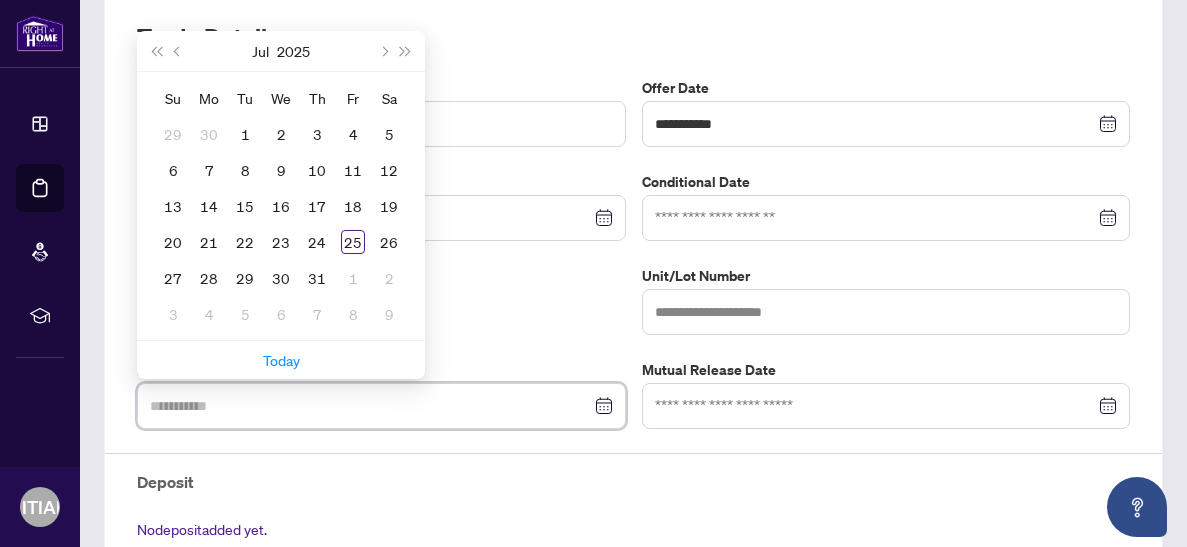 type on "**********" 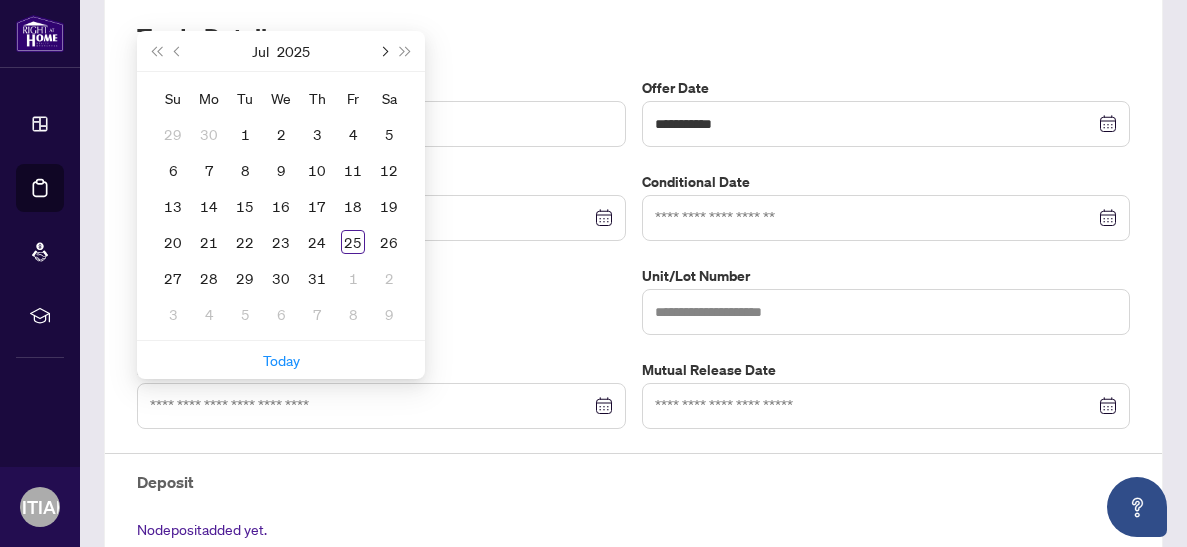 click at bounding box center [383, 51] 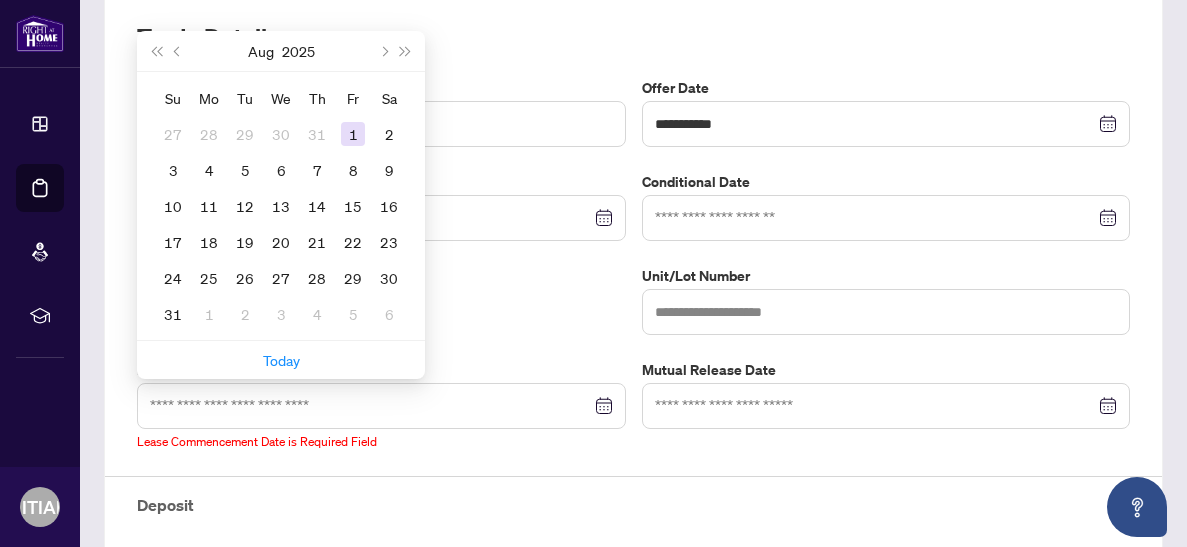 type on "**********" 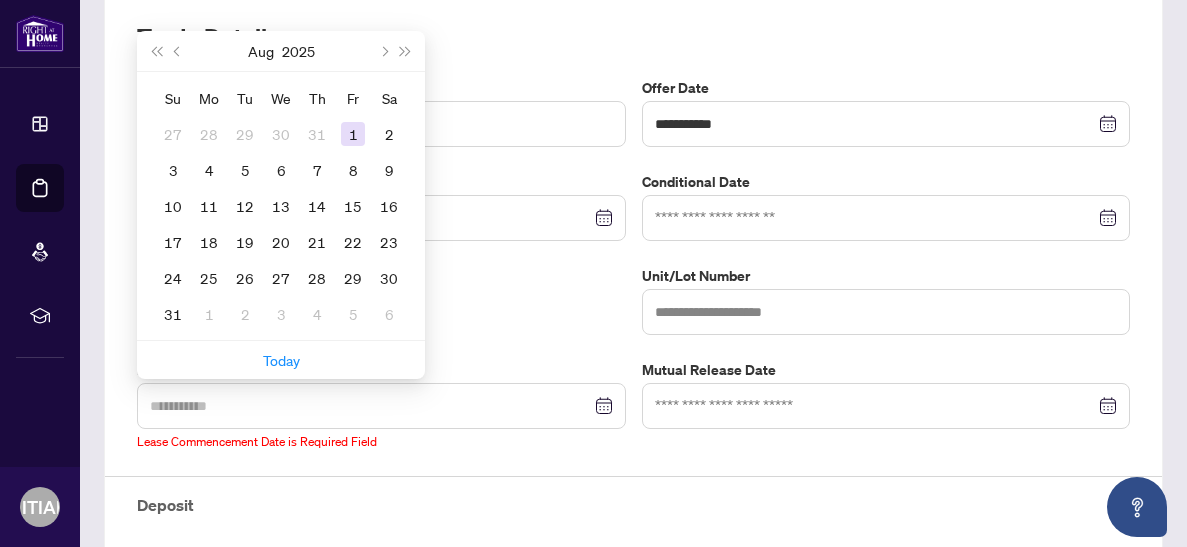 click on "1" at bounding box center [353, 134] 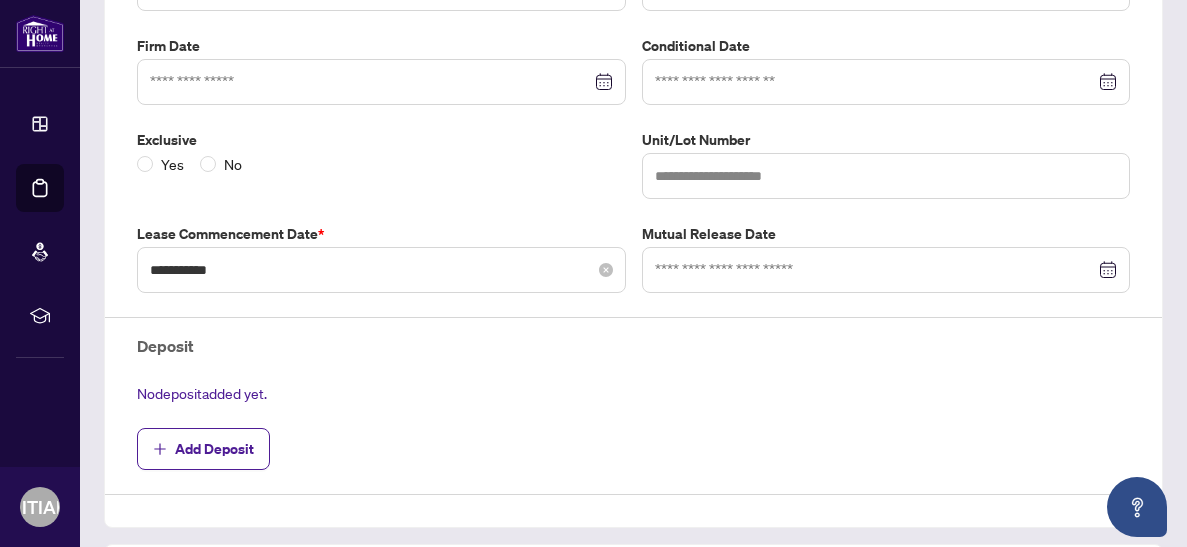 scroll, scrollTop: 424, scrollLeft: 0, axis: vertical 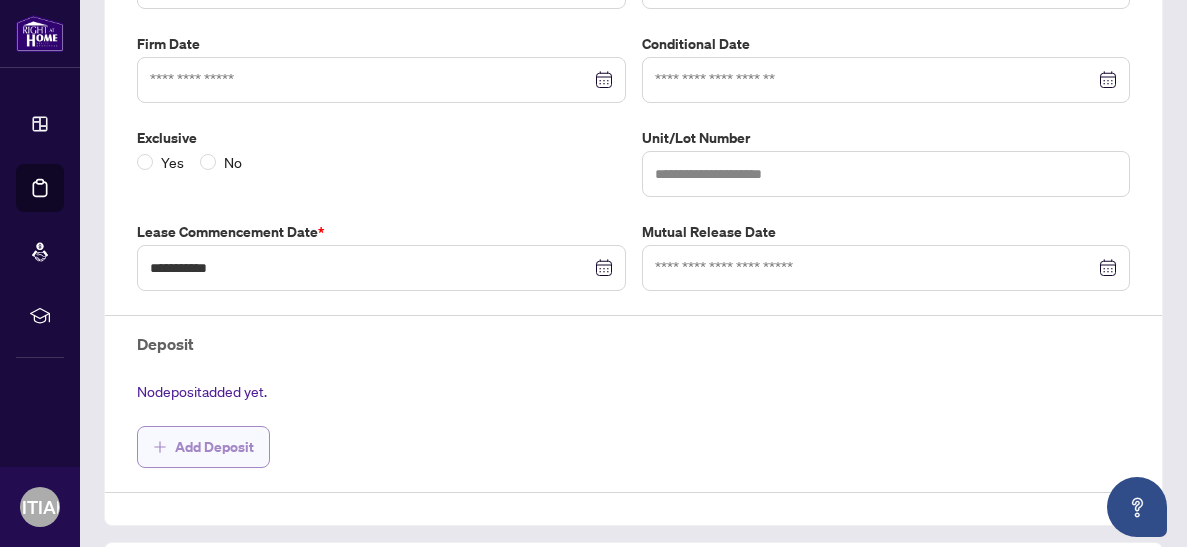 click on "Add Deposit" at bounding box center [214, 447] 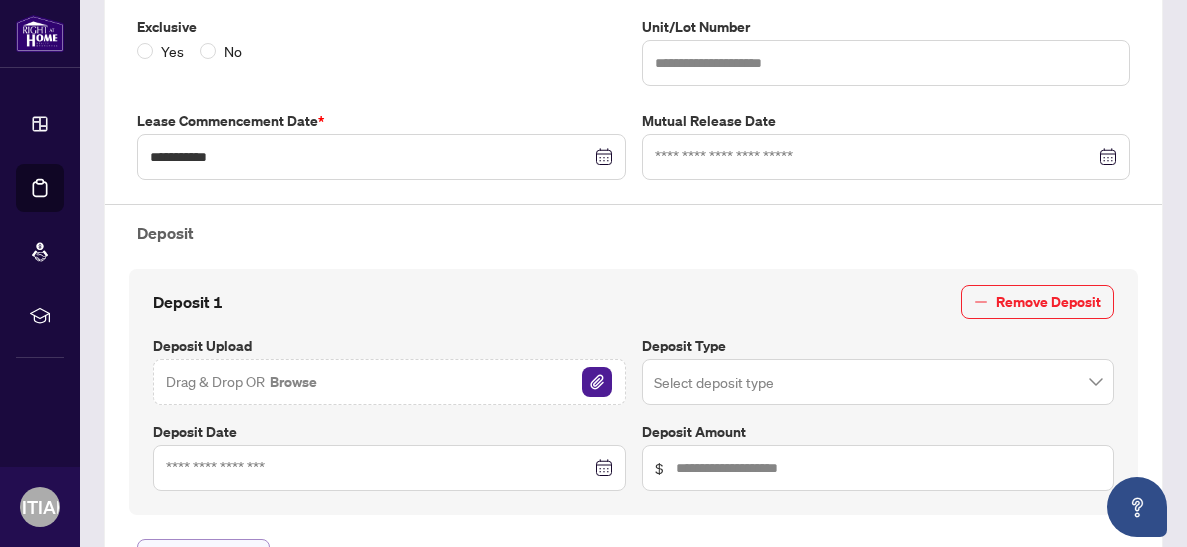 scroll, scrollTop: 539, scrollLeft: 0, axis: vertical 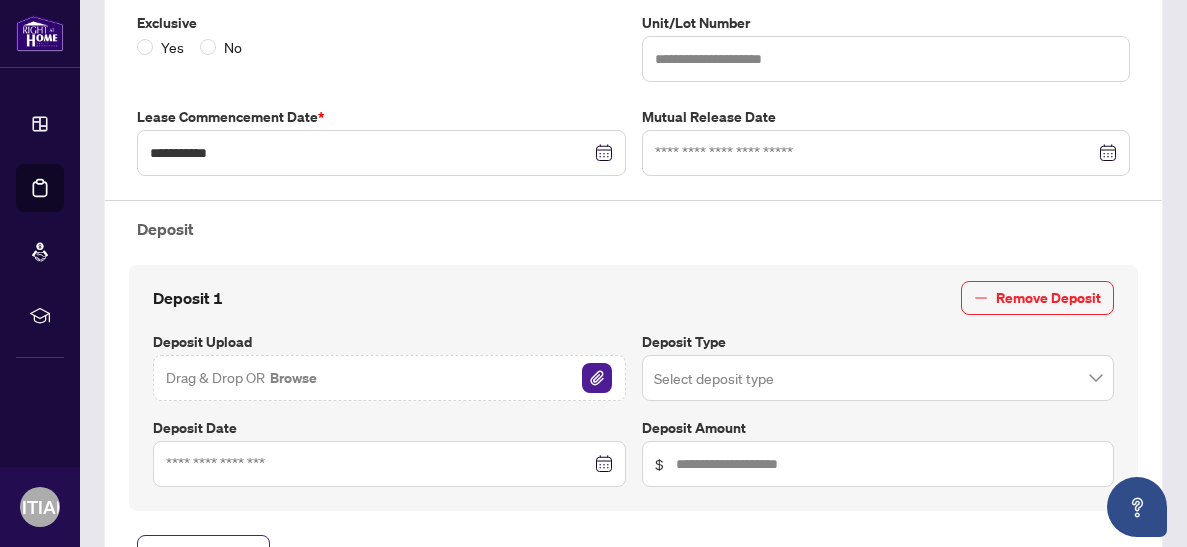 click at bounding box center [878, 378] 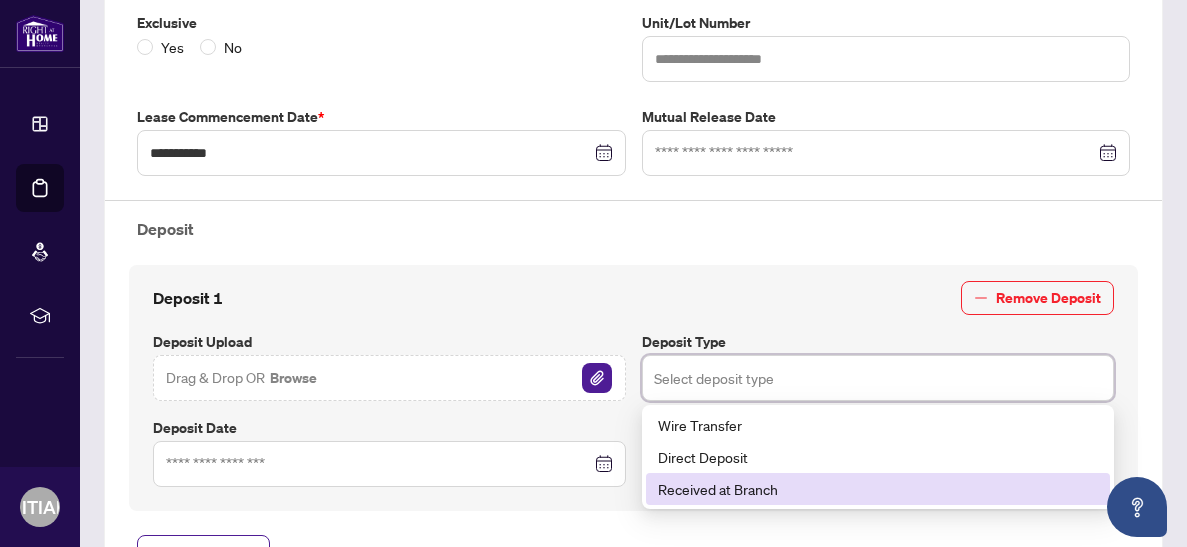 click on "Received at Branch" at bounding box center (878, 489) 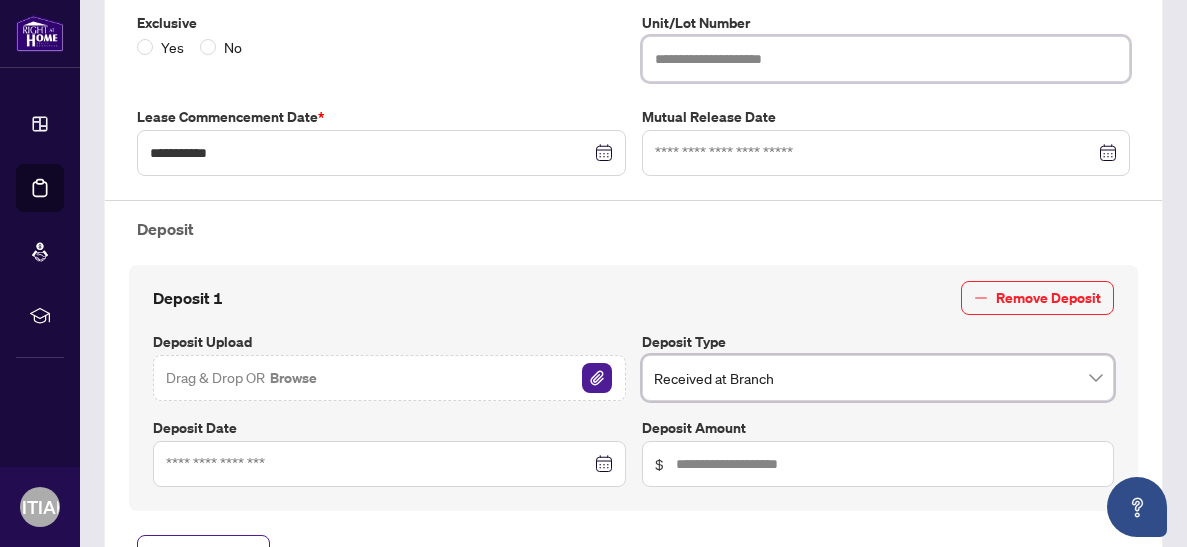 click at bounding box center [886, 59] 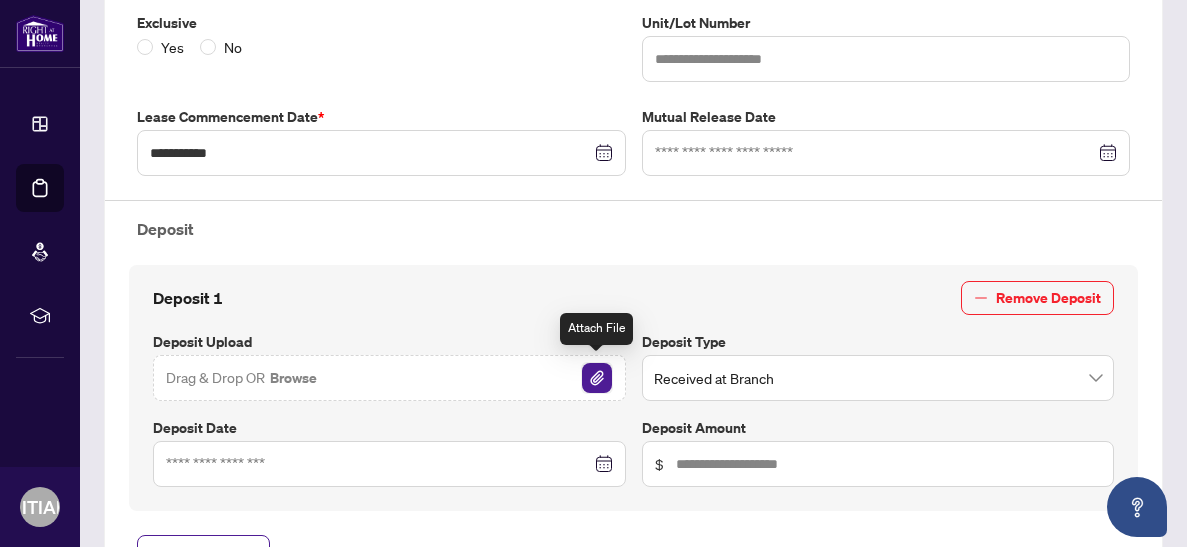 click at bounding box center (597, 378) 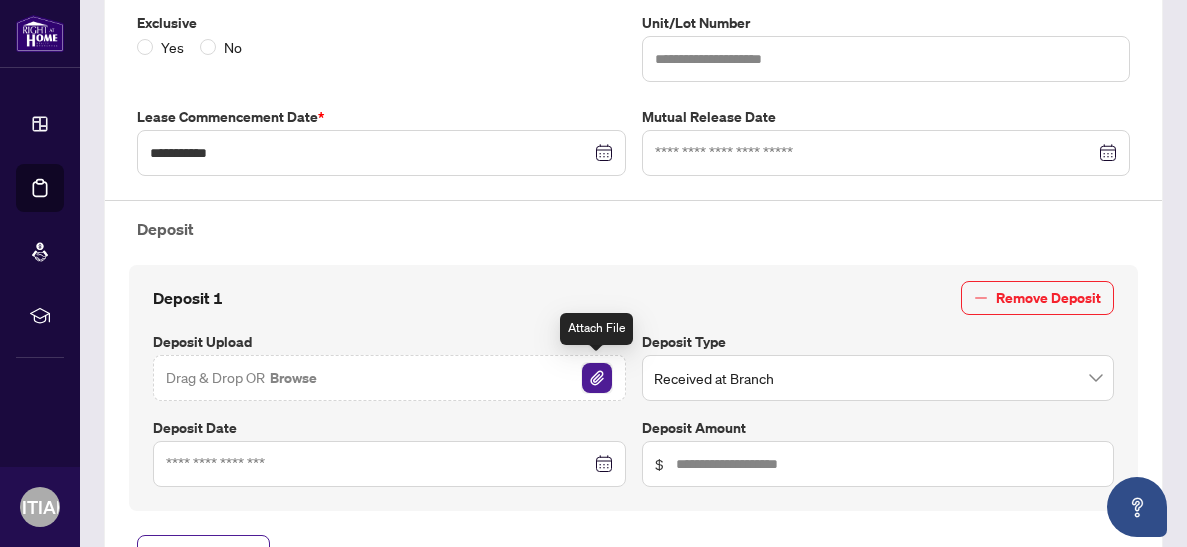 click at bounding box center (597, 378) 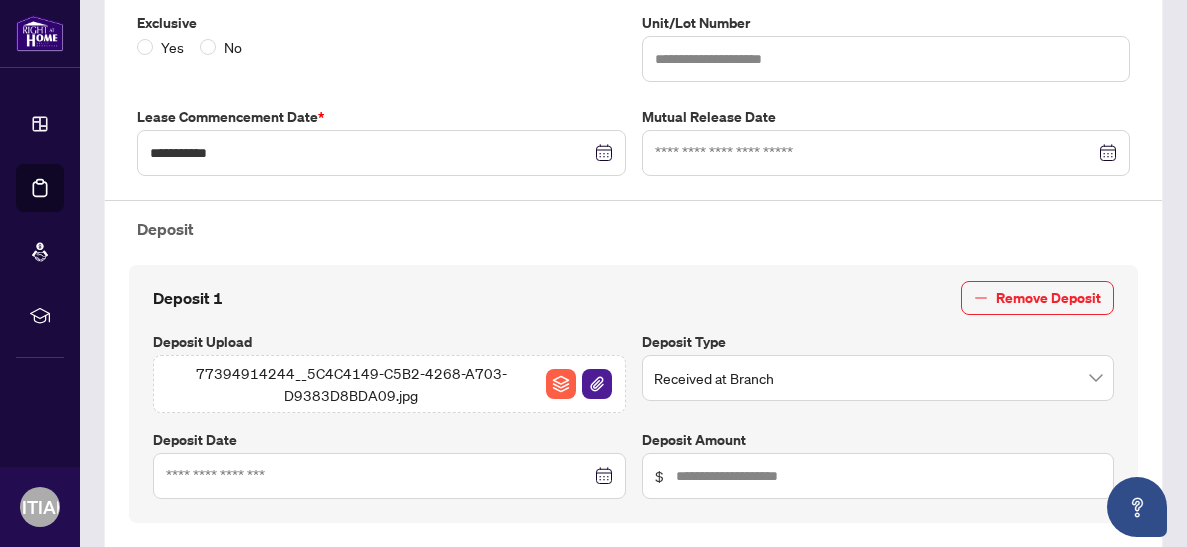 scroll, scrollTop: 550, scrollLeft: 0, axis: vertical 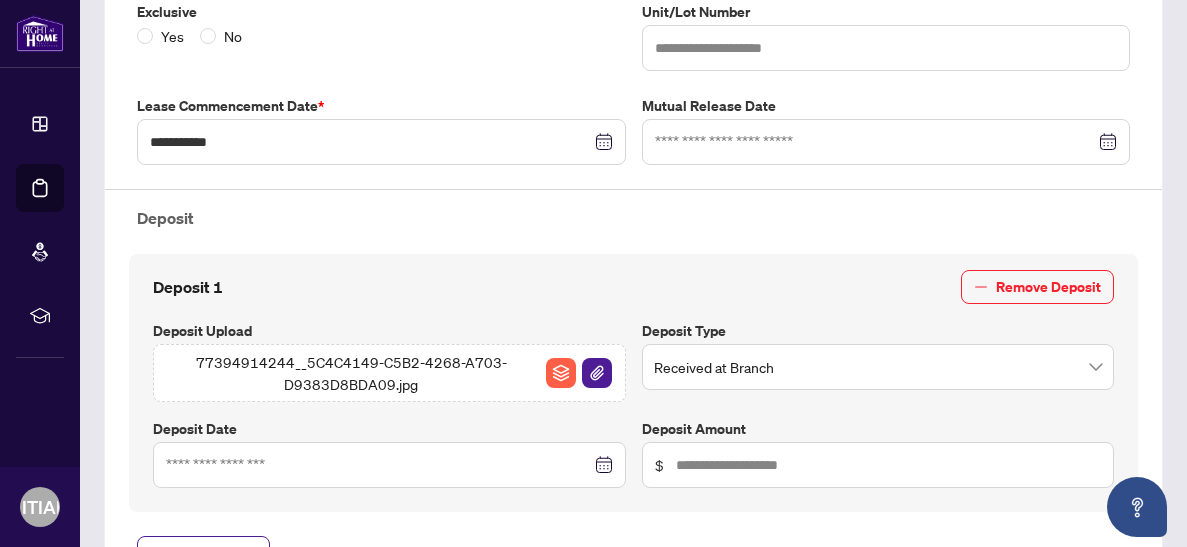 click at bounding box center [389, 465] 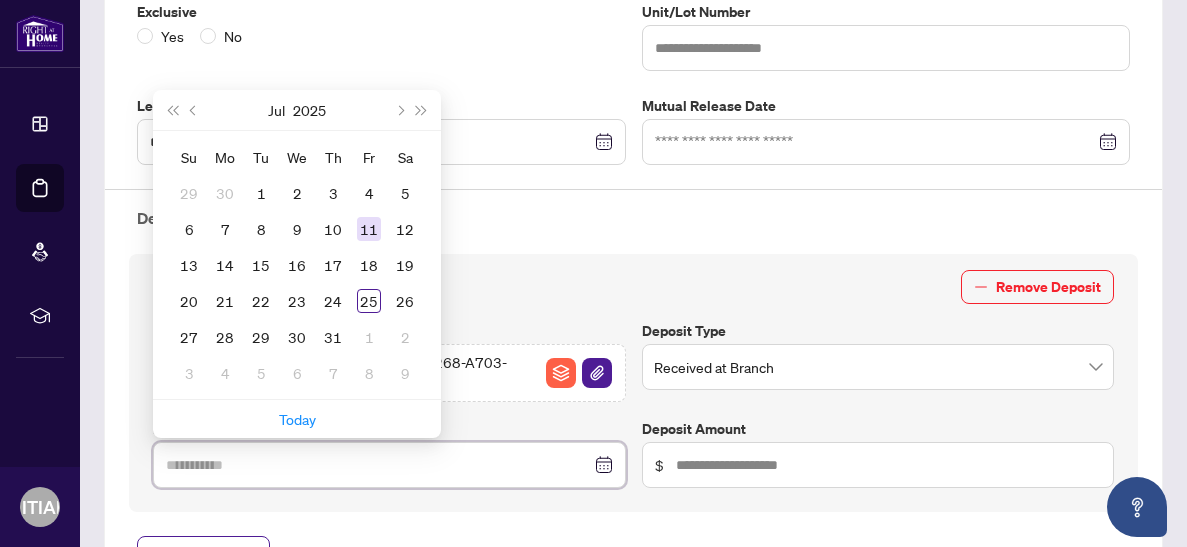 type on "**********" 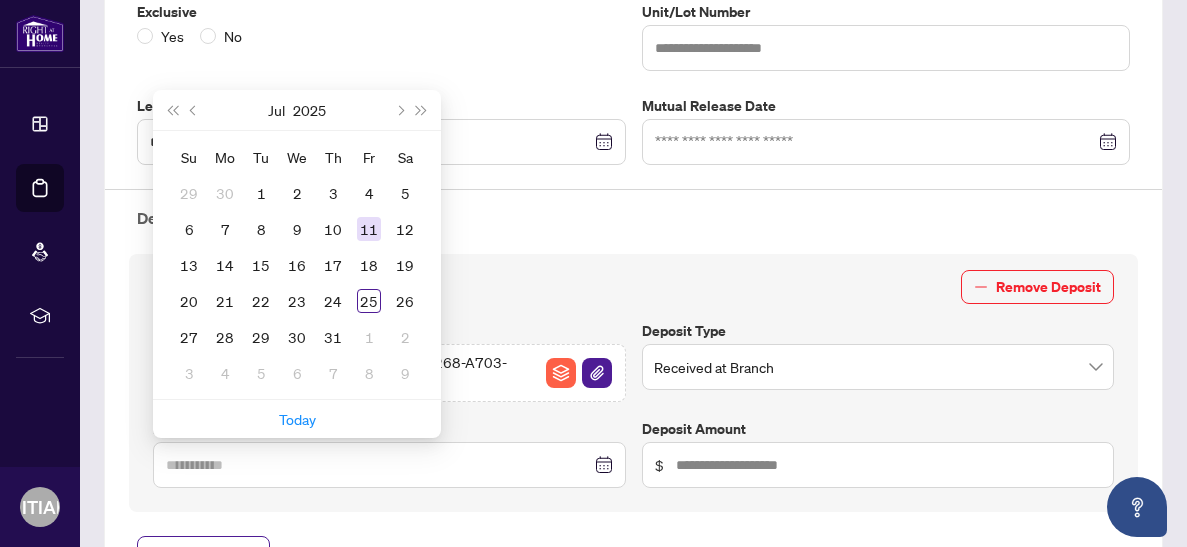 click on "11" at bounding box center (369, 229) 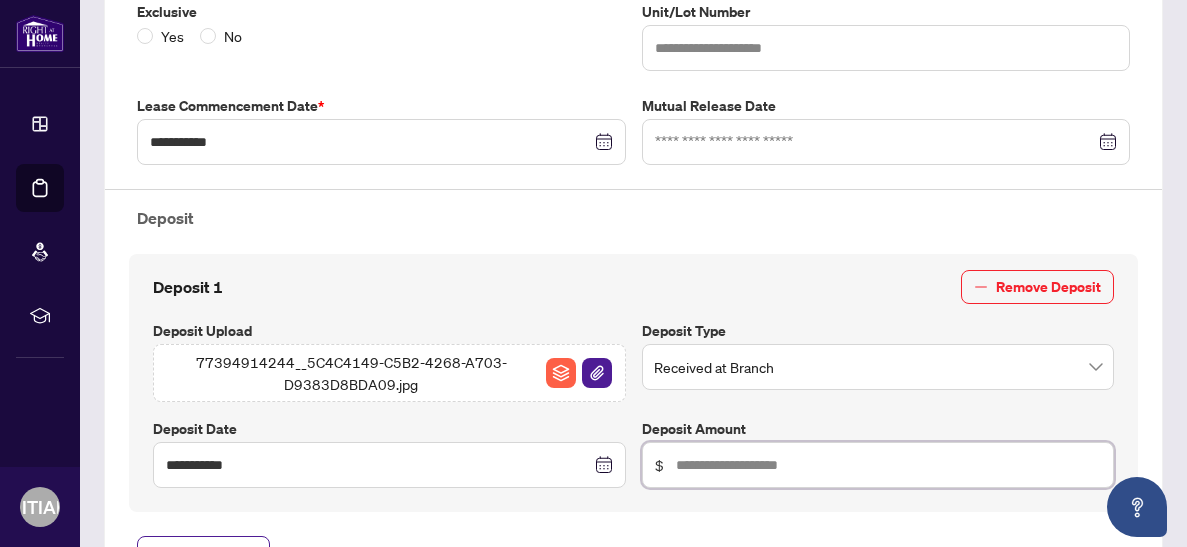 click at bounding box center (889, 465) 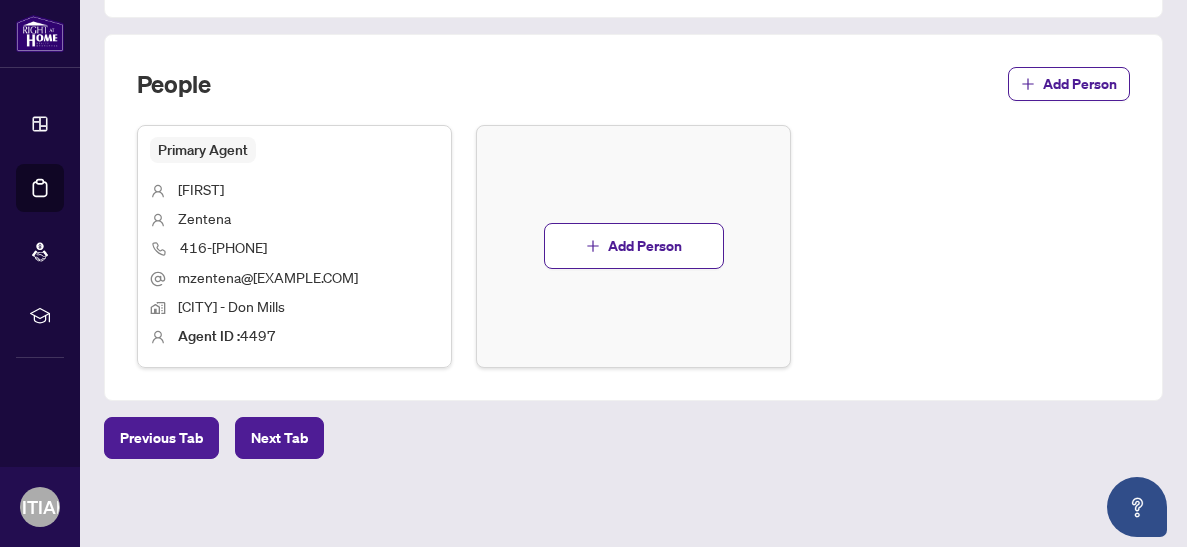 scroll, scrollTop: 1173, scrollLeft: 0, axis: vertical 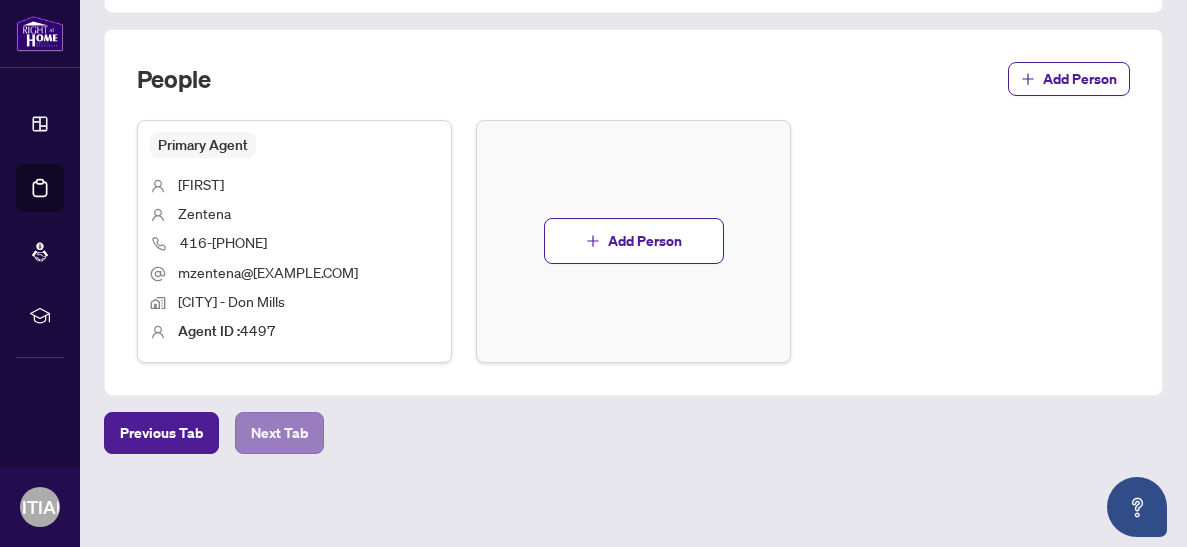 type on "*****" 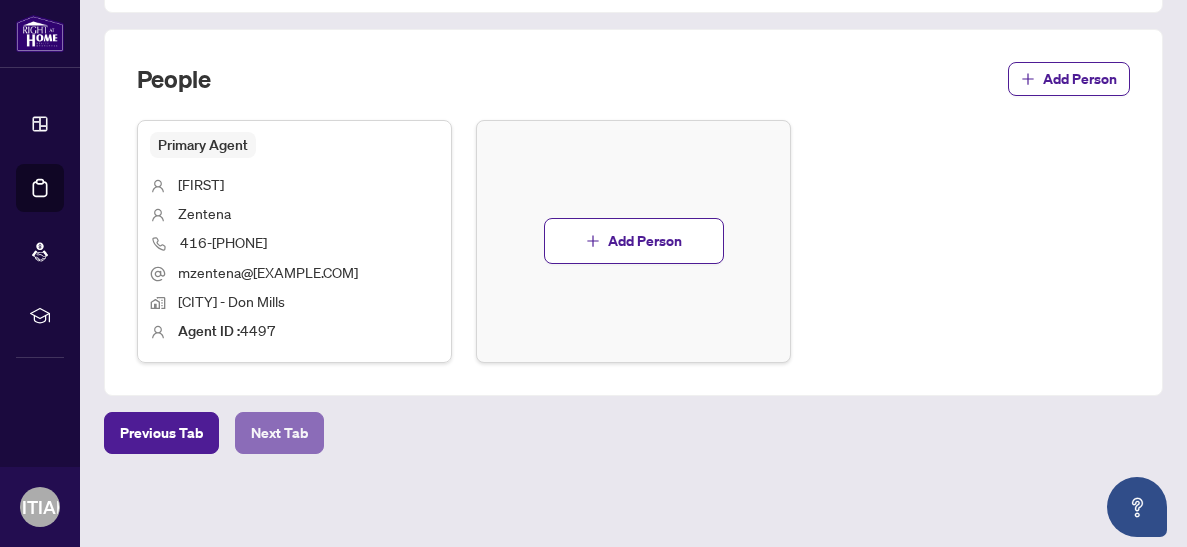 click on "Next Tab" at bounding box center (279, 433) 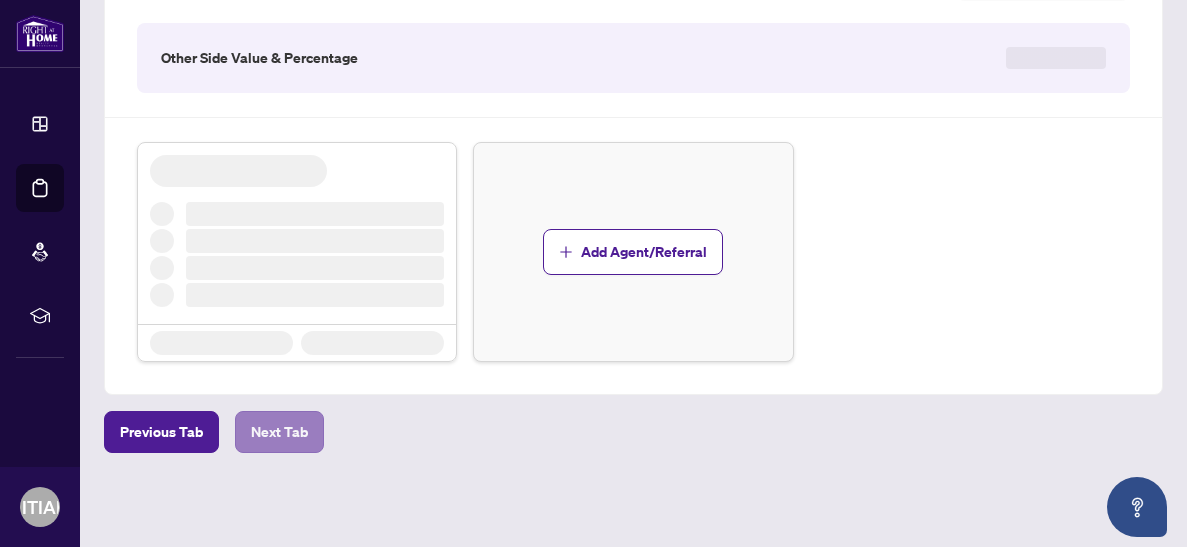 scroll, scrollTop: 0, scrollLeft: 0, axis: both 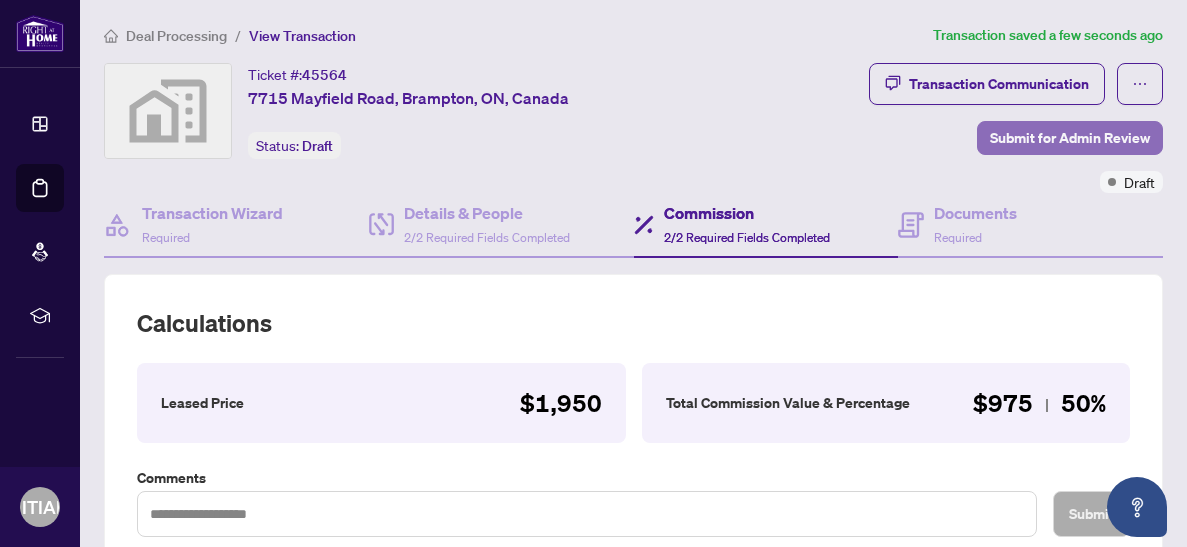 click on "Submit for Admin Review" at bounding box center [1070, 138] 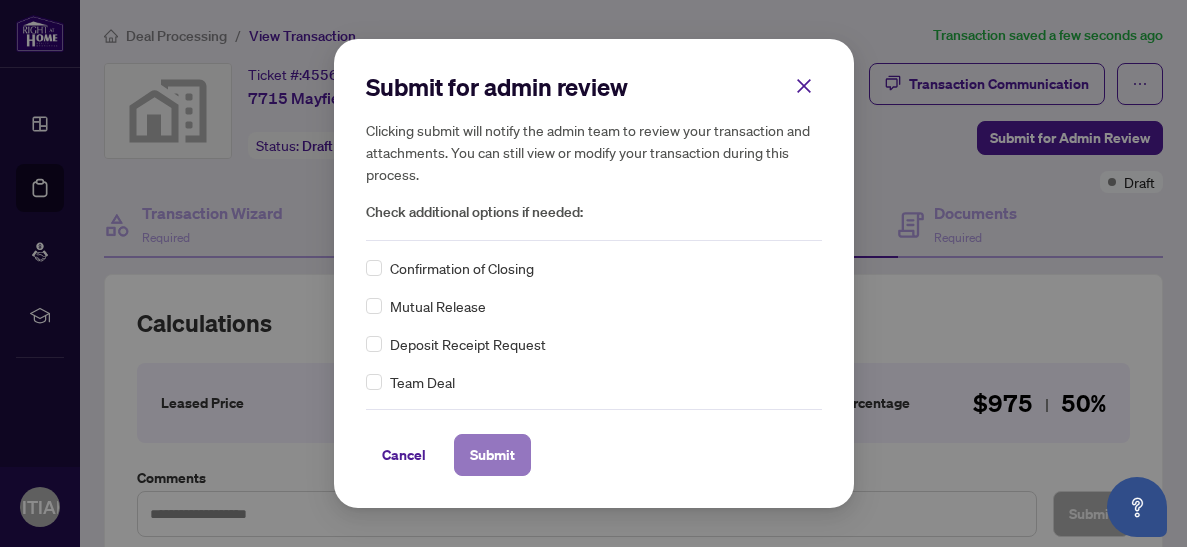 click on "Submit" at bounding box center (492, 455) 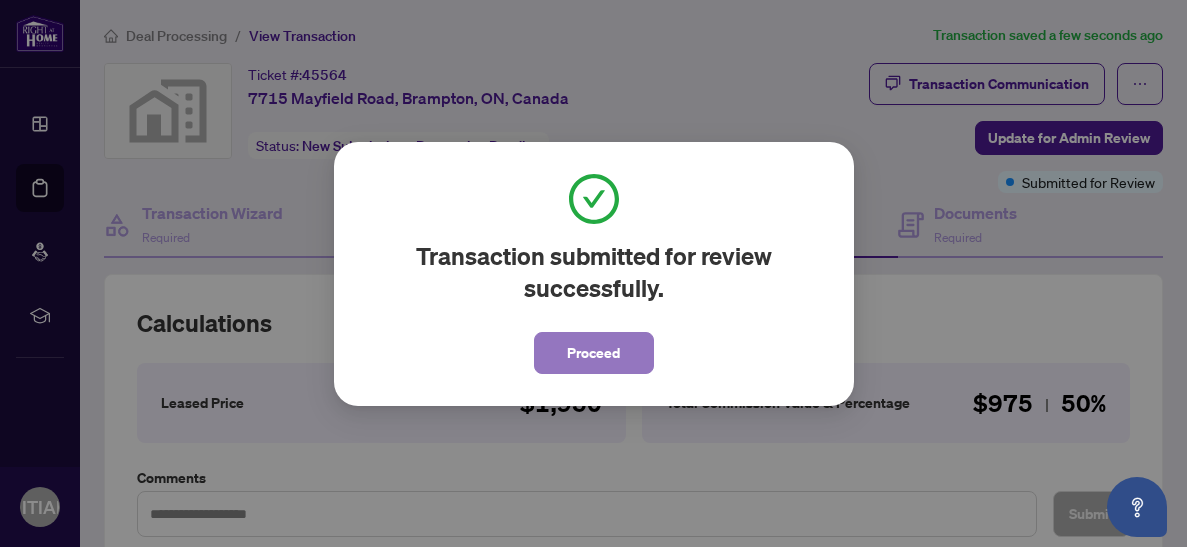 click on "Proceed" at bounding box center (593, 353) 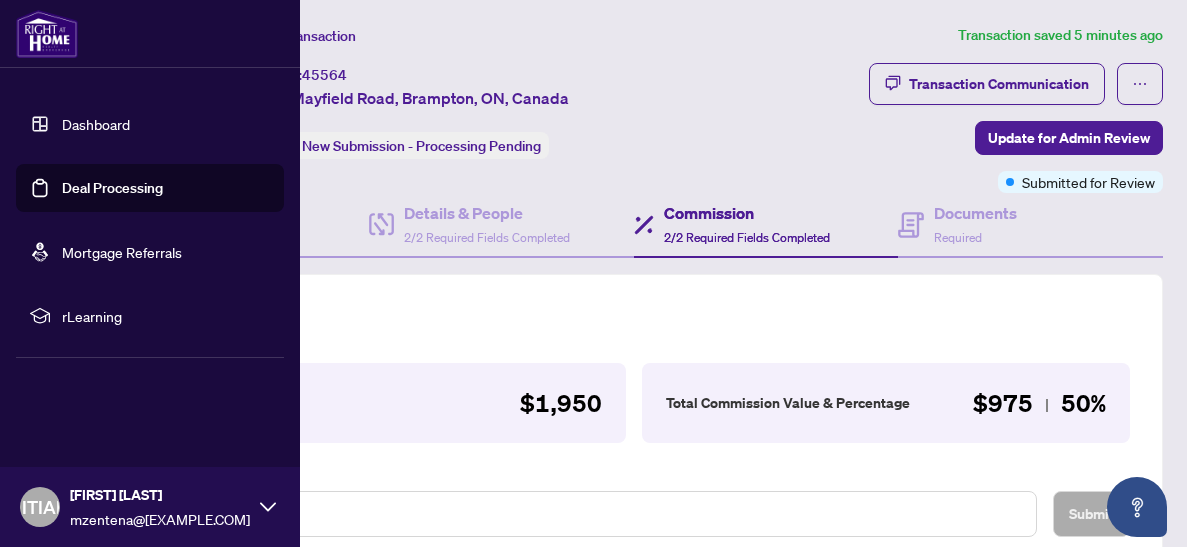 click on "Dashboard" at bounding box center [96, 124] 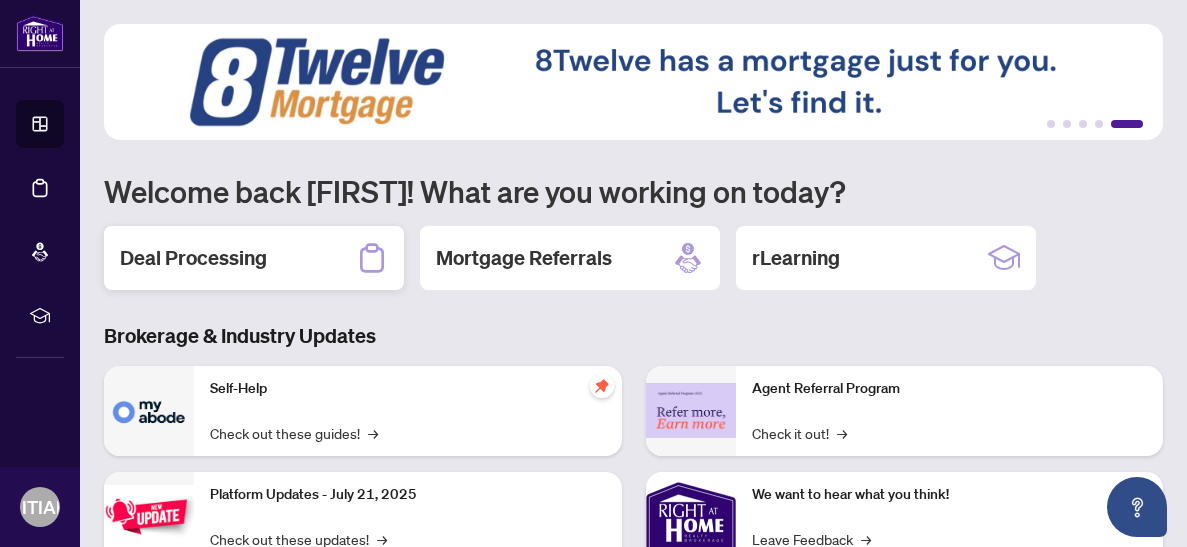click on "Deal Processing" at bounding box center [193, 258] 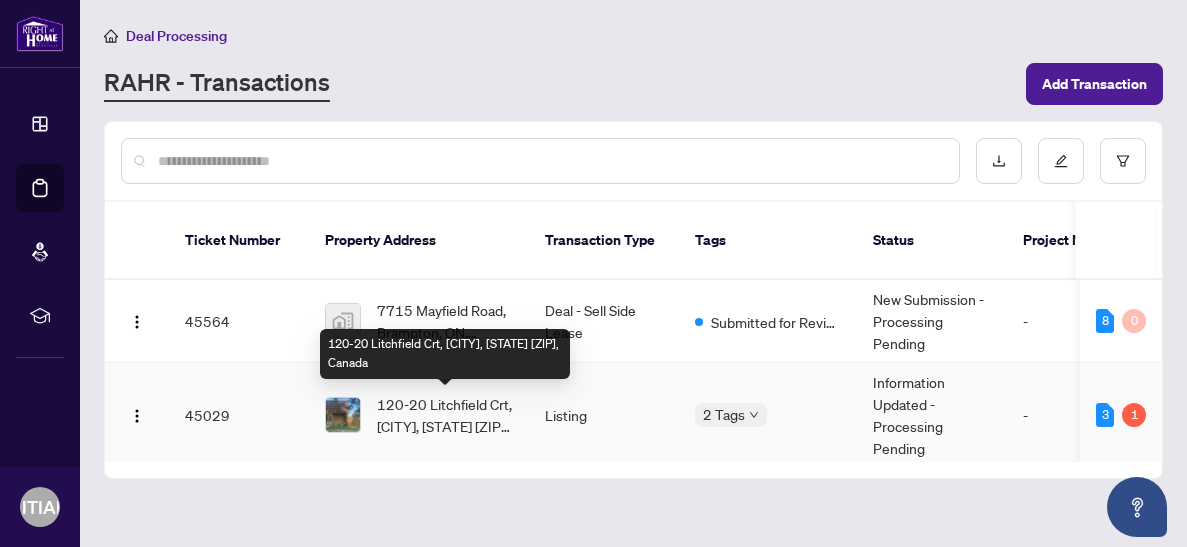 click on "120-20 Litchfield Crt, [CITY], [STATE] [ZIP], Canada" at bounding box center (445, 415) 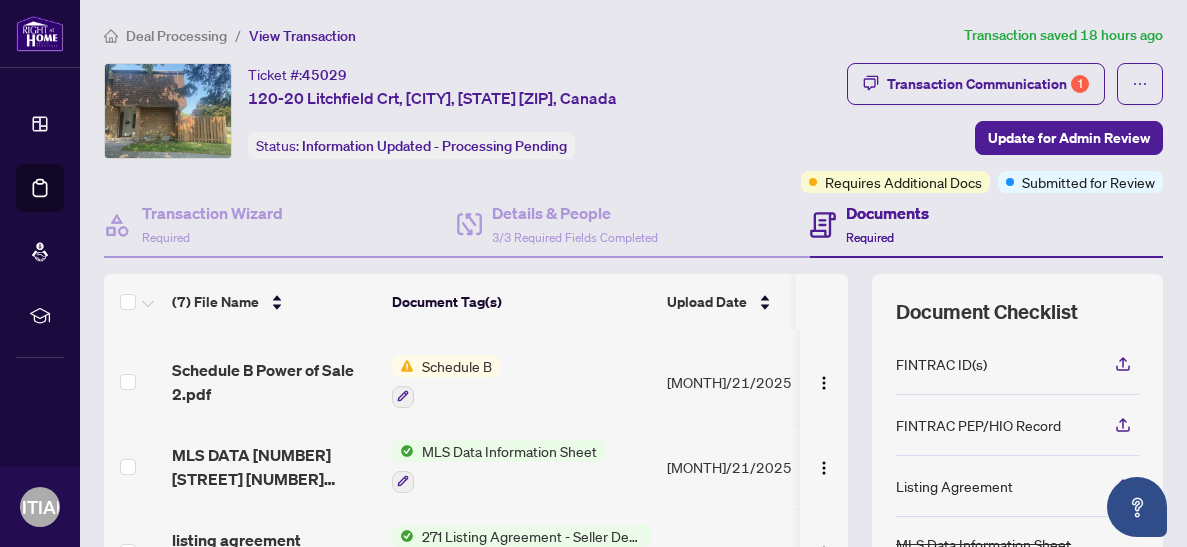 scroll, scrollTop: 286, scrollLeft: 0, axis: vertical 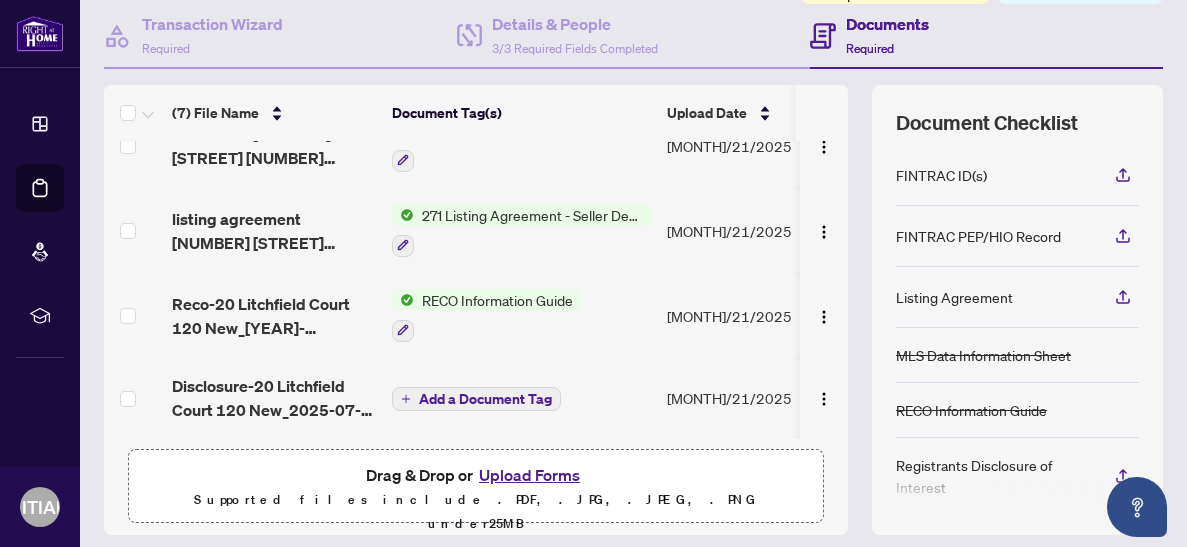 click on "Upload Forms" at bounding box center [529, 475] 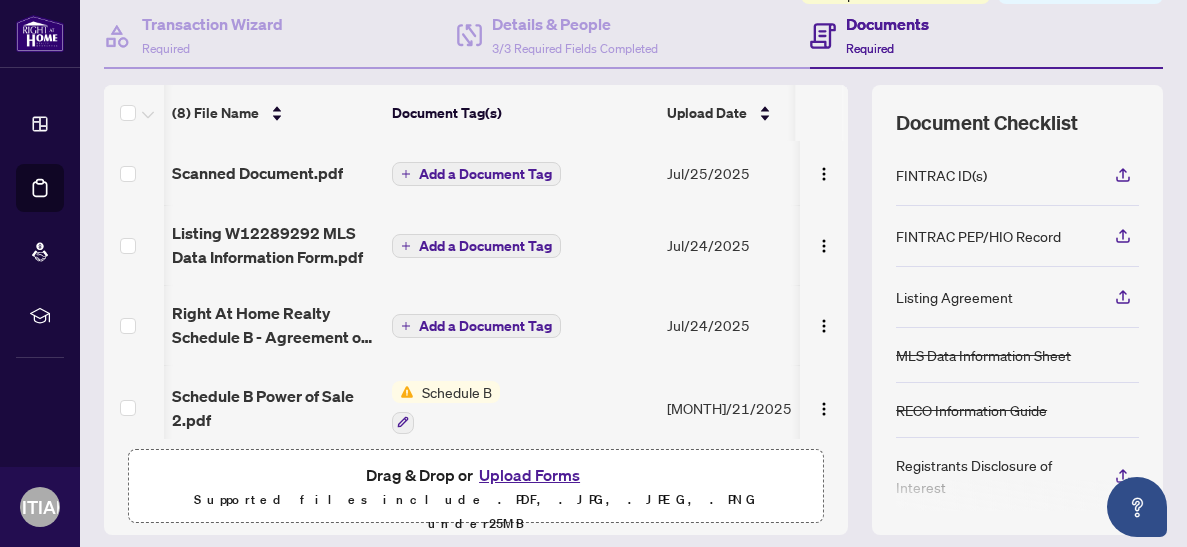 scroll, scrollTop: 12, scrollLeft: 139, axis: both 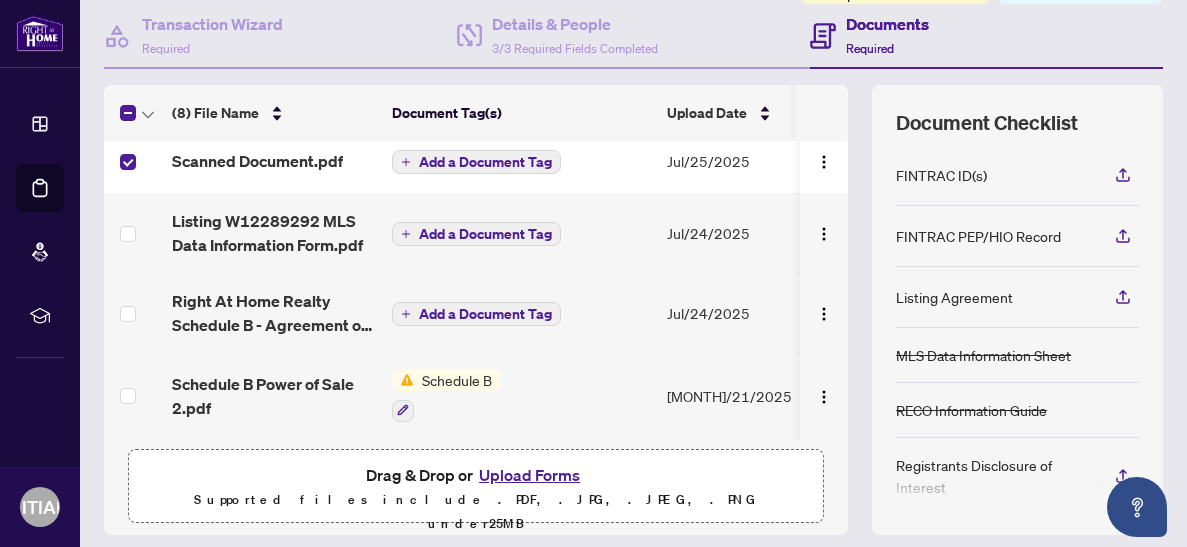 click on "Scanned Document.pdf" at bounding box center [257, 161] 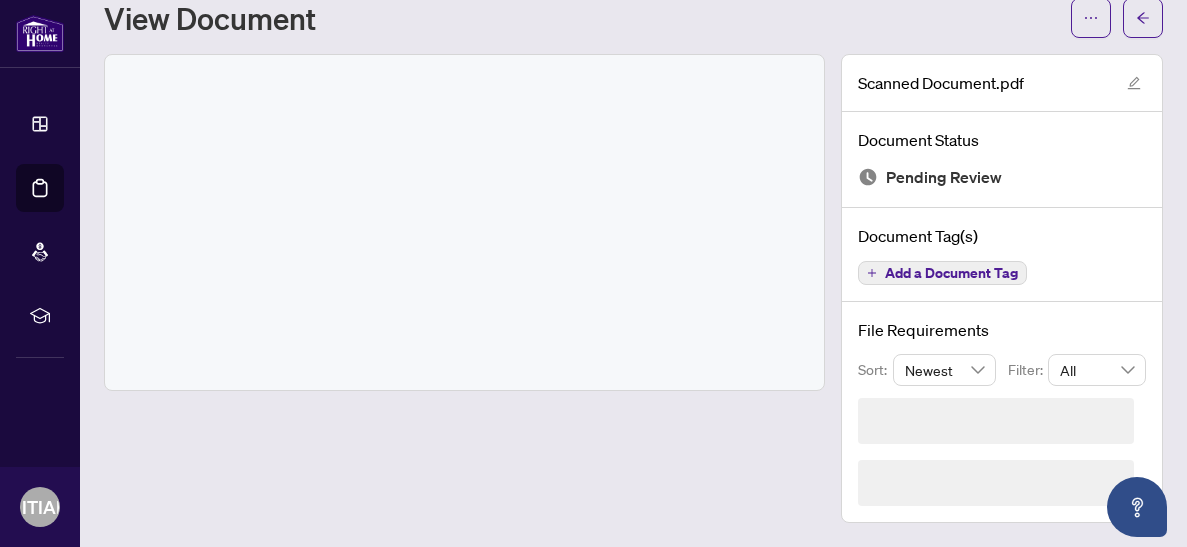 scroll, scrollTop: 0, scrollLeft: 0, axis: both 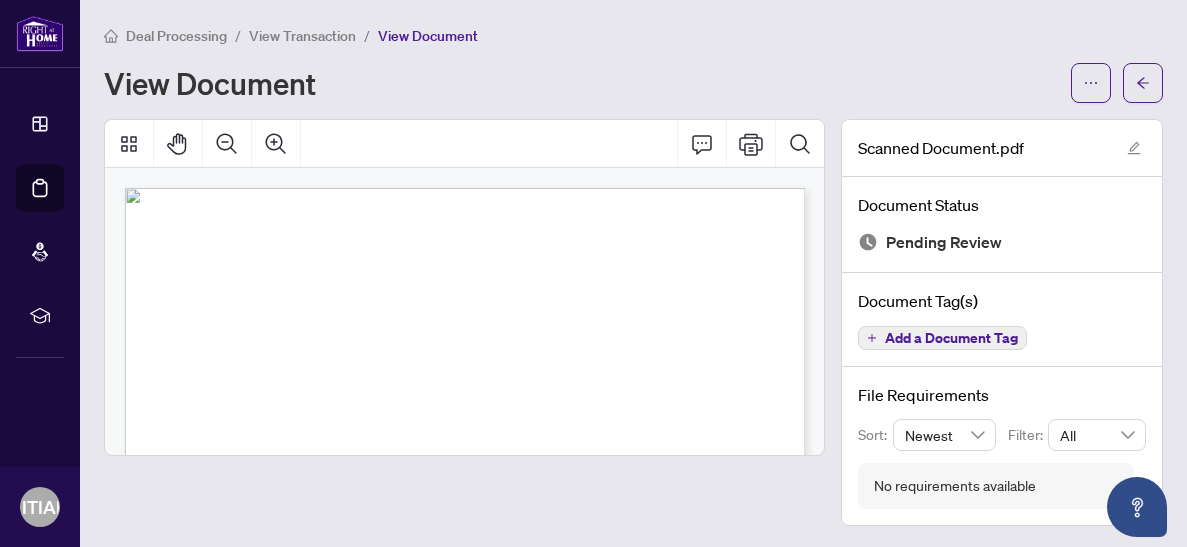 click on "Add a Document Tag" at bounding box center (951, 338) 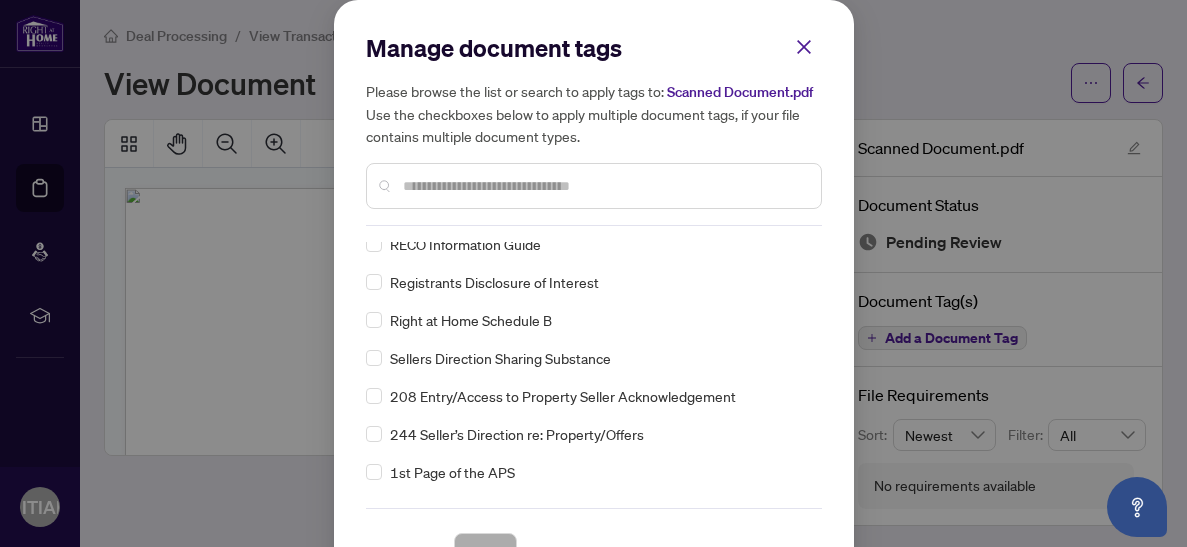 scroll, scrollTop: 129, scrollLeft: 0, axis: vertical 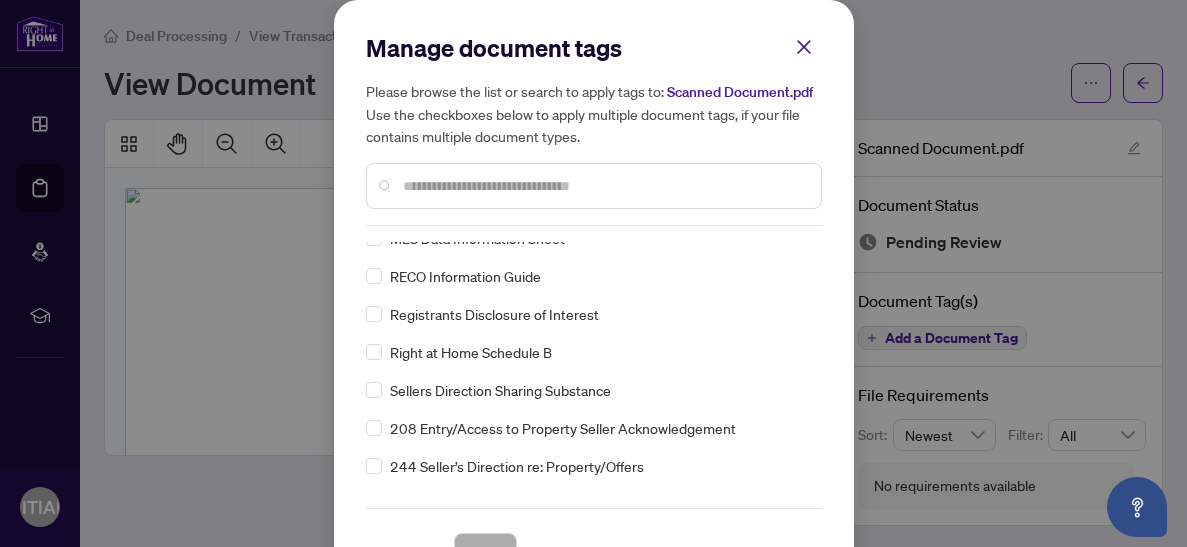 click at bounding box center [604, 186] 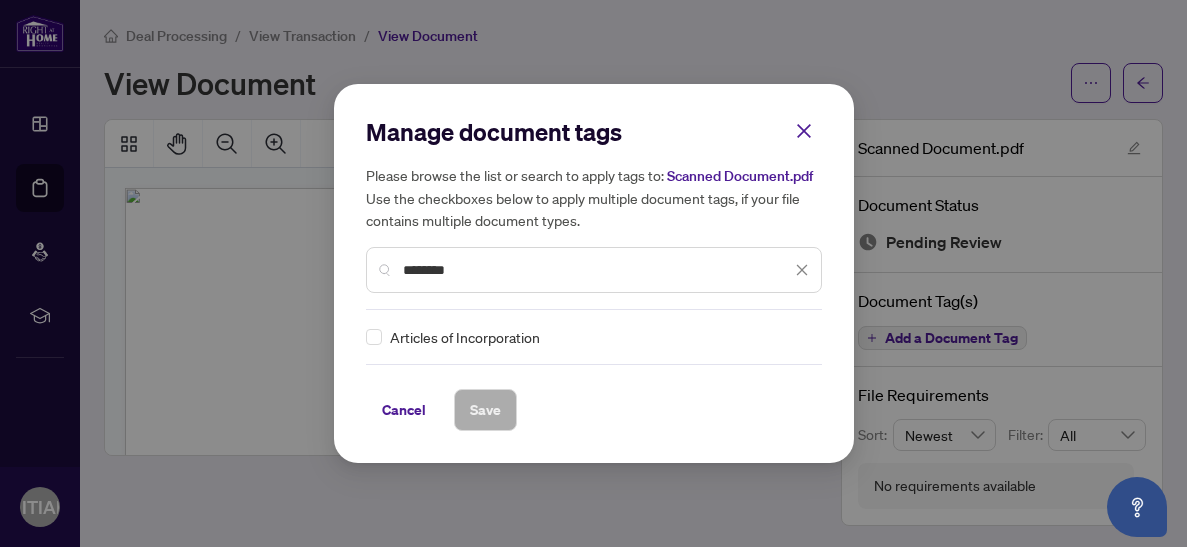 type on "********" 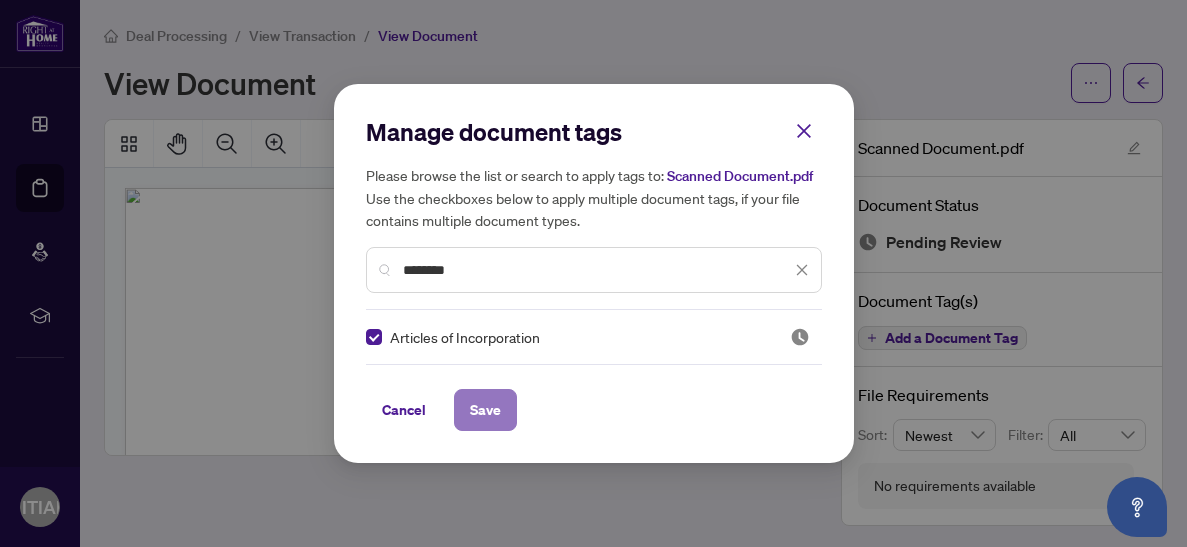 click on "Save" at bounding box center (485, 410) 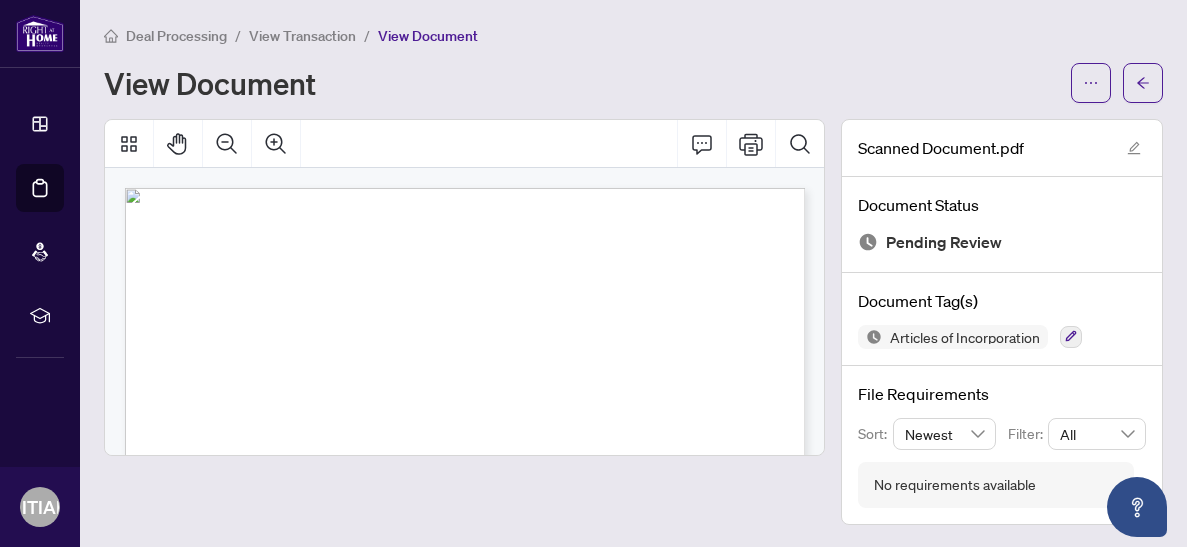 click on "Scanned Document.pdf" at bounding box center [1002, 148] 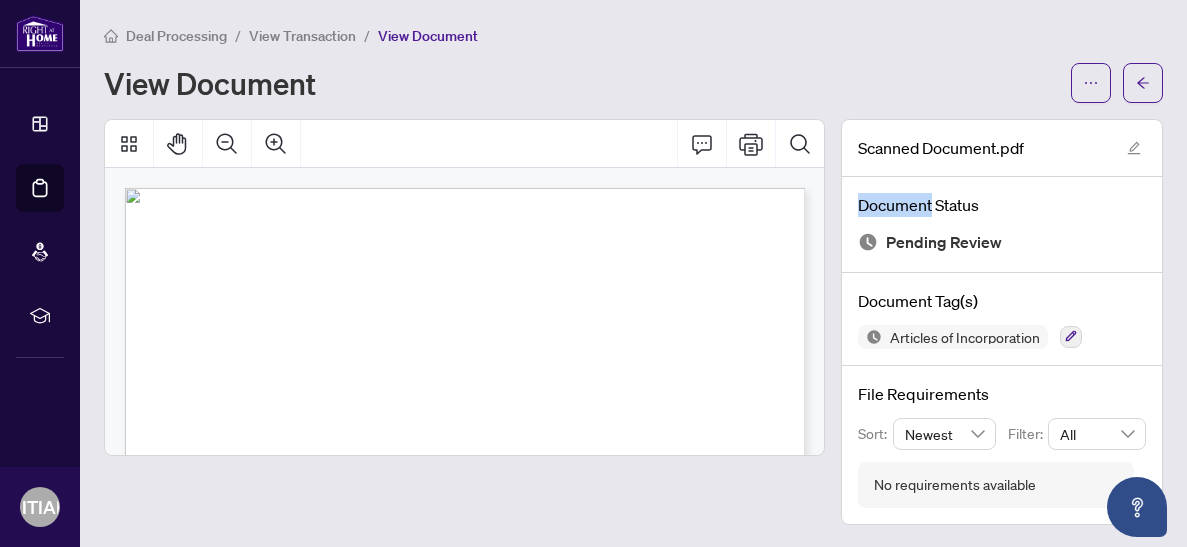 click on "Scanned Document.pdf" at bounding box center (1002, 148) 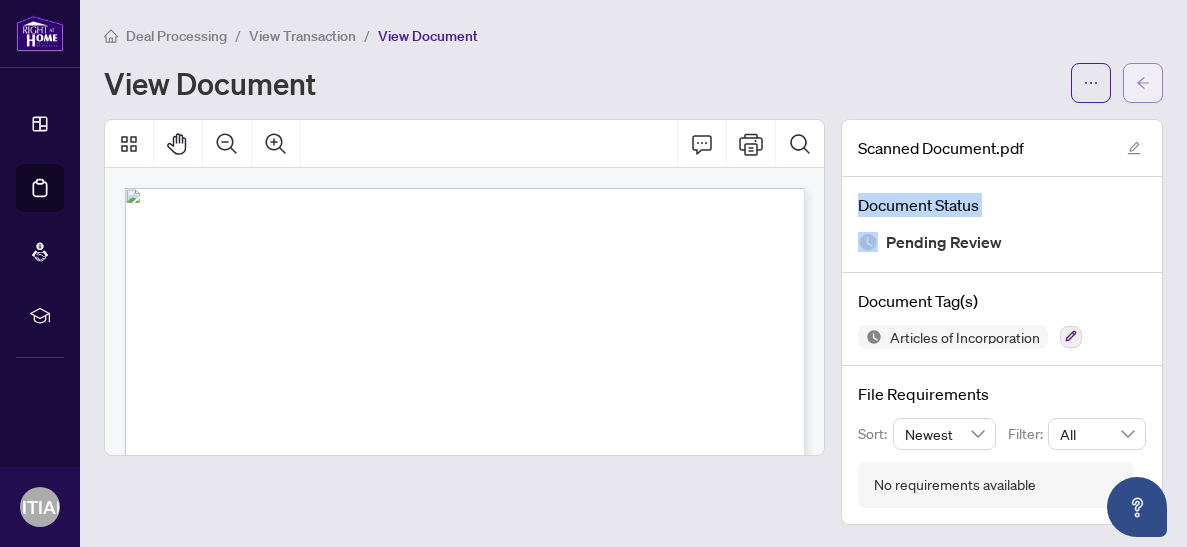 click at bounding box center [1143, 83] 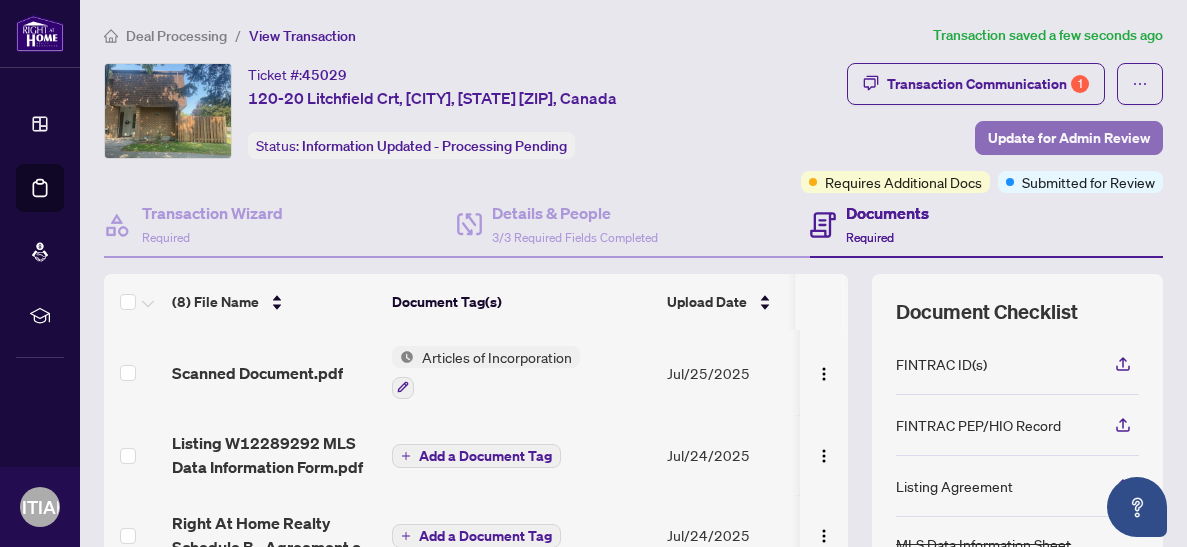 click on "Update for Admin Review" at bounding box center (1069, 138) 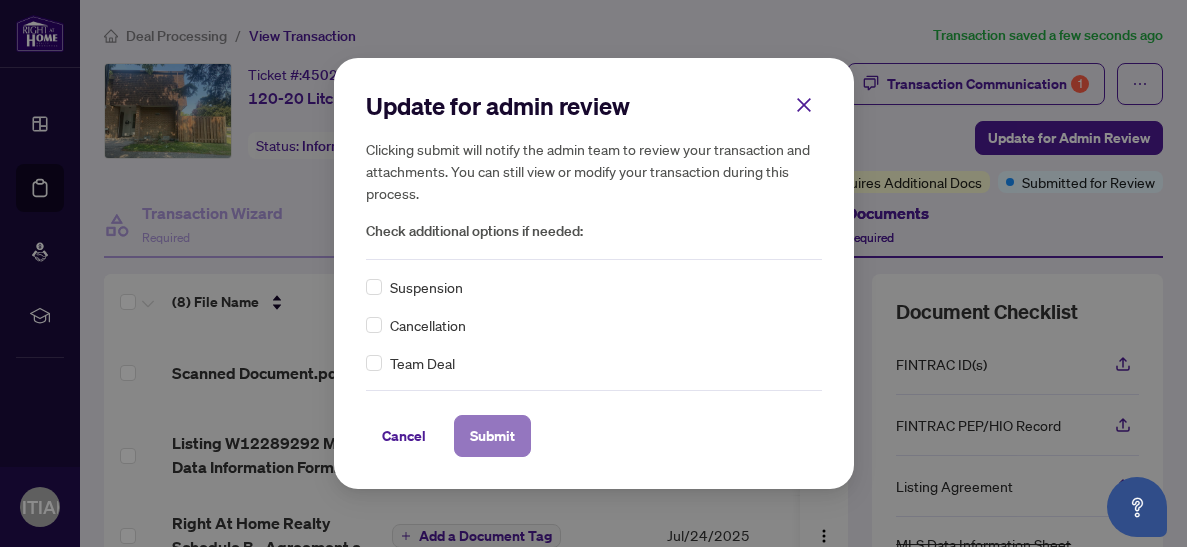click on "Submit" at bounding box center (492, 436) 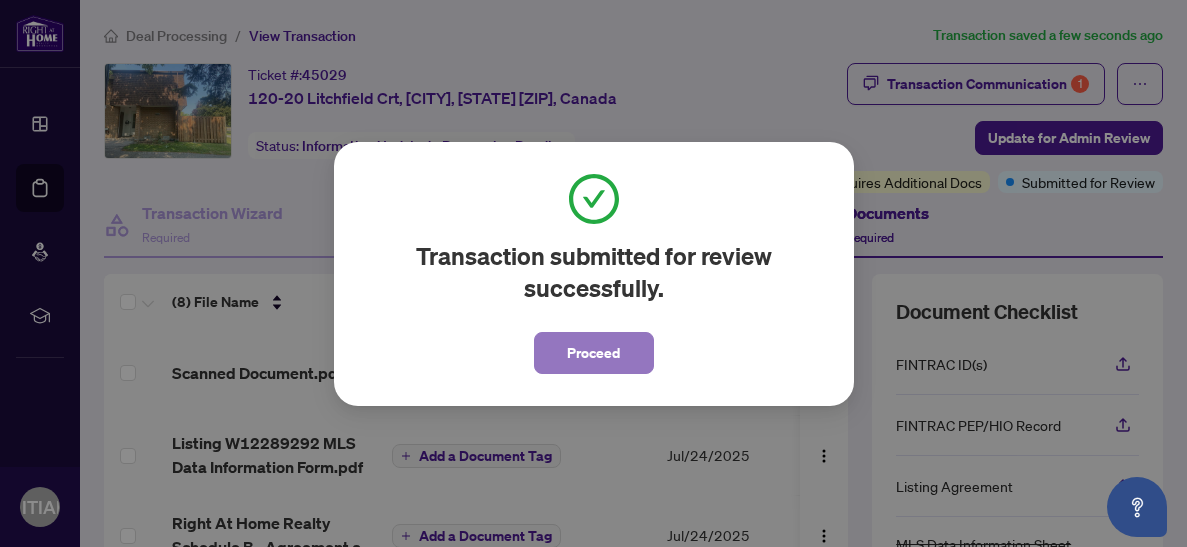 click on "Proceed" at bounding box center (593, 353) 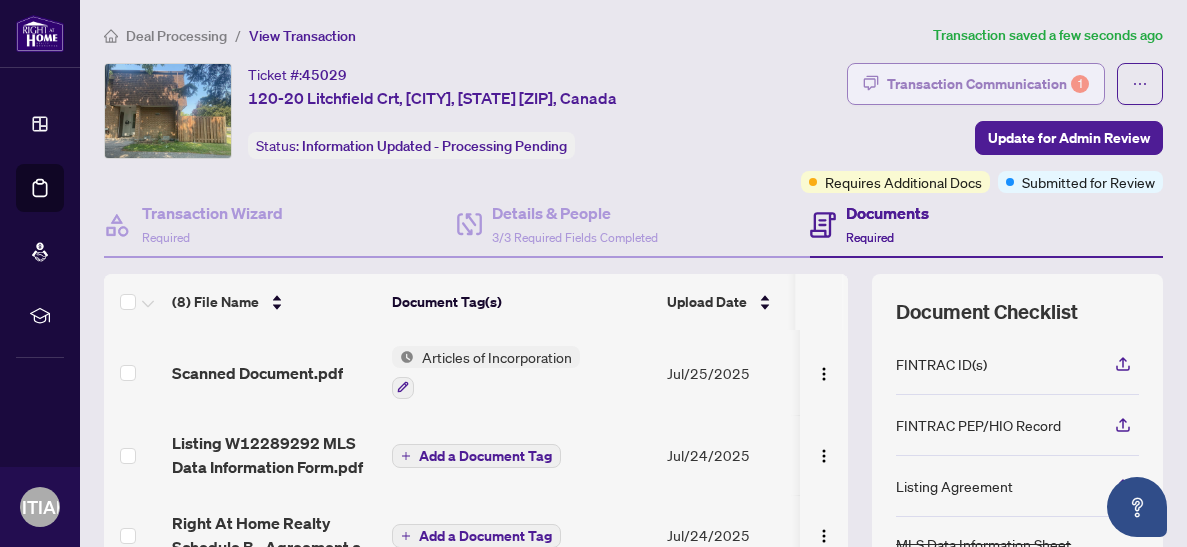 click on "Transaction Communication 1" at bounding box center (988, 84) 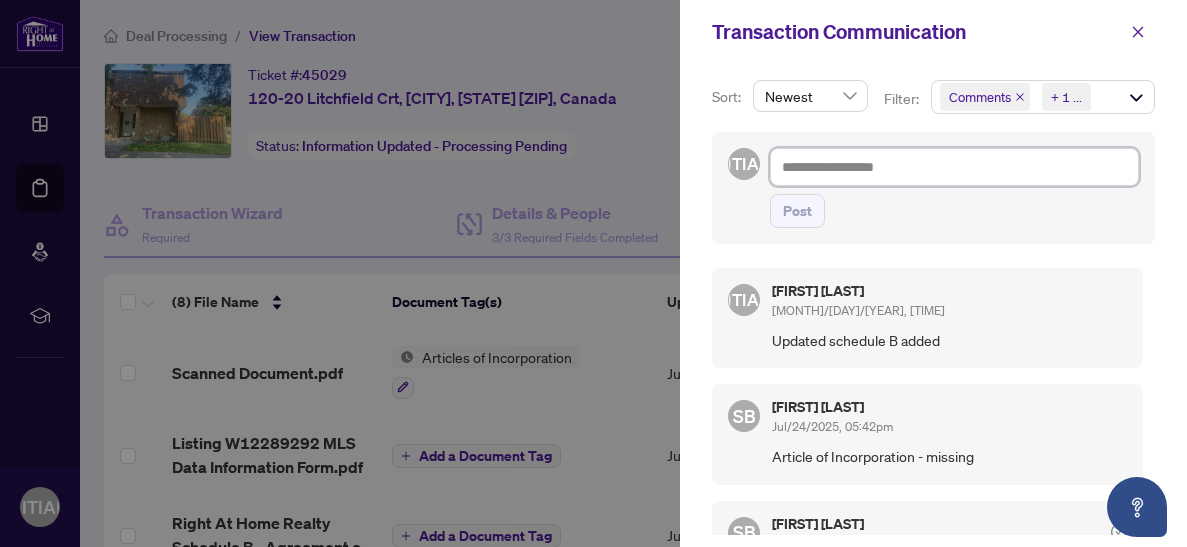 click at bounding box center (954, 167) 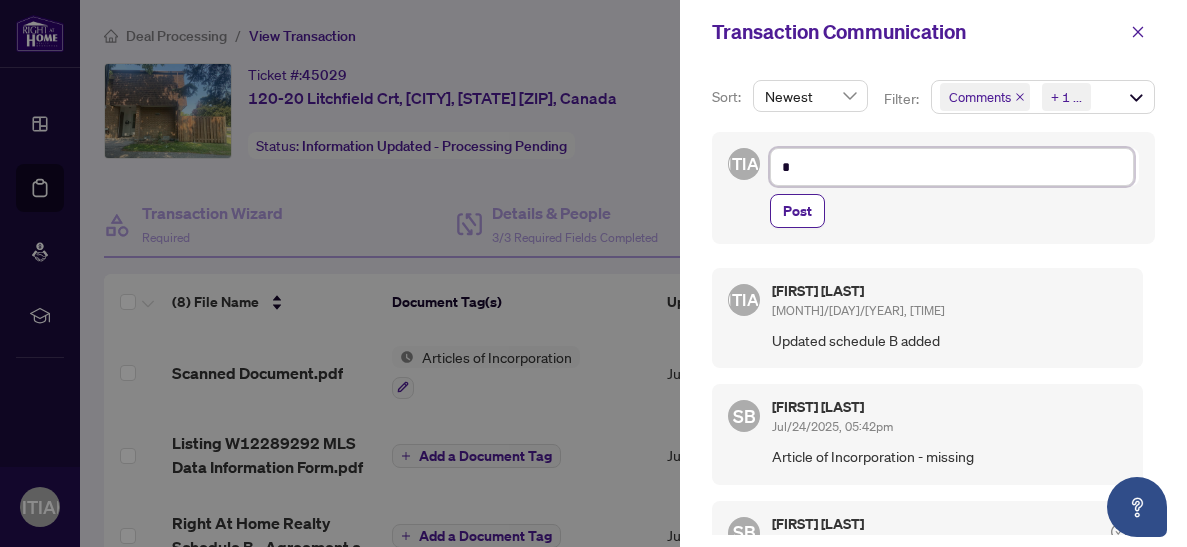 type on "**" 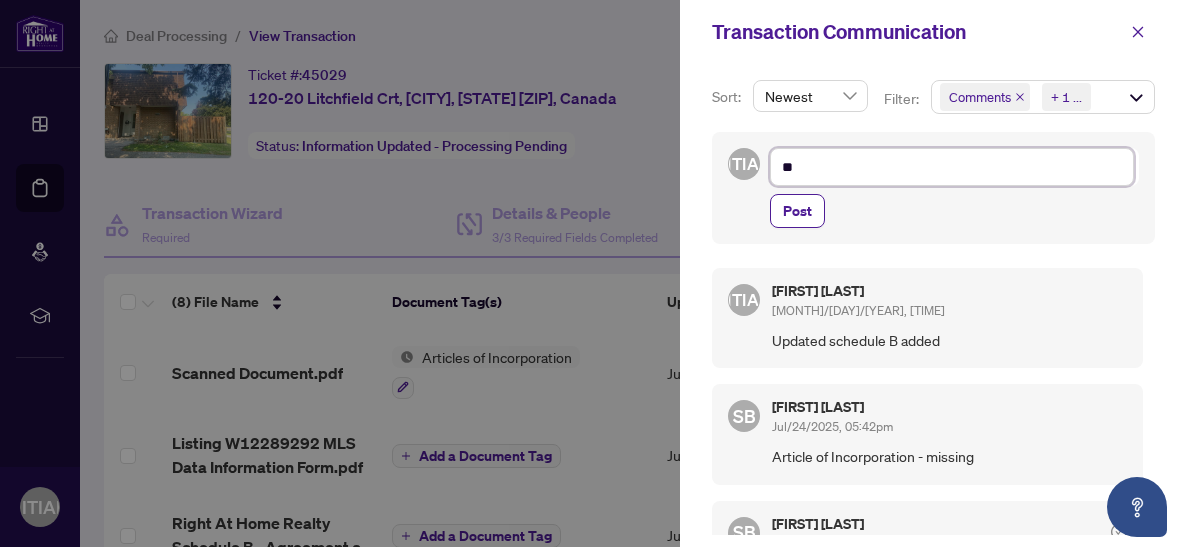 type on "***" 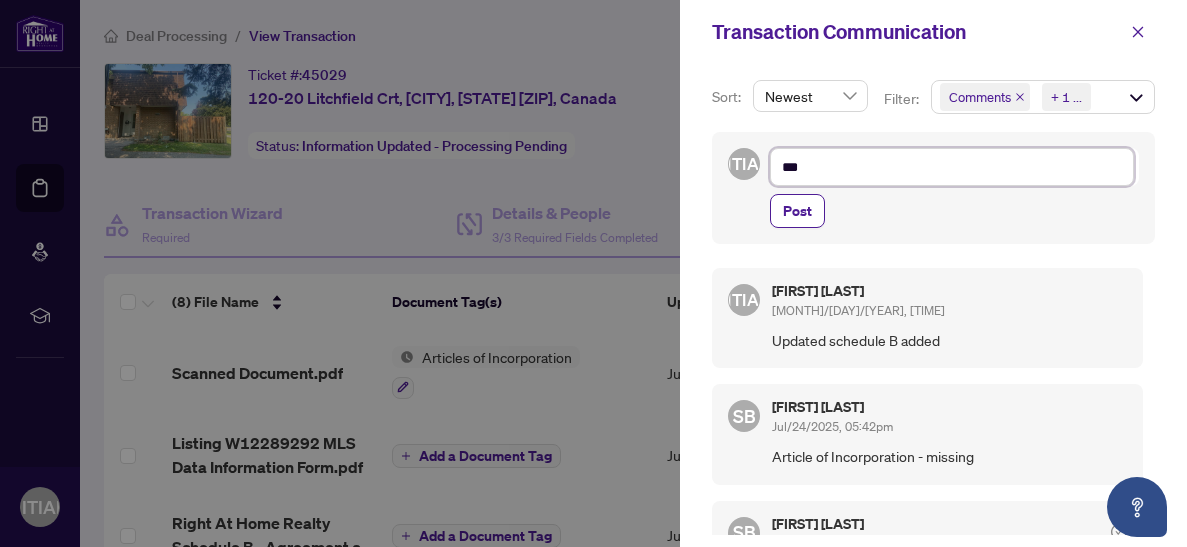 type on "****" 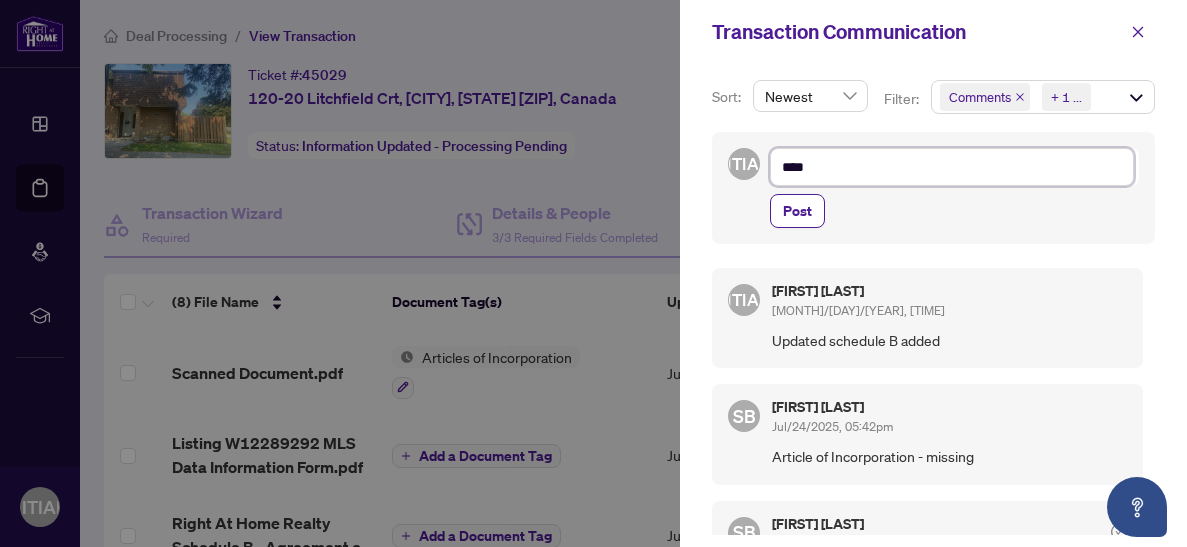 type on "*****" 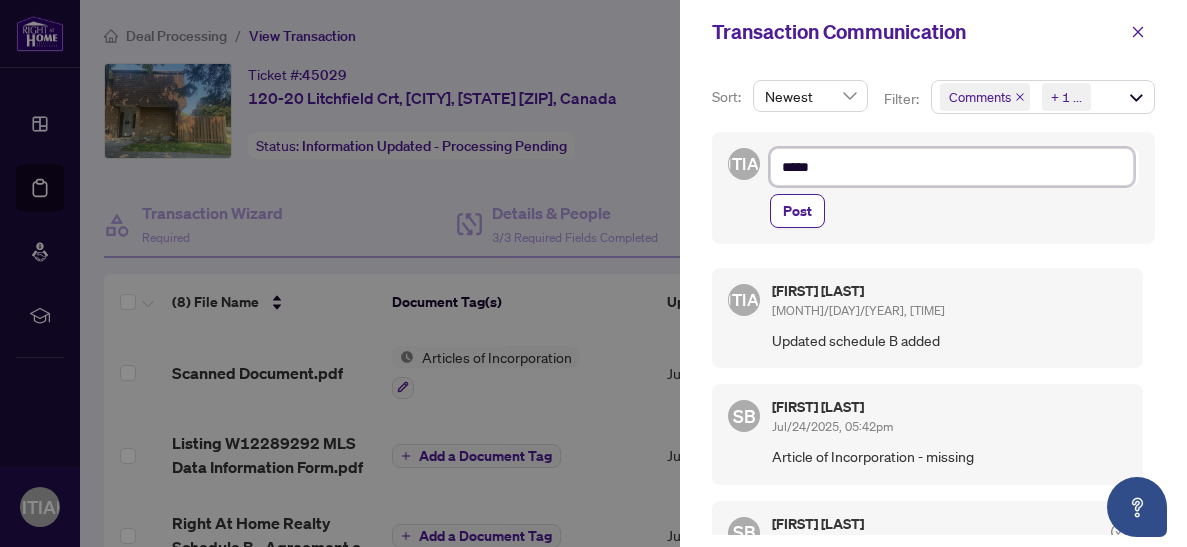 type on "******" 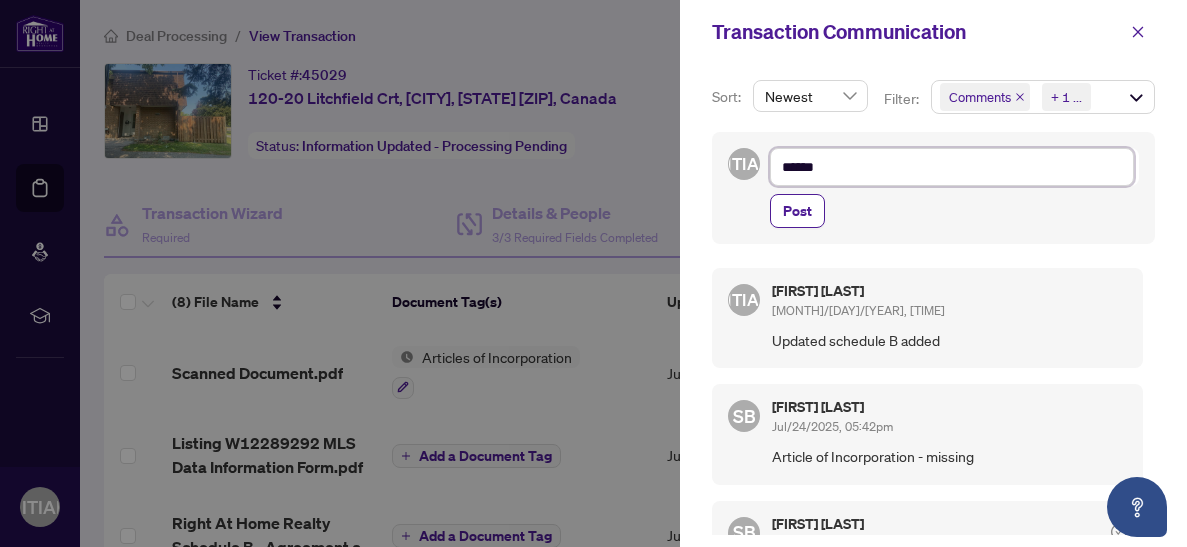 type on "*******" 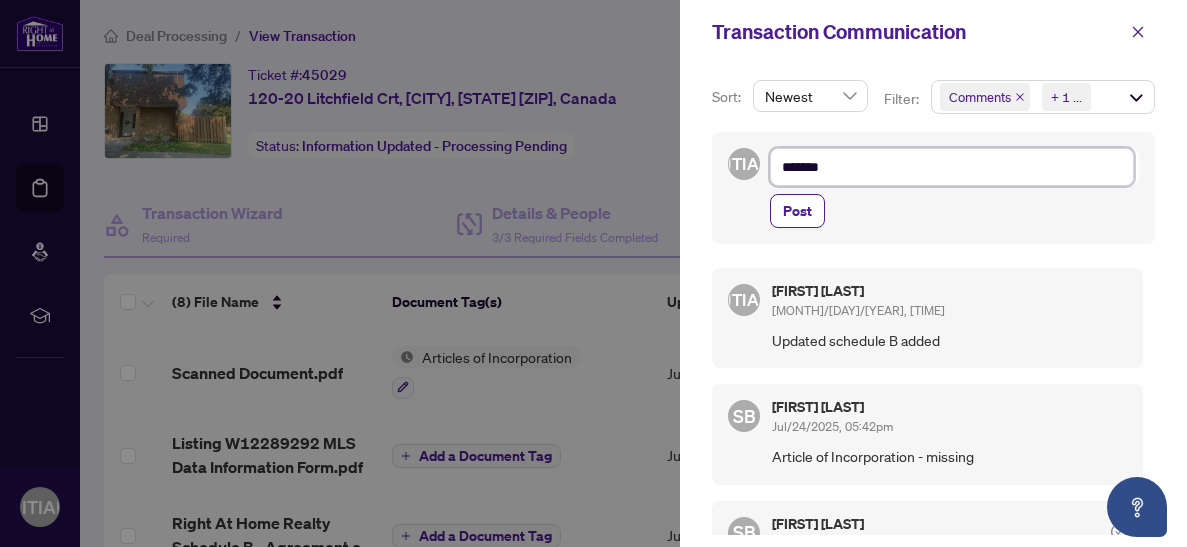 type on "********" 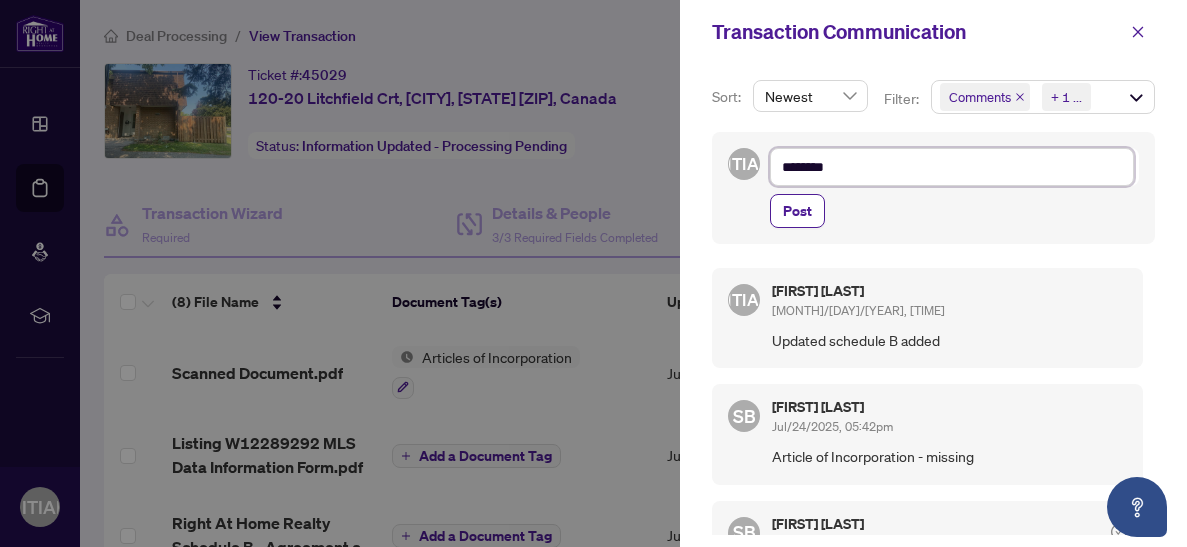 type on "********" 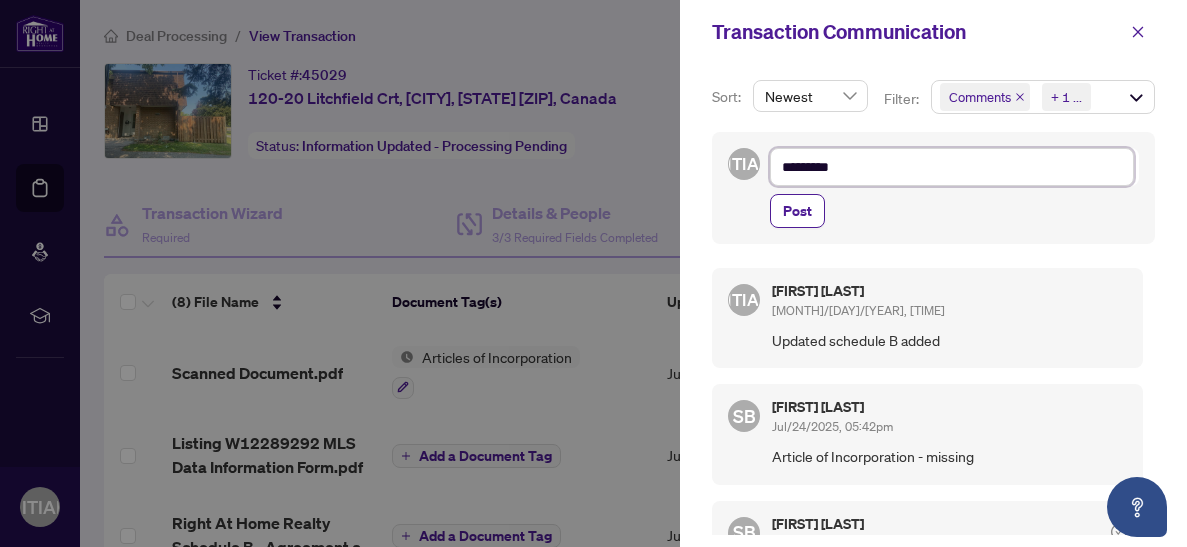 type on "**********" 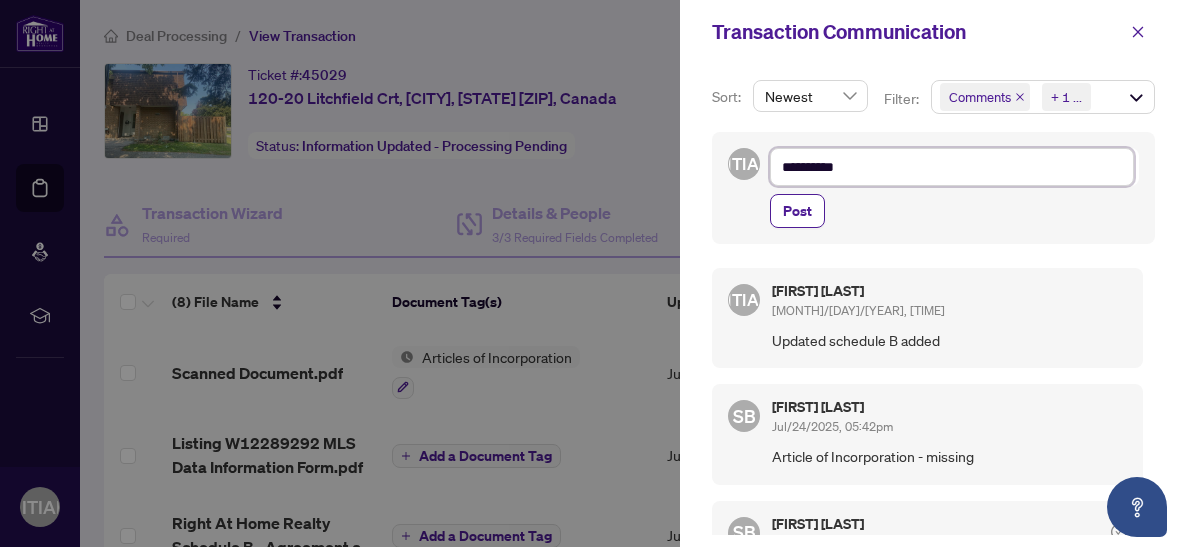 type on "********" 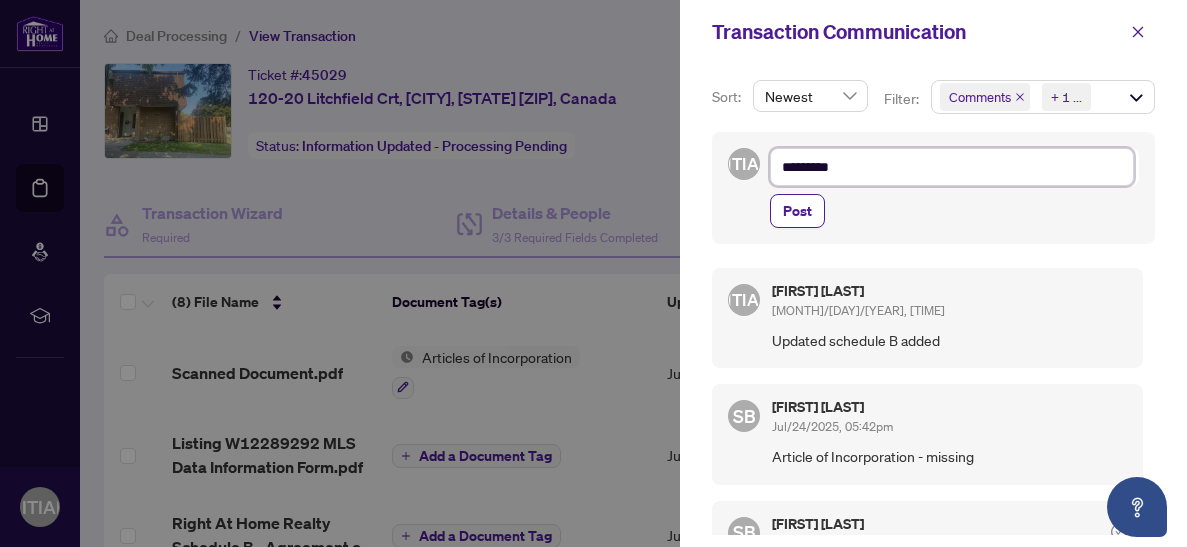 type on "**********" 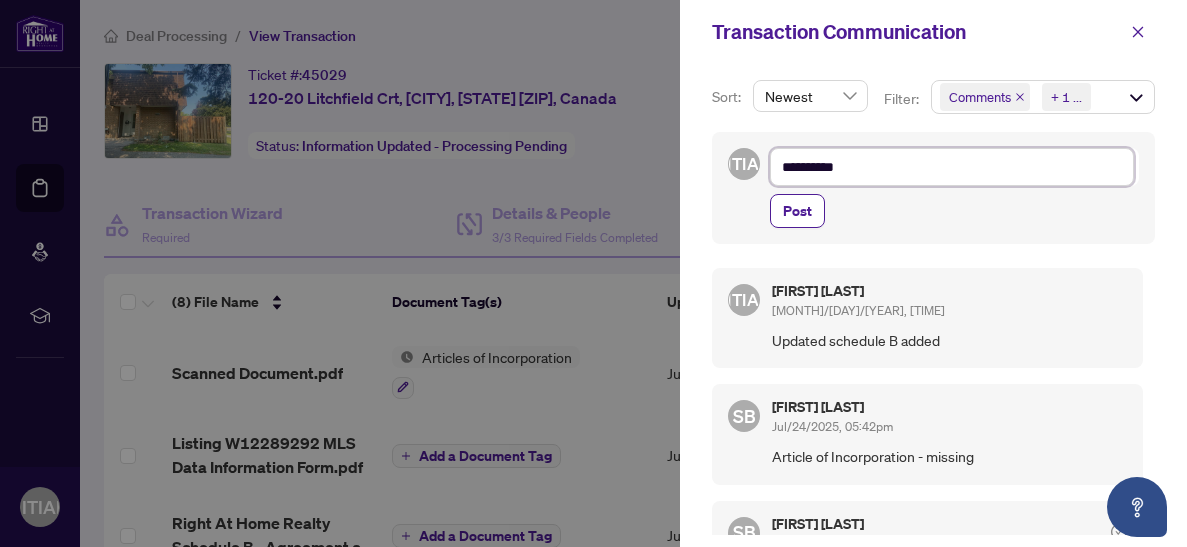 type on "**********" 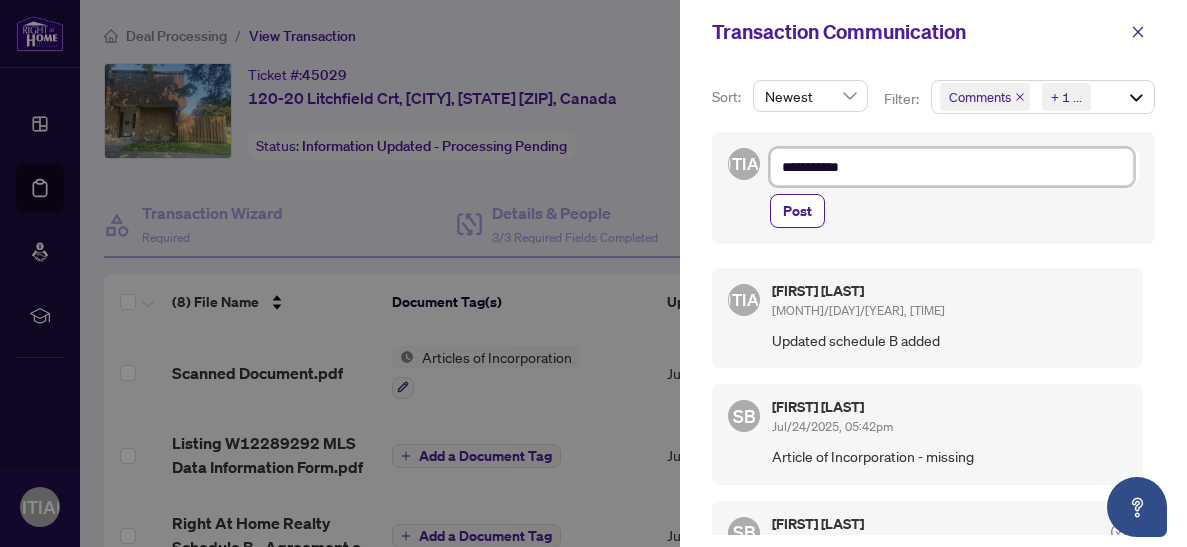type on "**********" 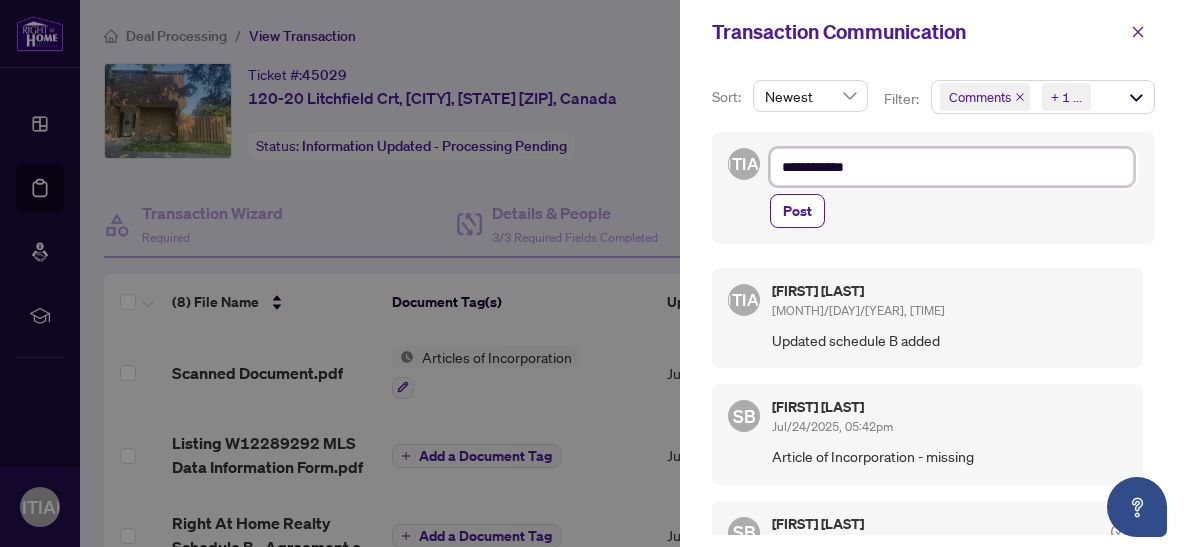 type on "**********" 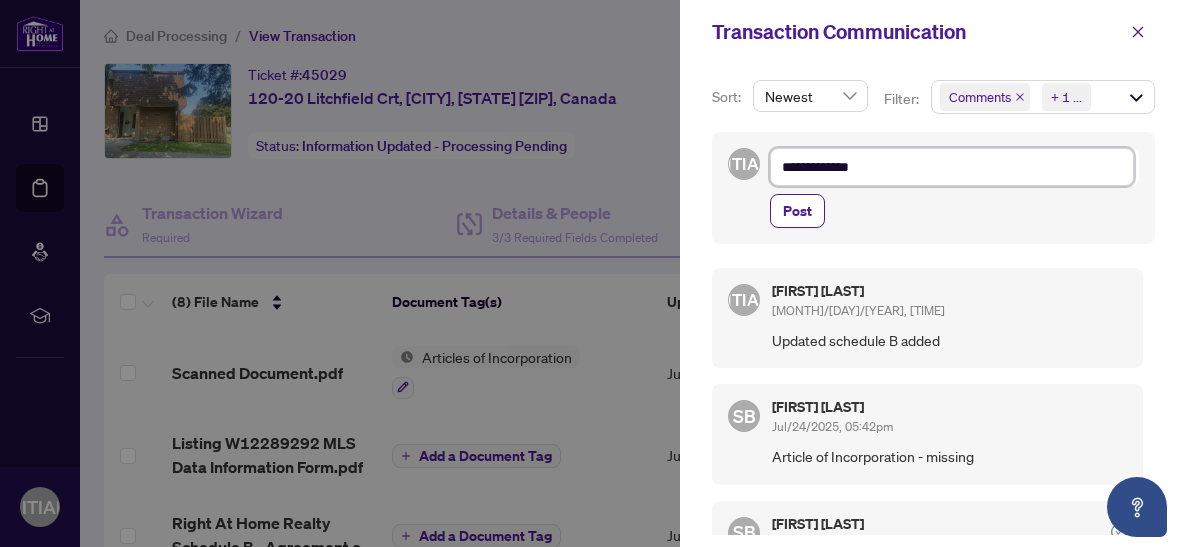 type on "**********" 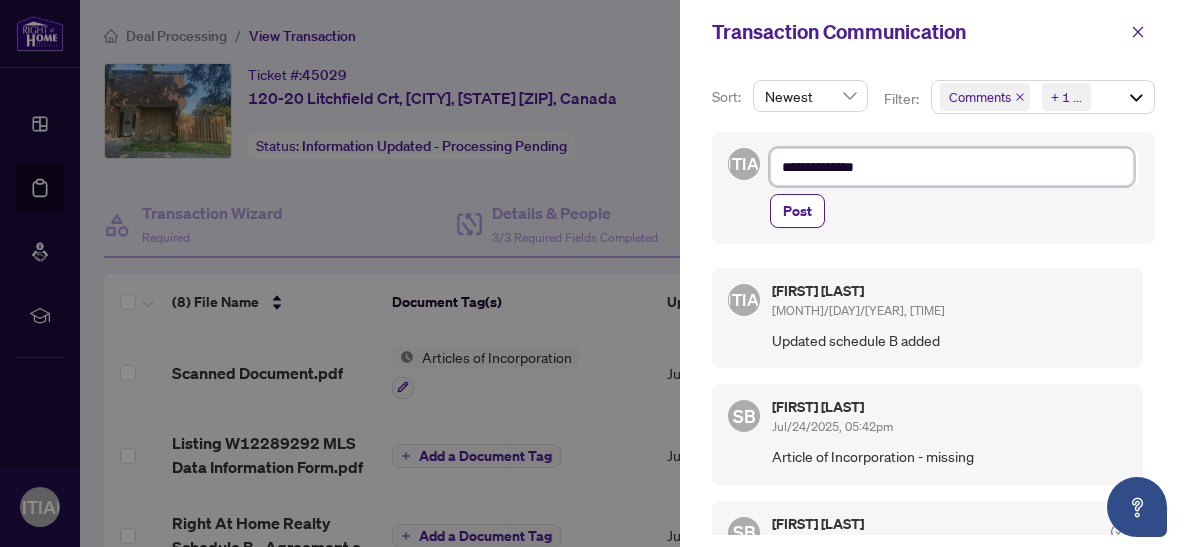 type on "**********" 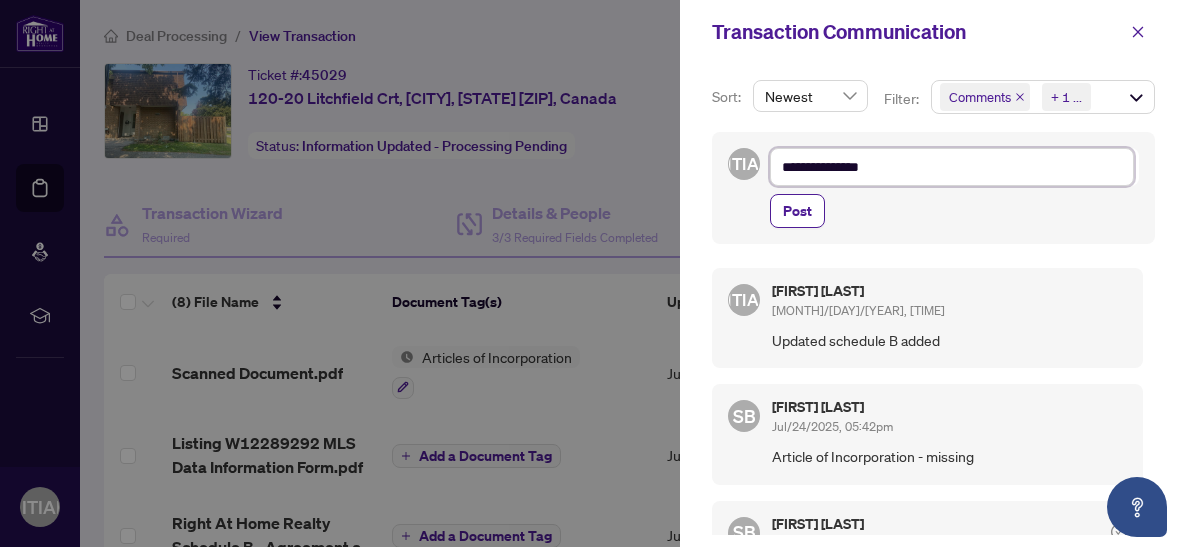 type on "**********" 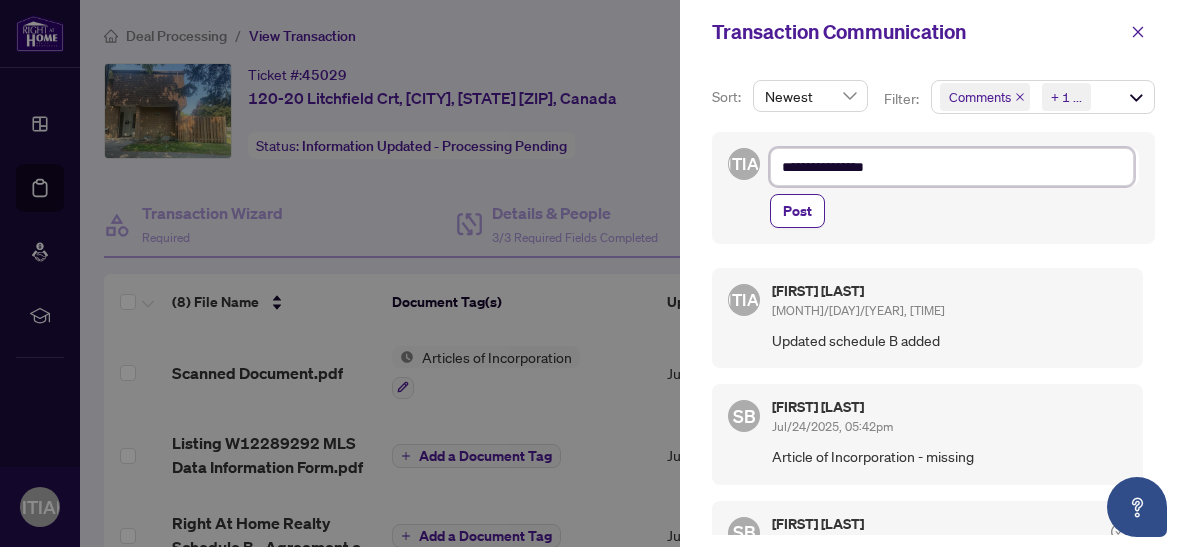 type on "**********" 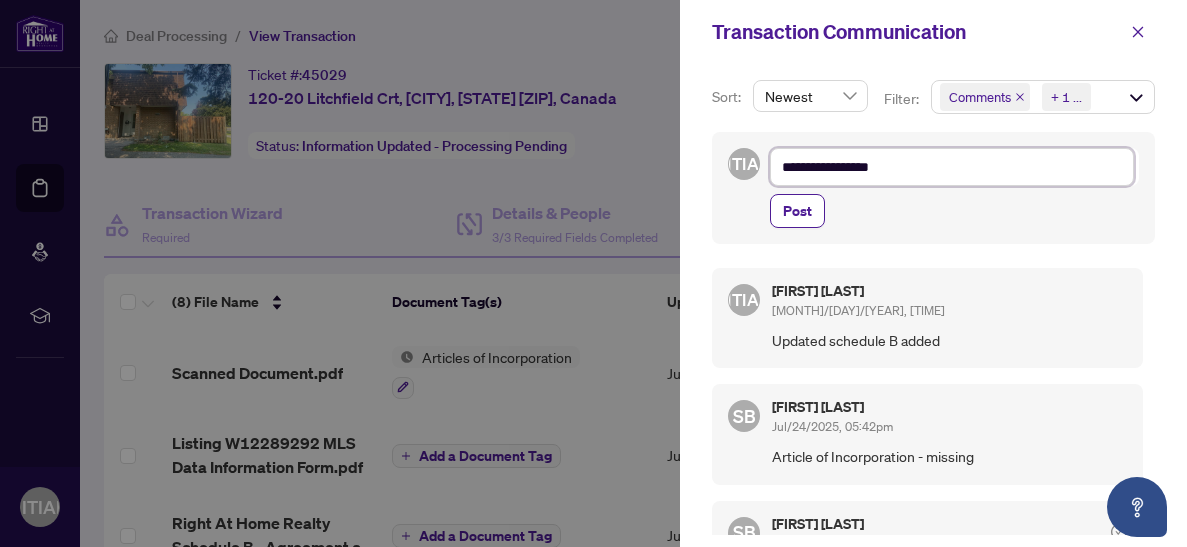 type on "**********" 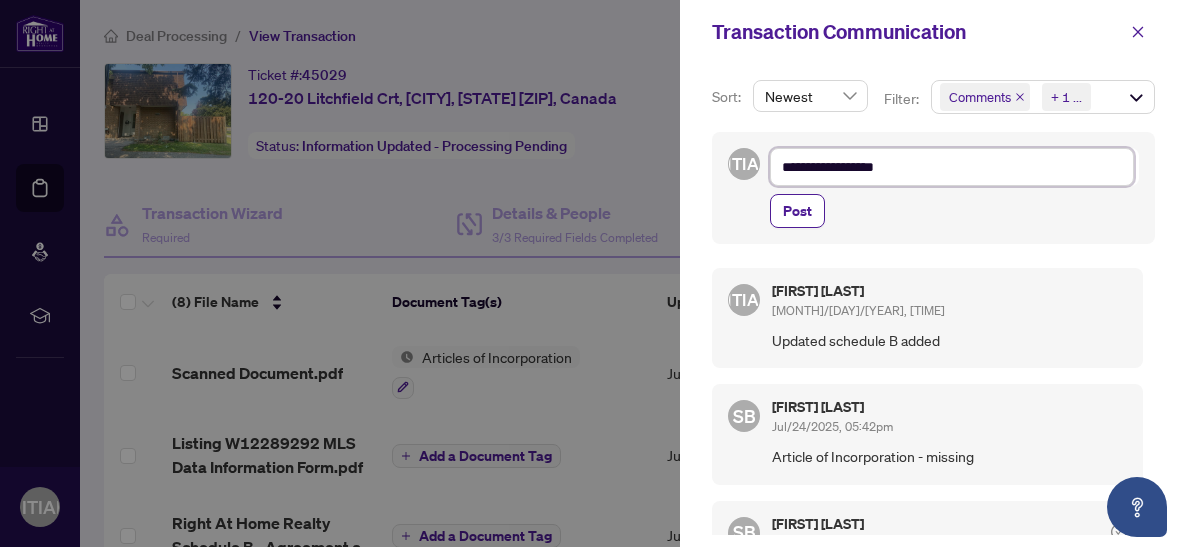 type on "**********" 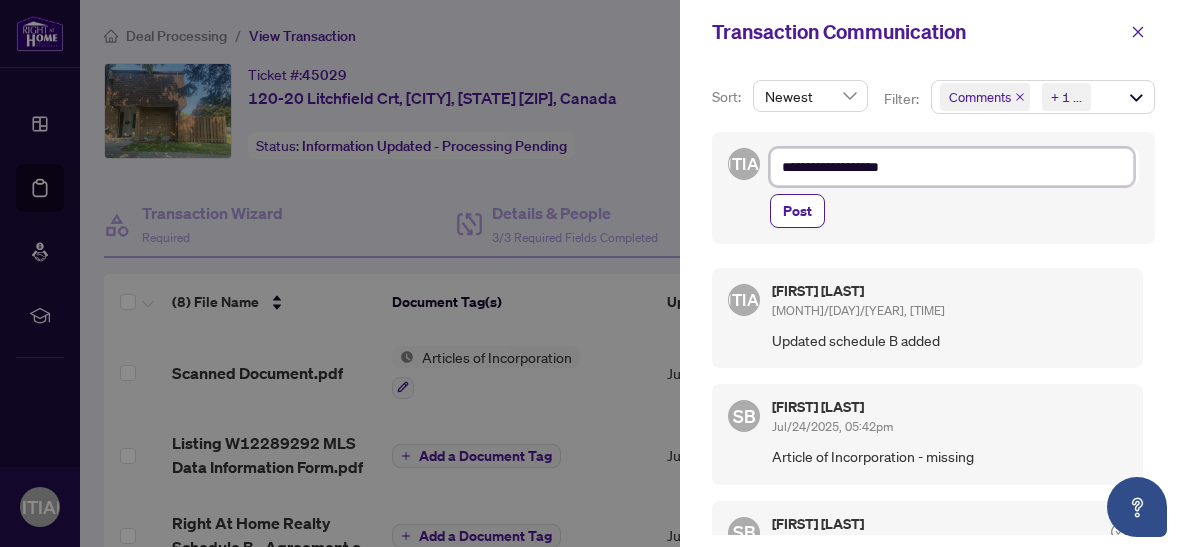 type on "**********" 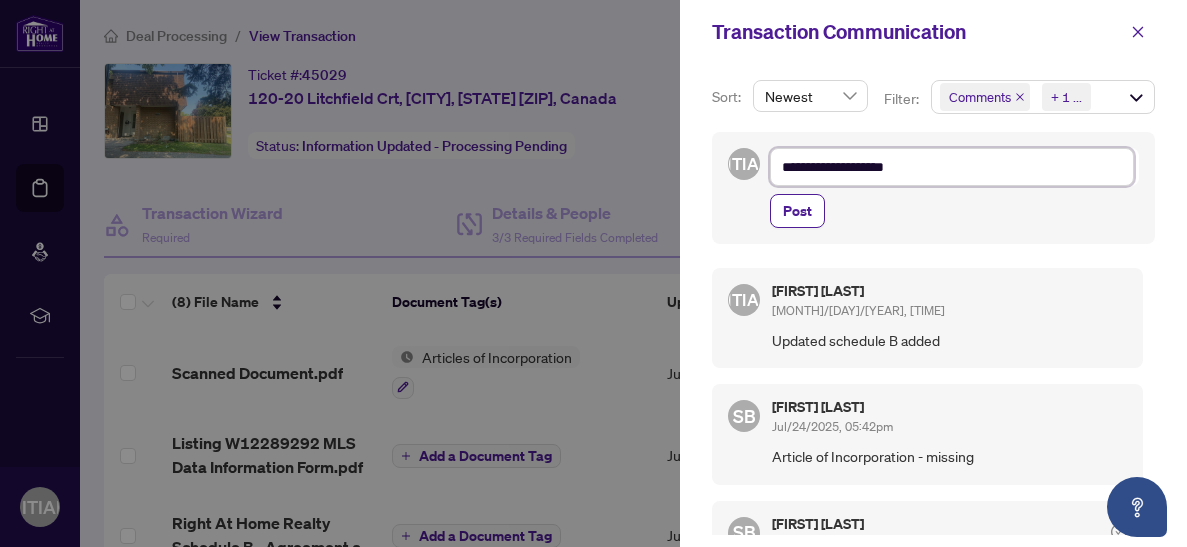 type on "**********" 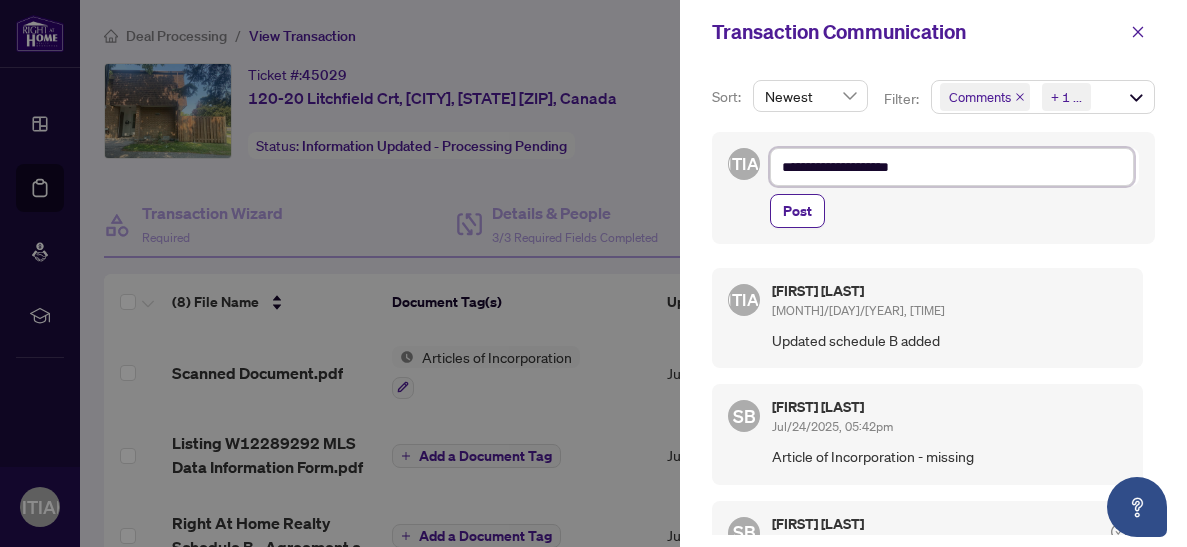 type on "**********" 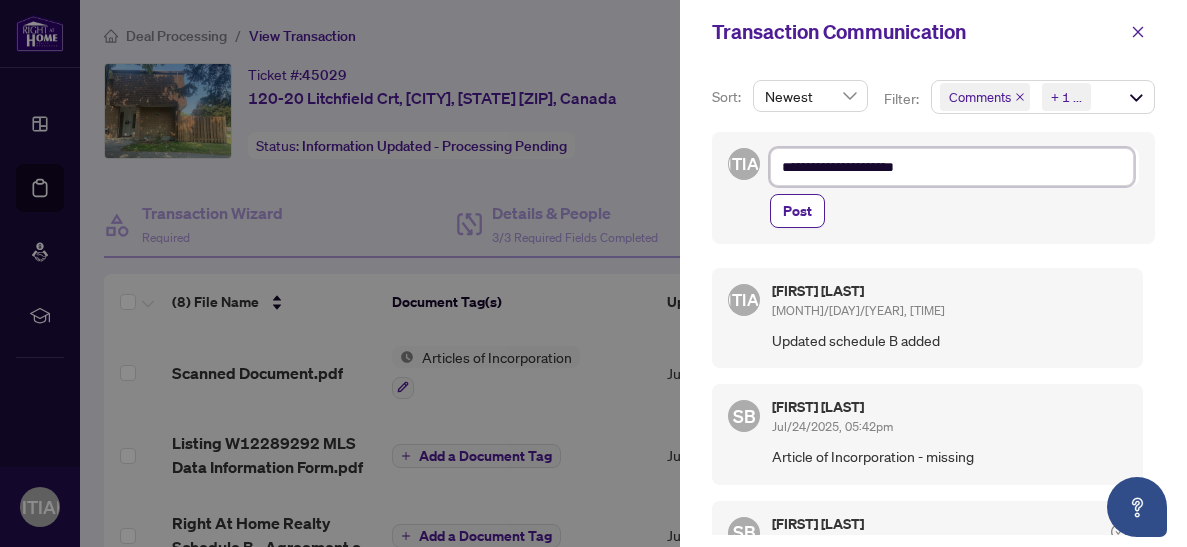 type on "**********" 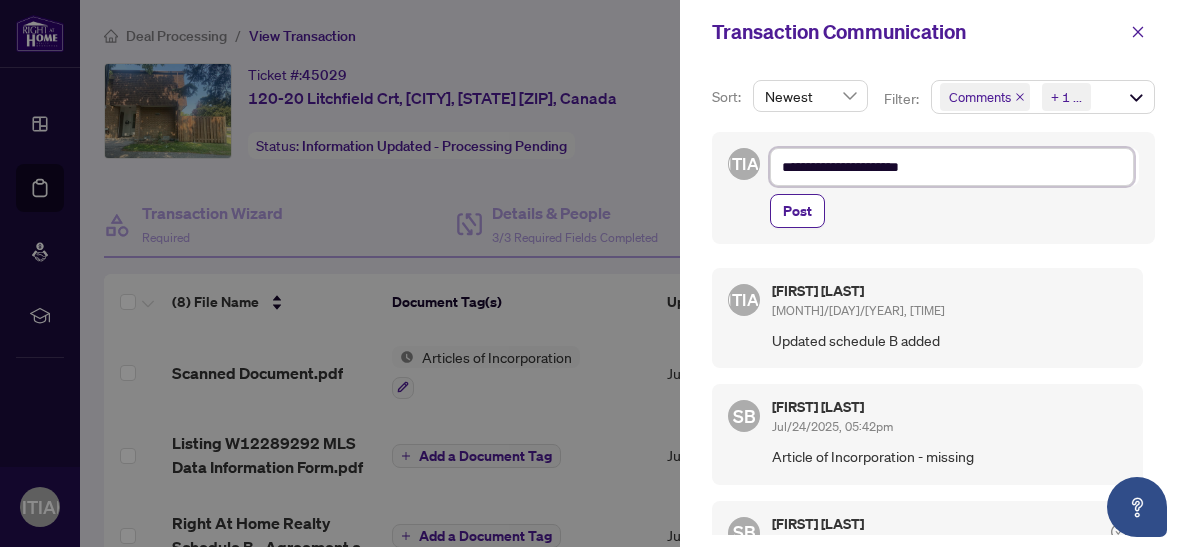 type on "**********" 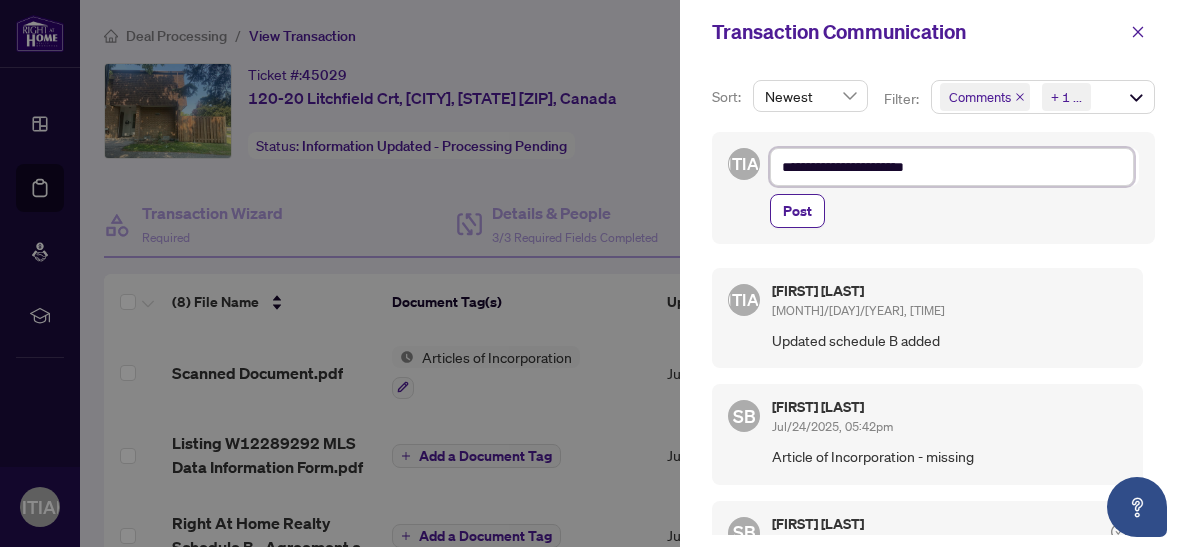 type on "**********" 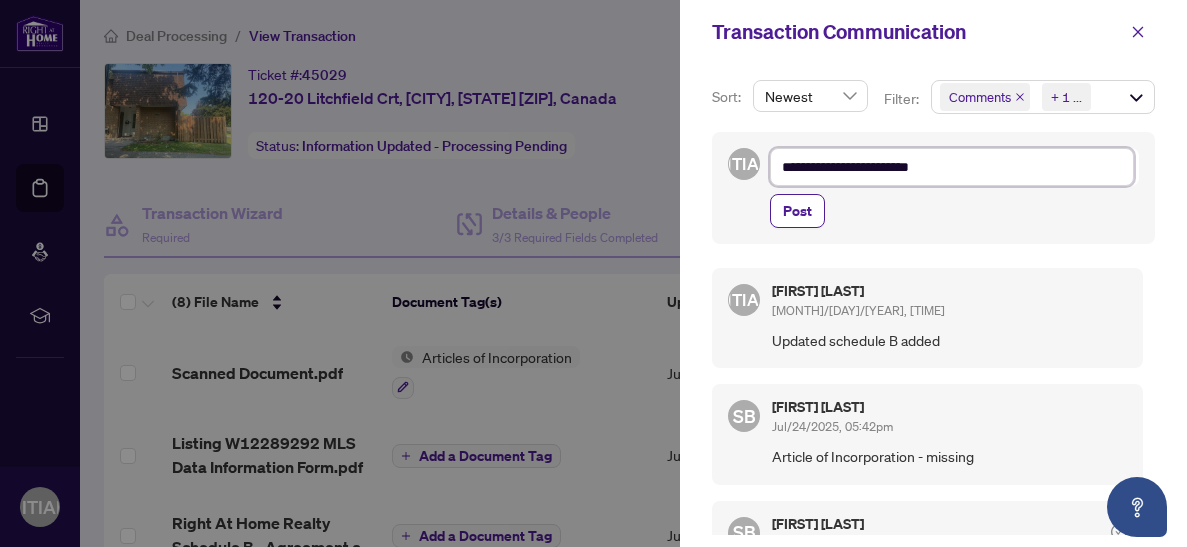 type on "**********" 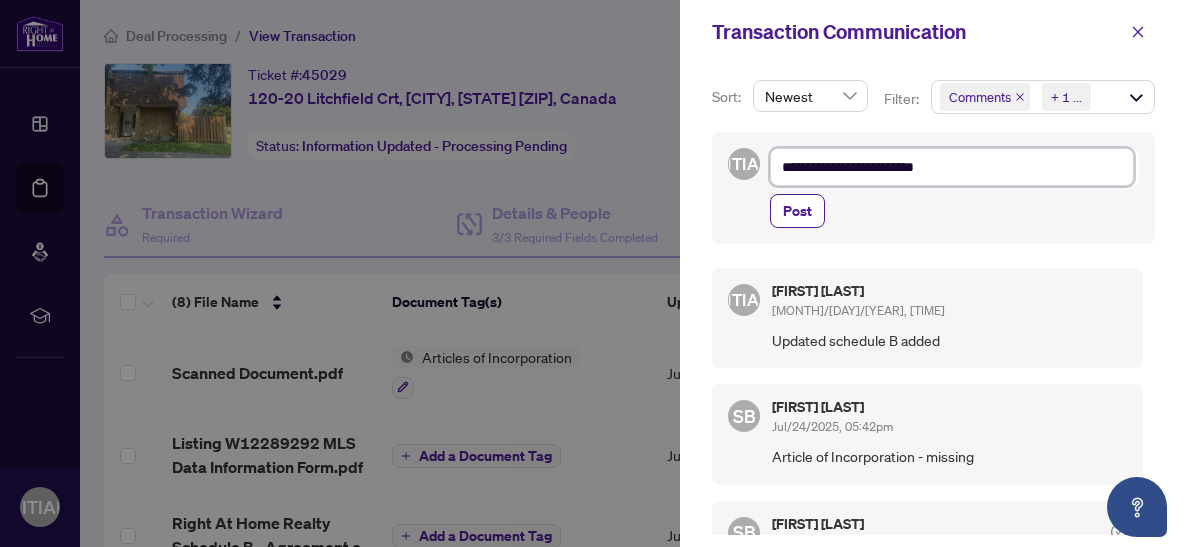 type on "**********" 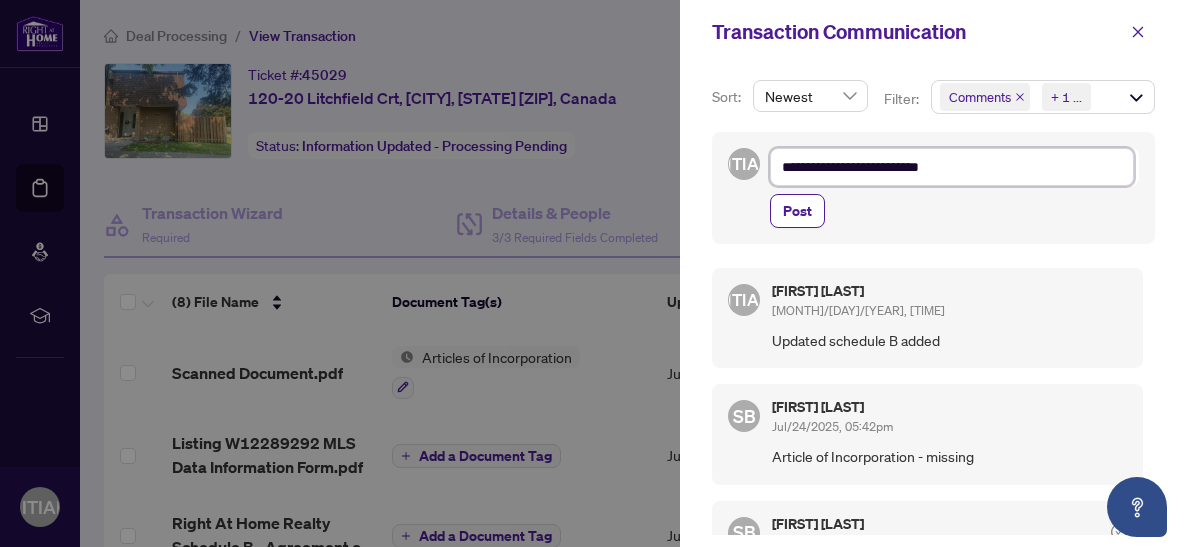 type on "**********" 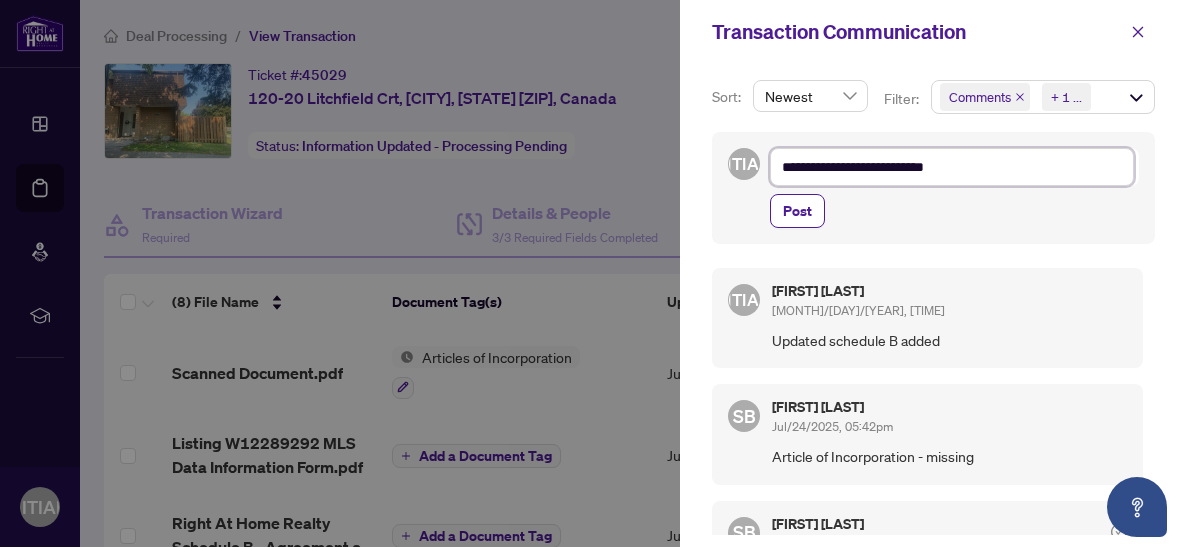 type on "**********" 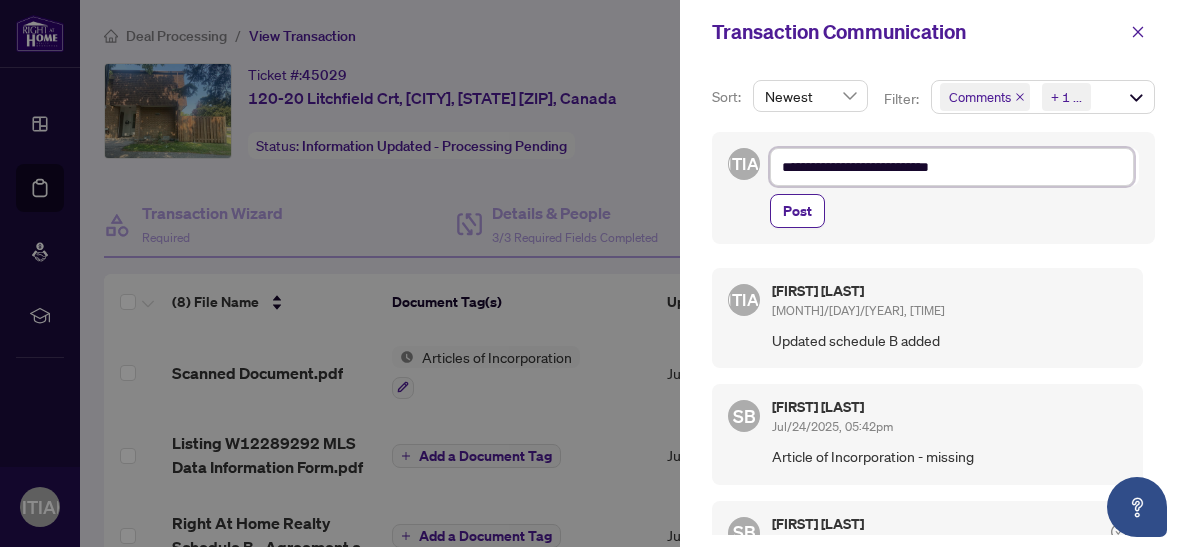 type on "**********" 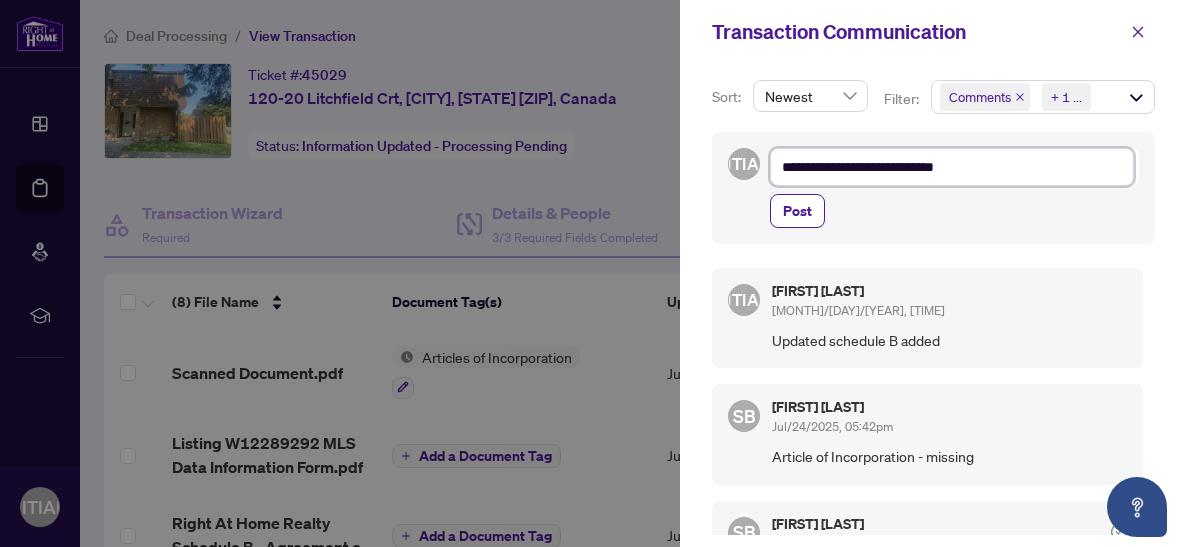 type on "**********" 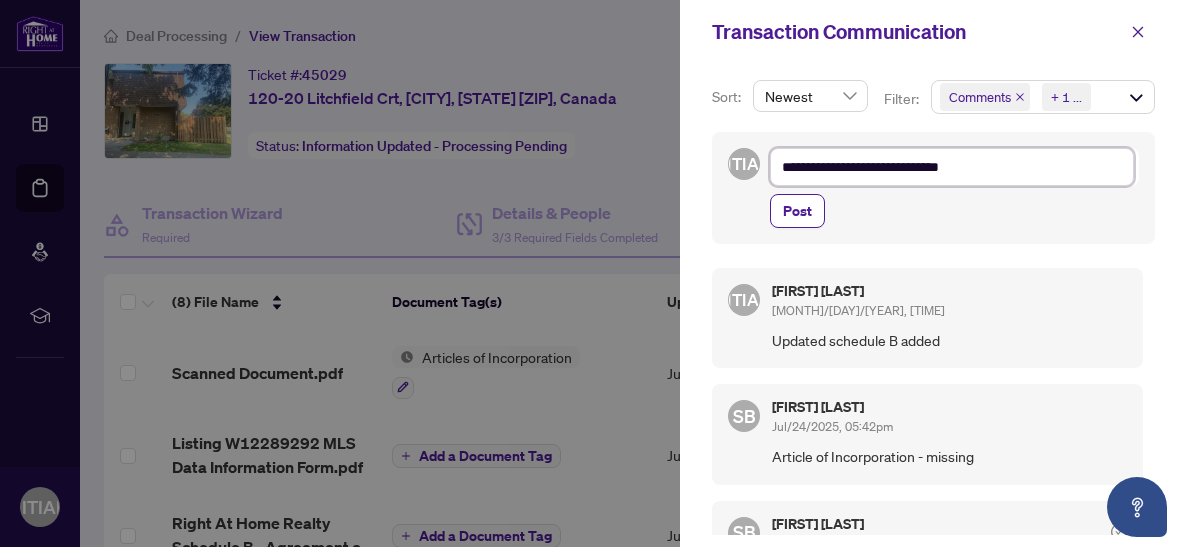 type on "**********" 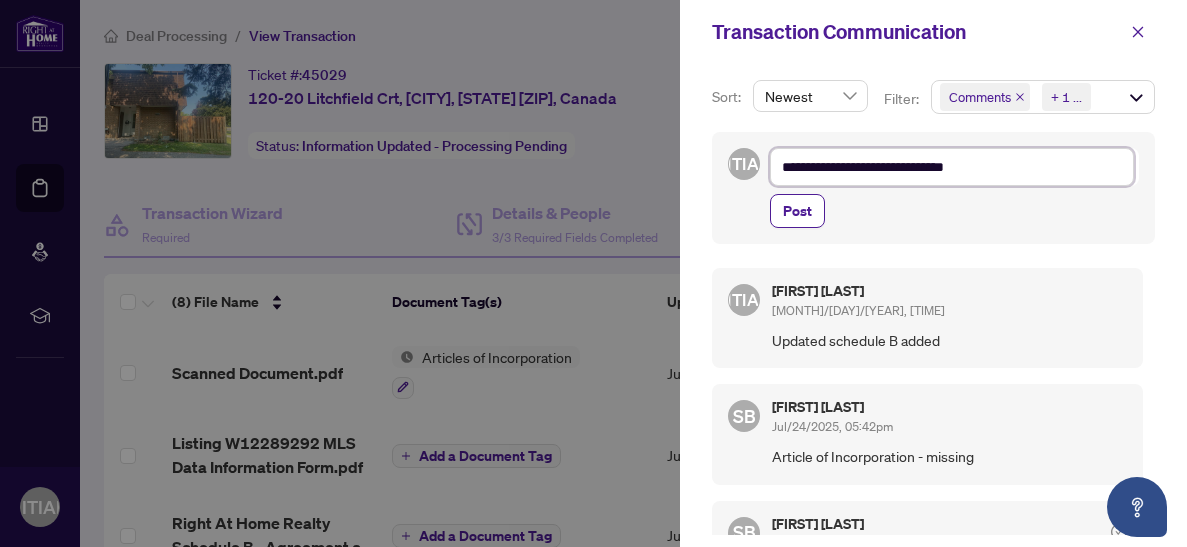 type on "**********" 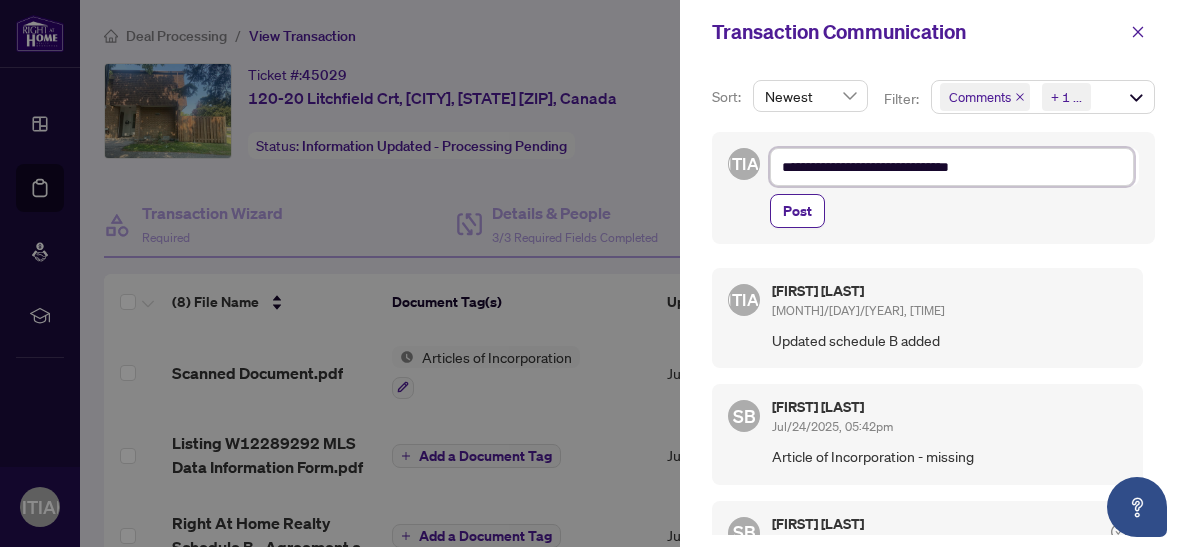 type on "**********" 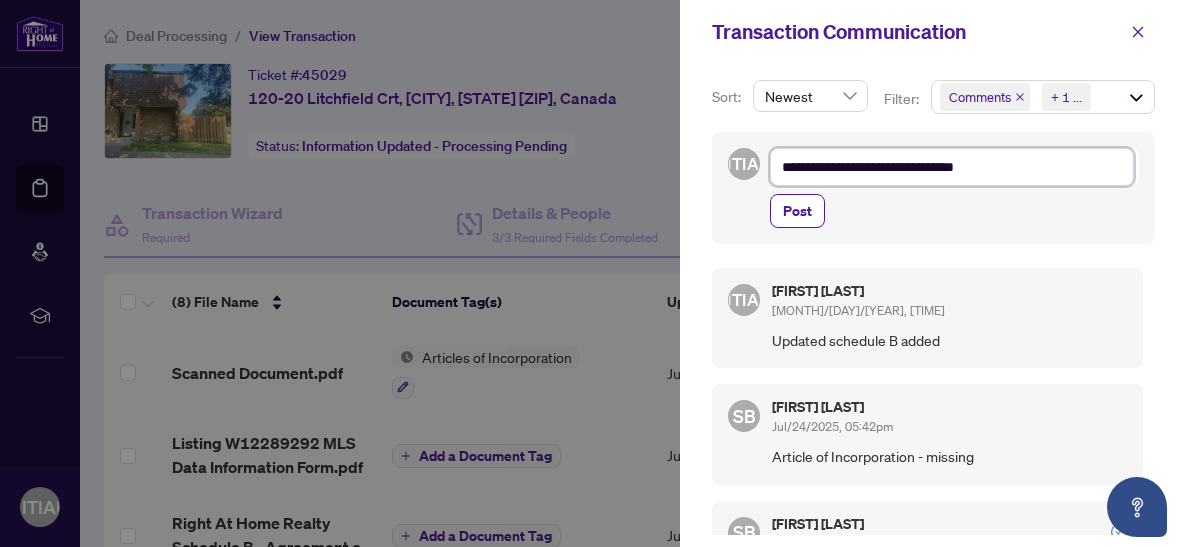 type on "**********" 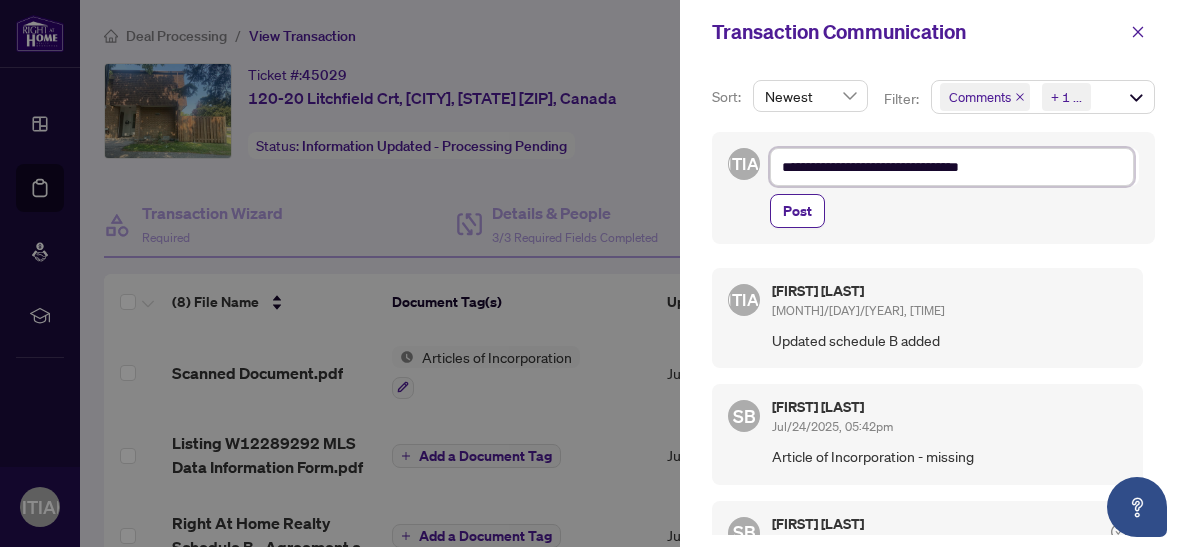 type on "**********" 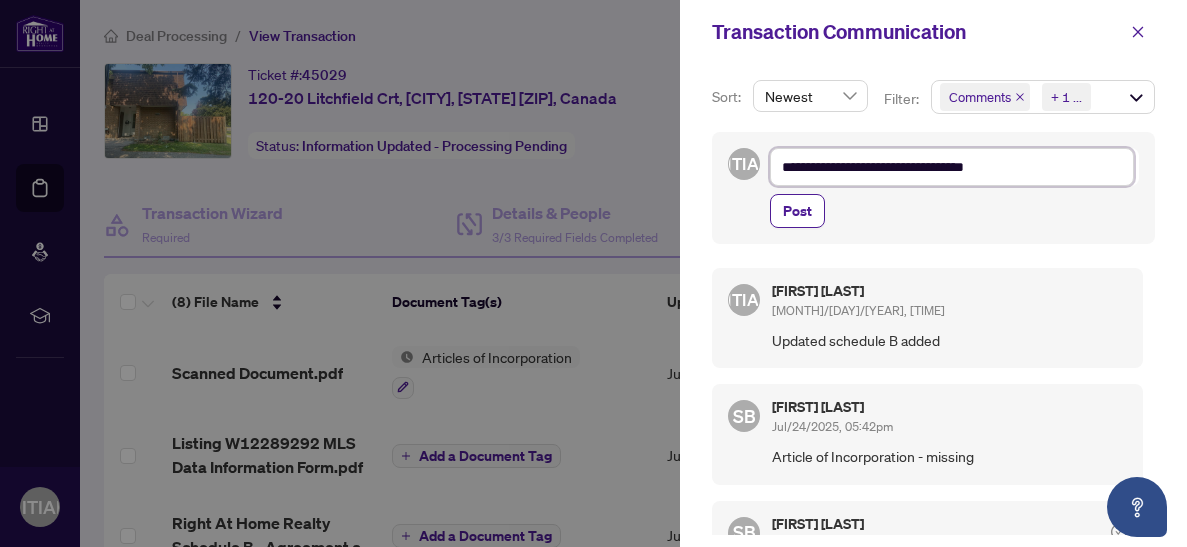 type on "**********" 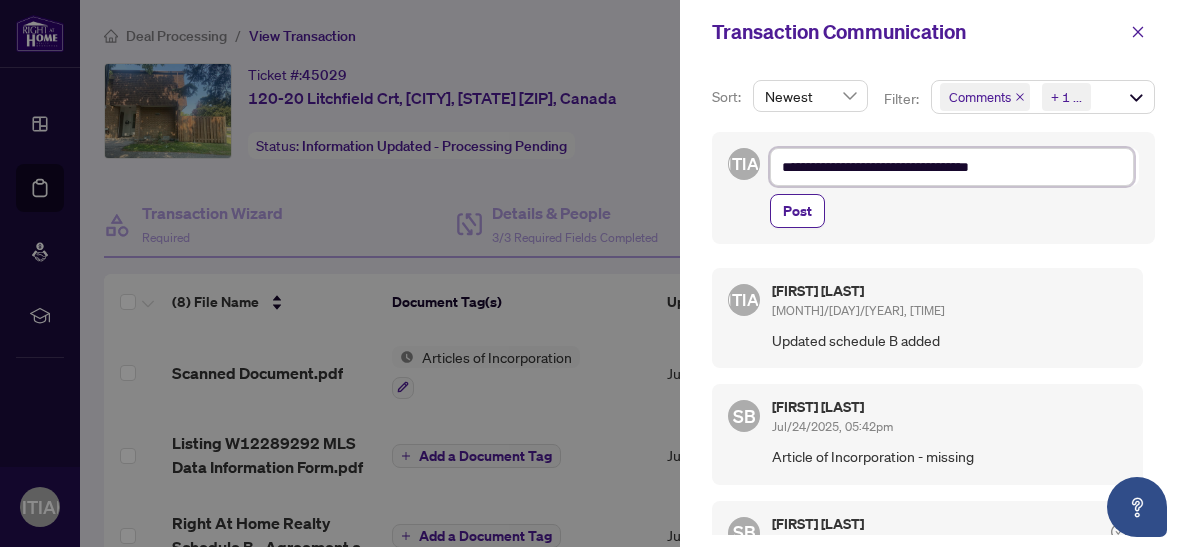 type on "**********" 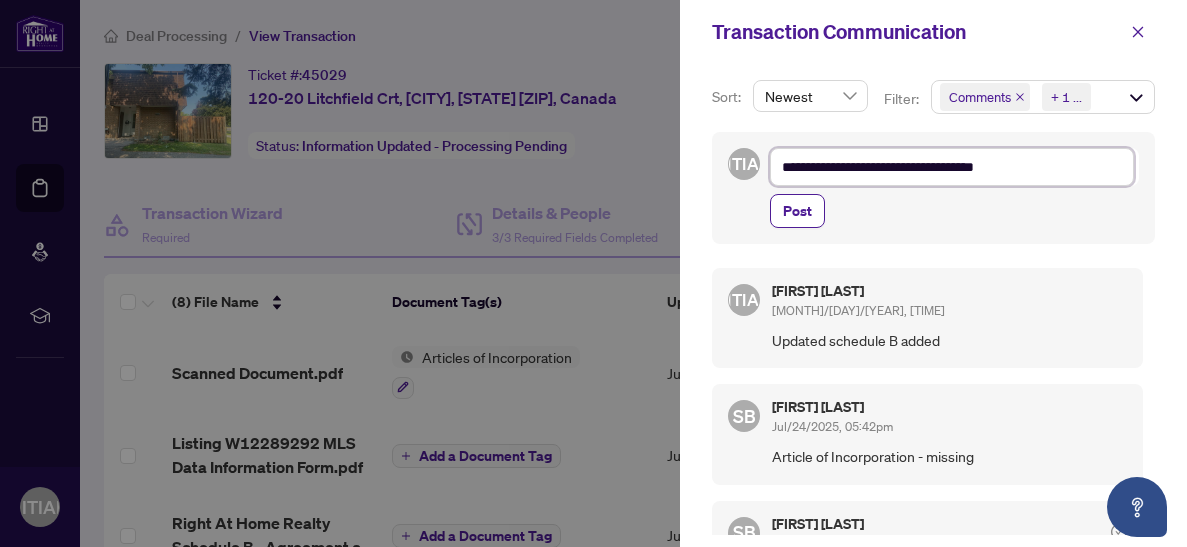 type on "**********" 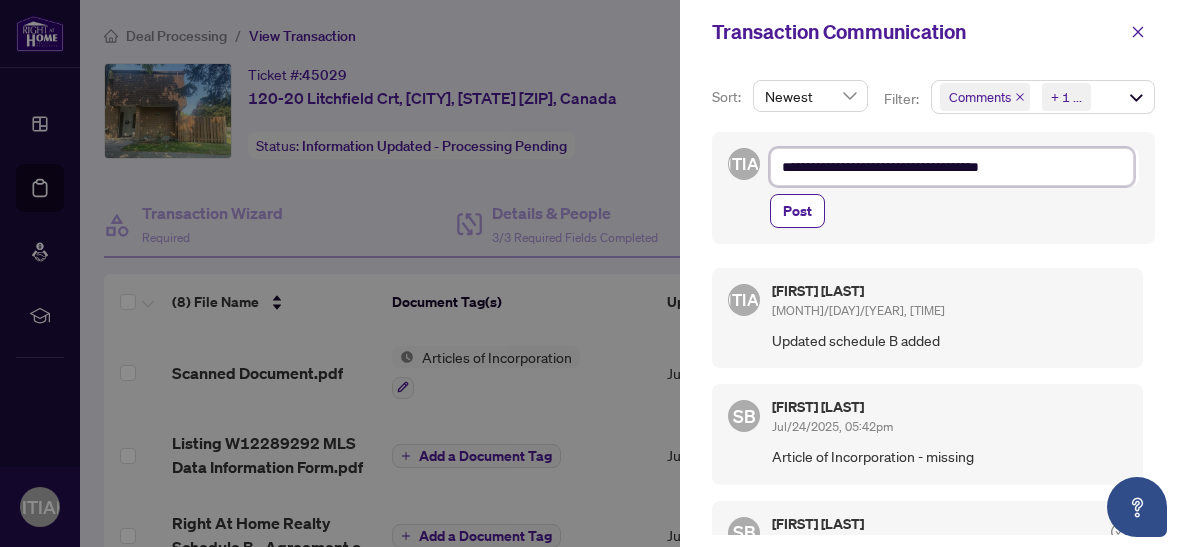 type on "**********" 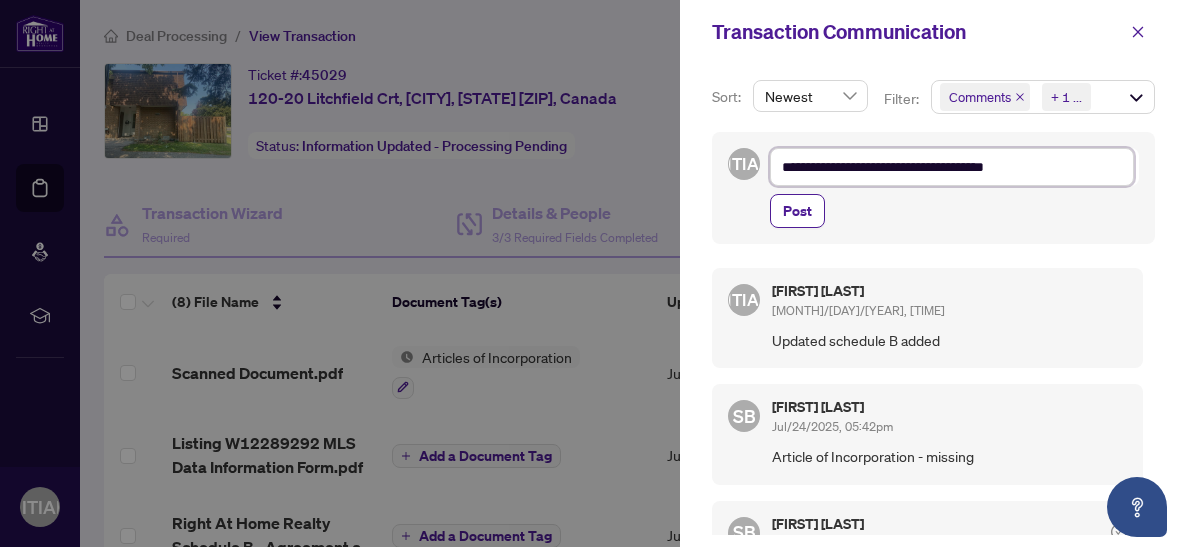type on "**********" 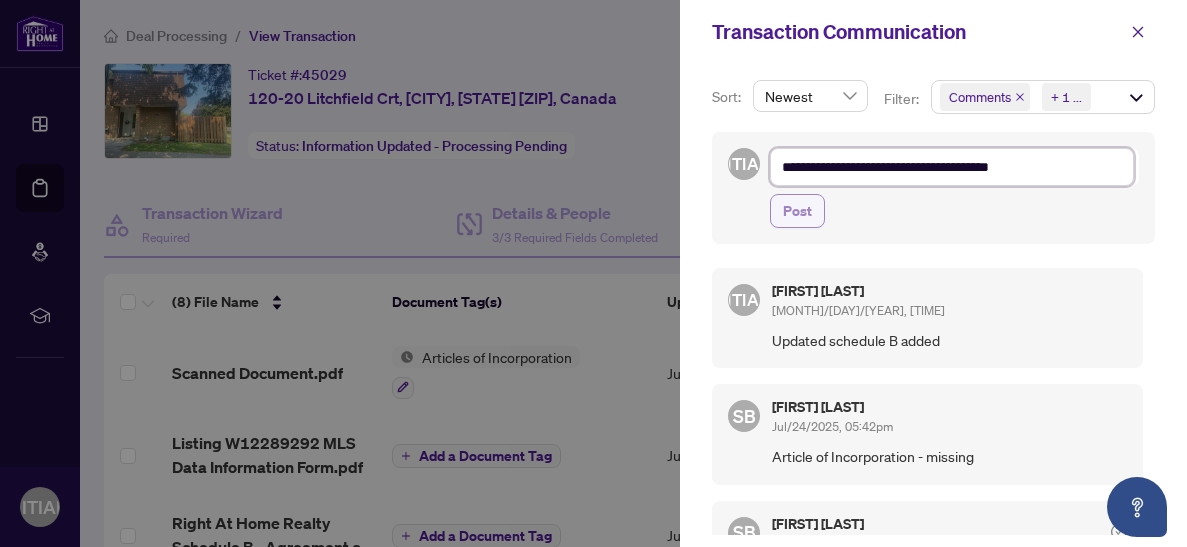 type on "**********" 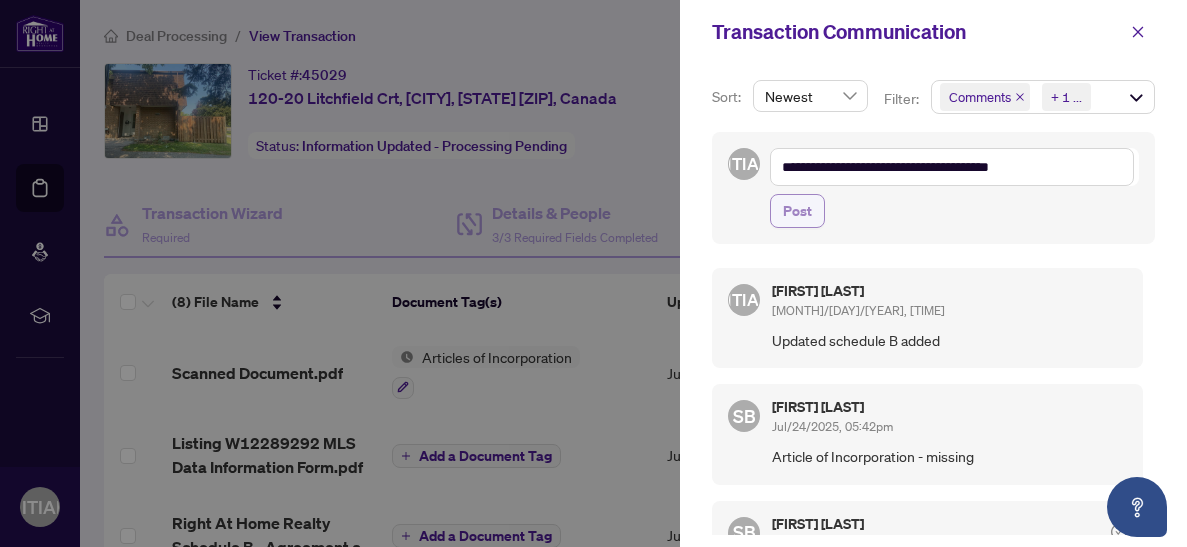 click on "Post" at bounding box center (797, 211) 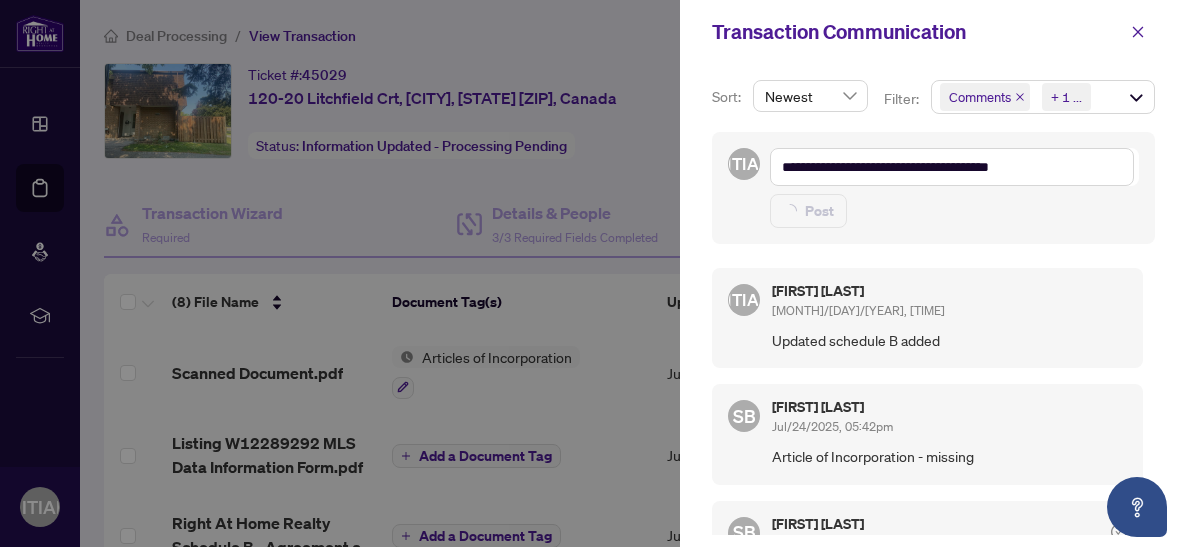 type on "**********" 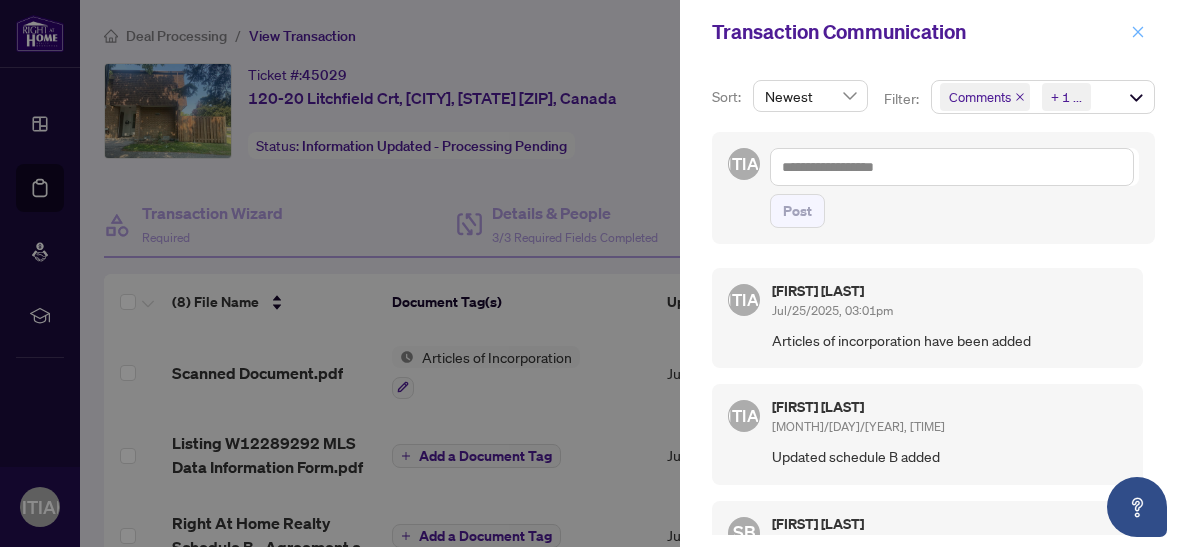 click 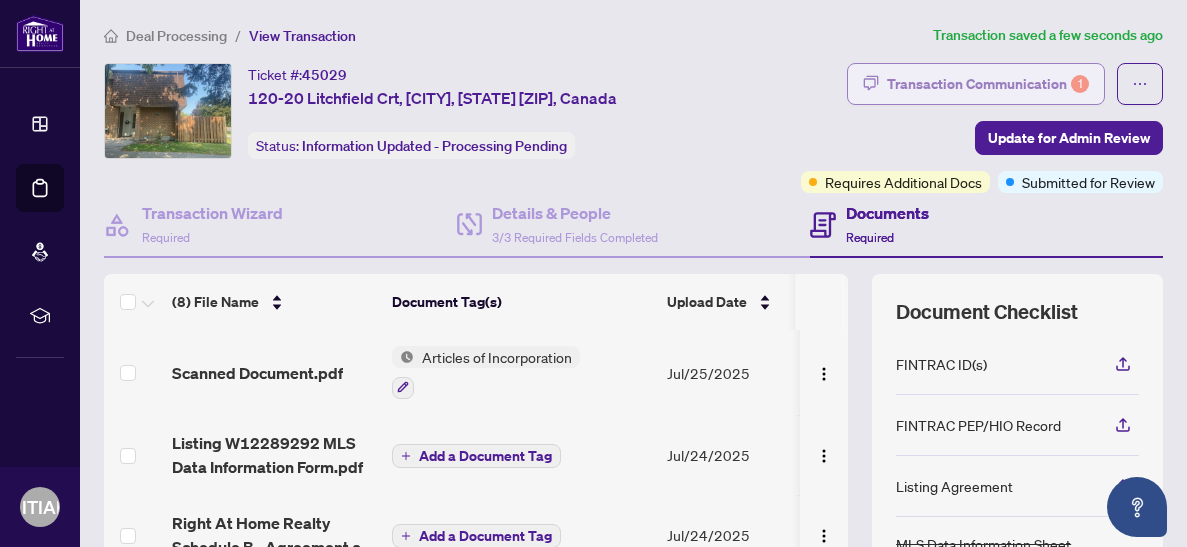 click on "Transaction Communication 1" at bounding box center (988, 84) 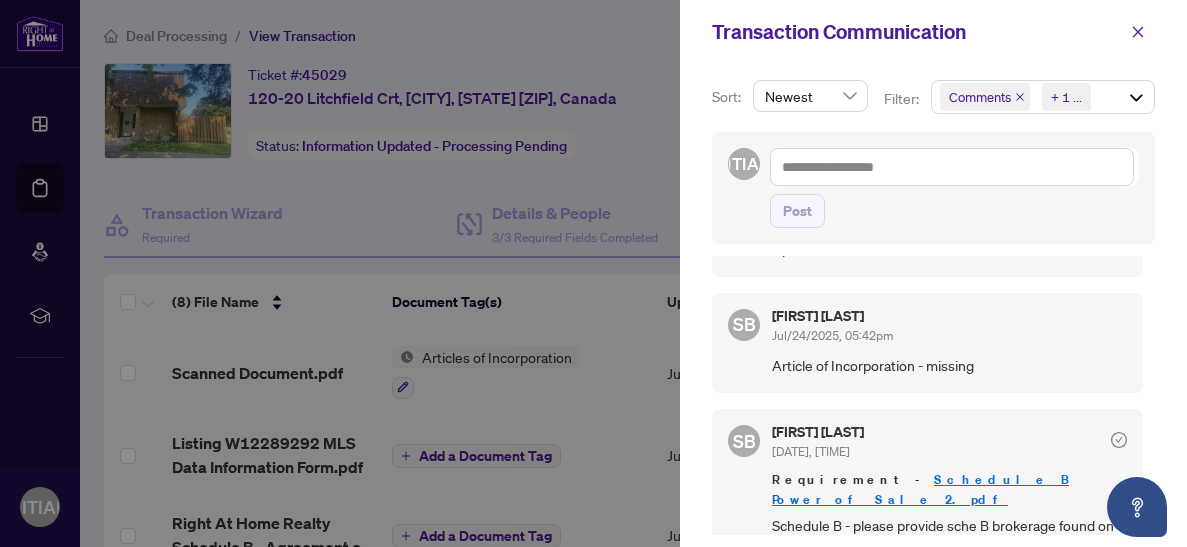 scroll, scrollTop: 225, scrollLeft: 0, axis: vertical 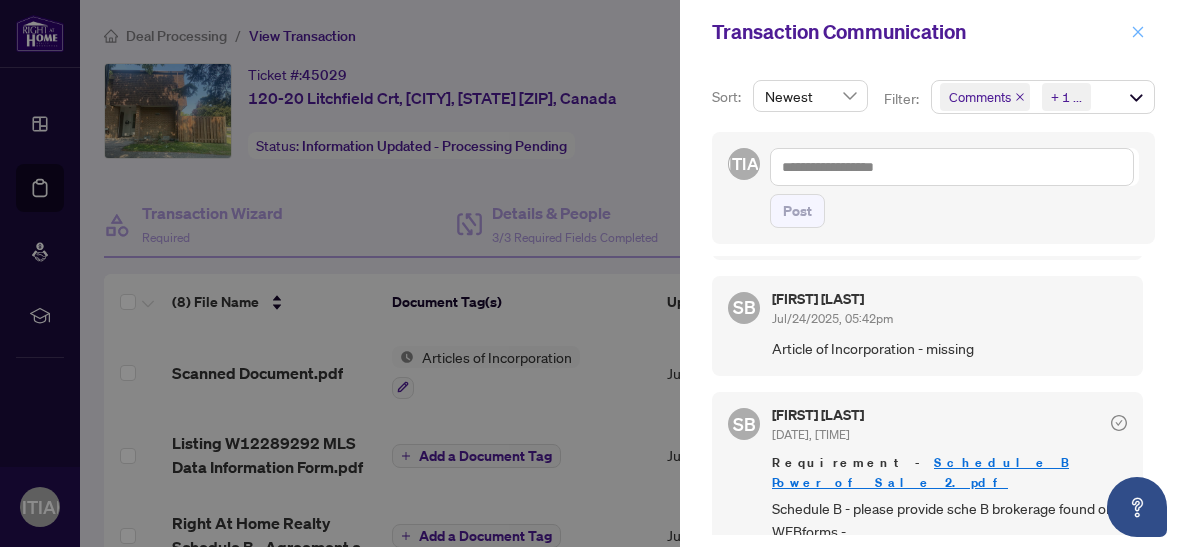 click 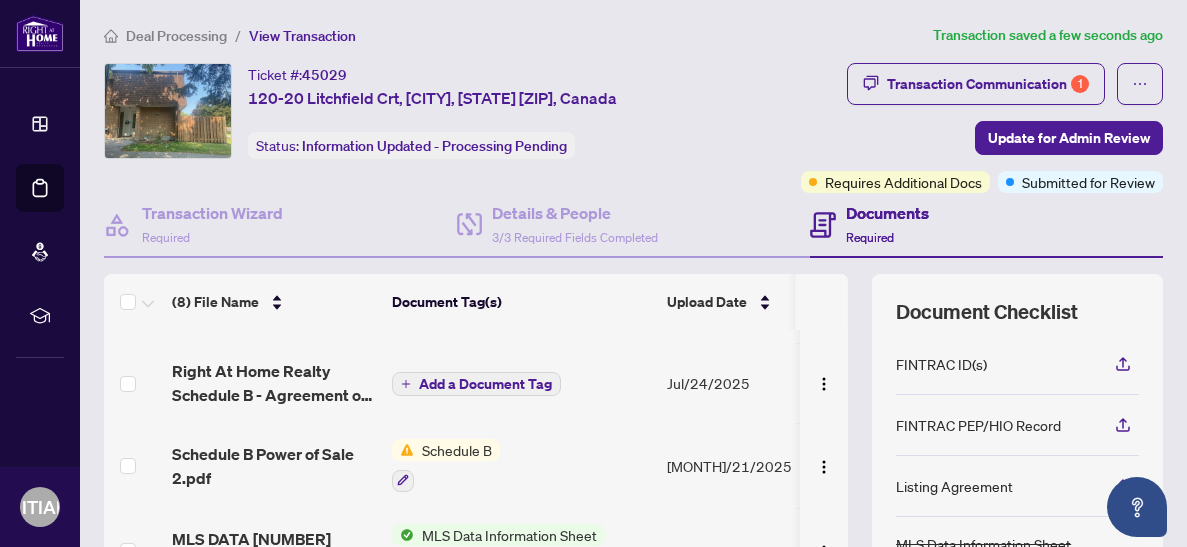 scroll, scrollTop: 150, scrollLeft: 0, axis: vertical 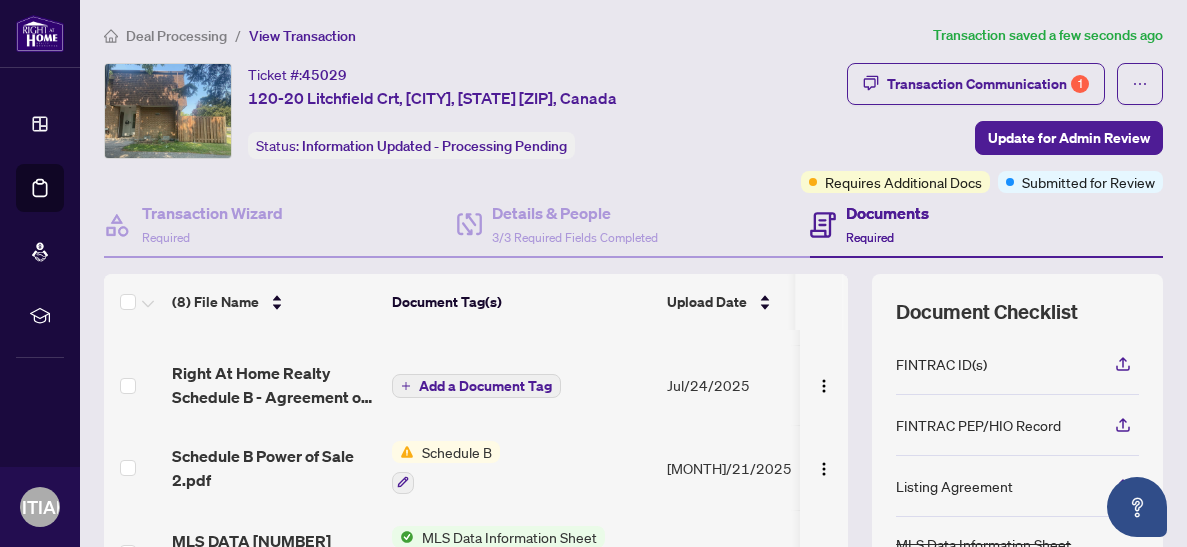 click on "Add a Document Tag" at bounding box center [485, 386] 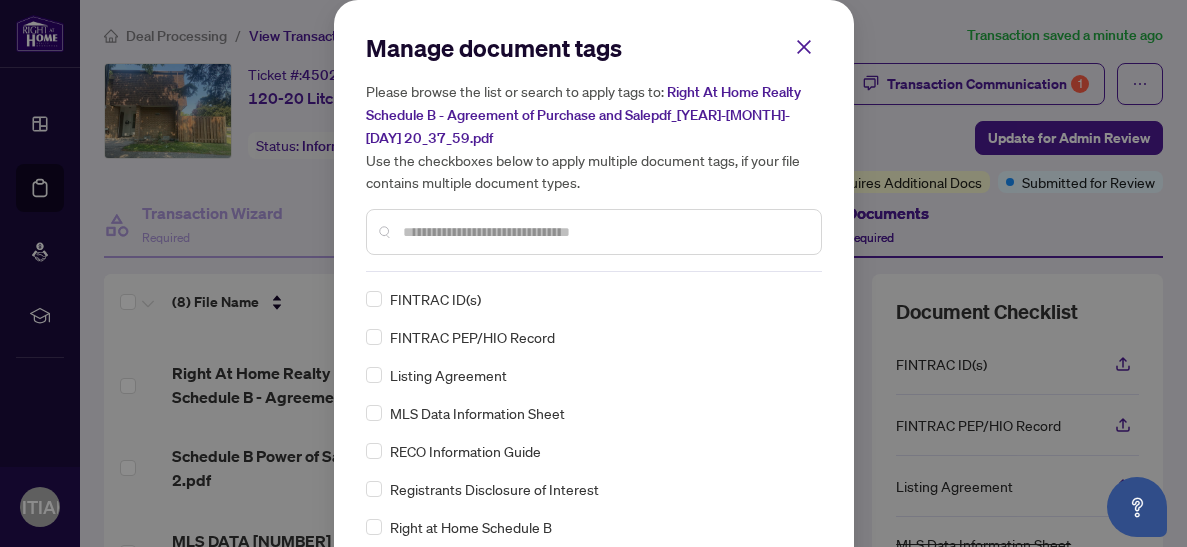 click on "Right At Home Realty Schedule B - Agreement of Purchase and Salepdf_[YEAR]-[MONTH]-[DAY] 20_37_59.pdf" at bounding box center [583, 115] 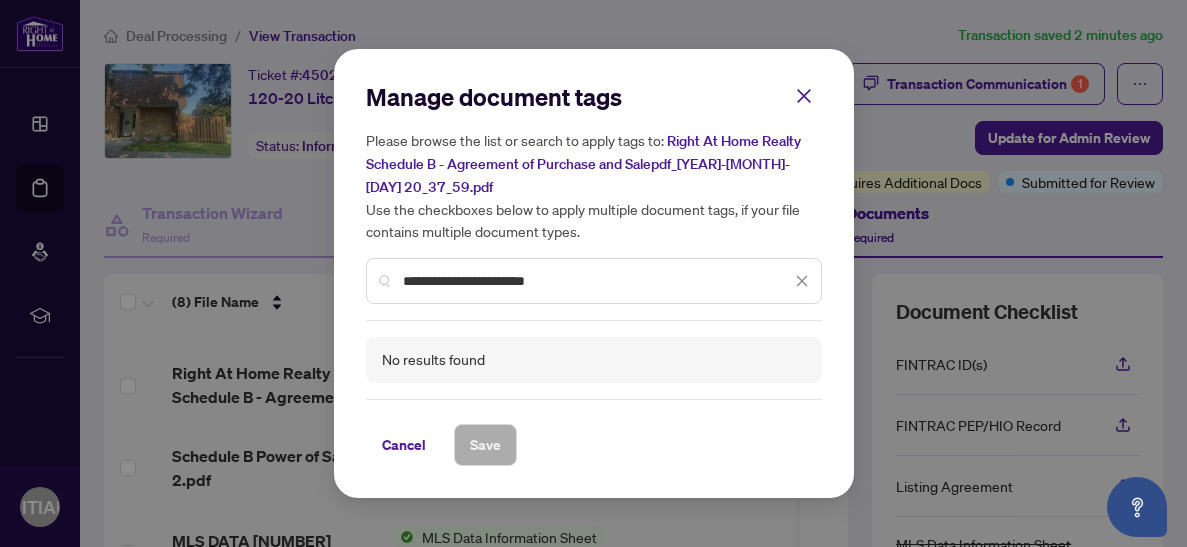 click on "**********" at bounding box center [594, 281] 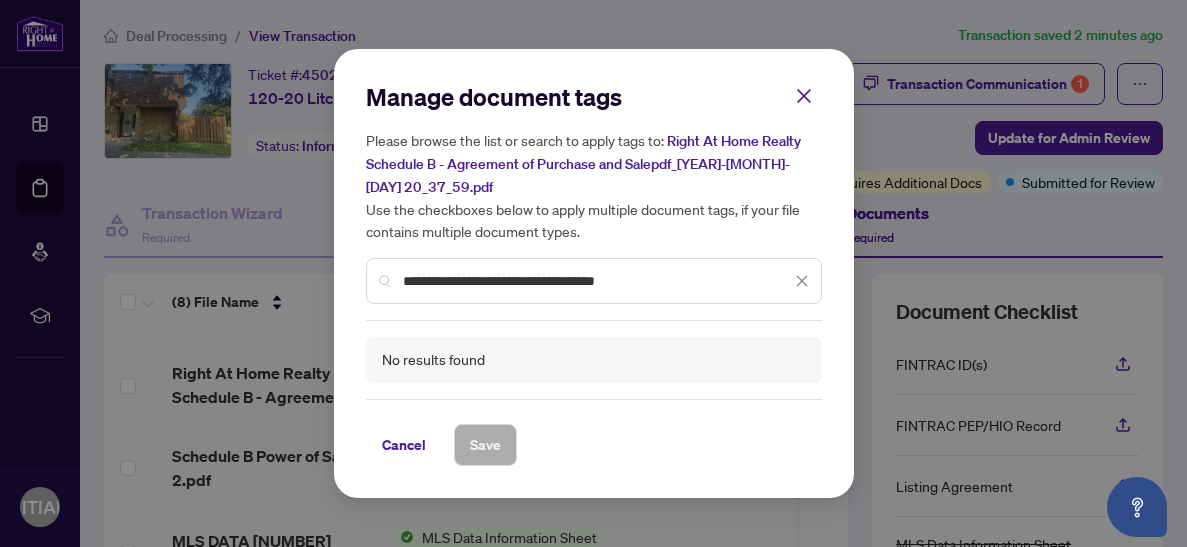 click on "**********" at bounding box center (597, 281) 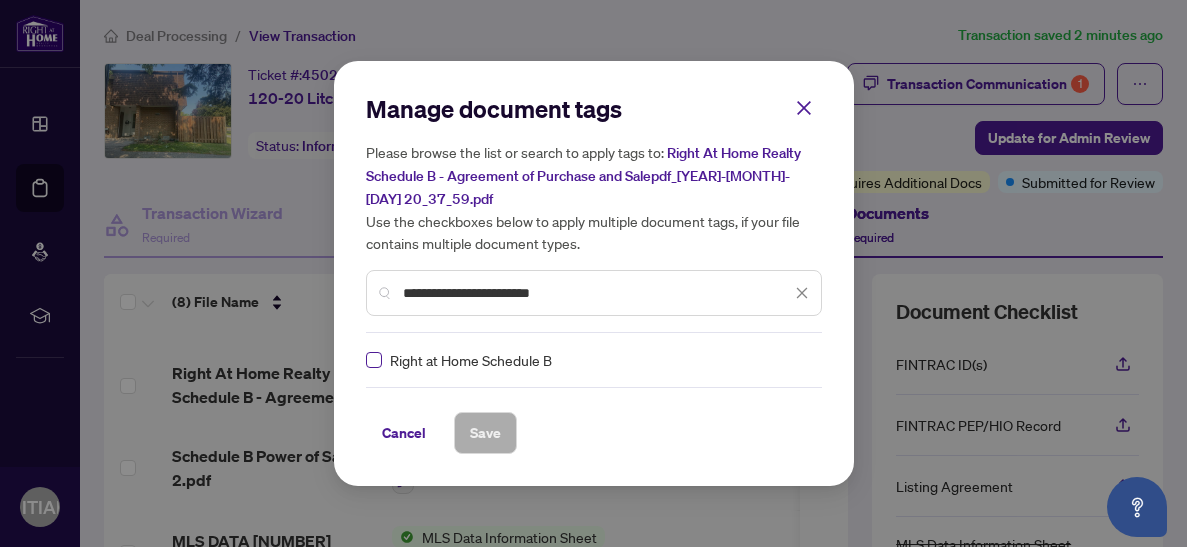 type on "**********" 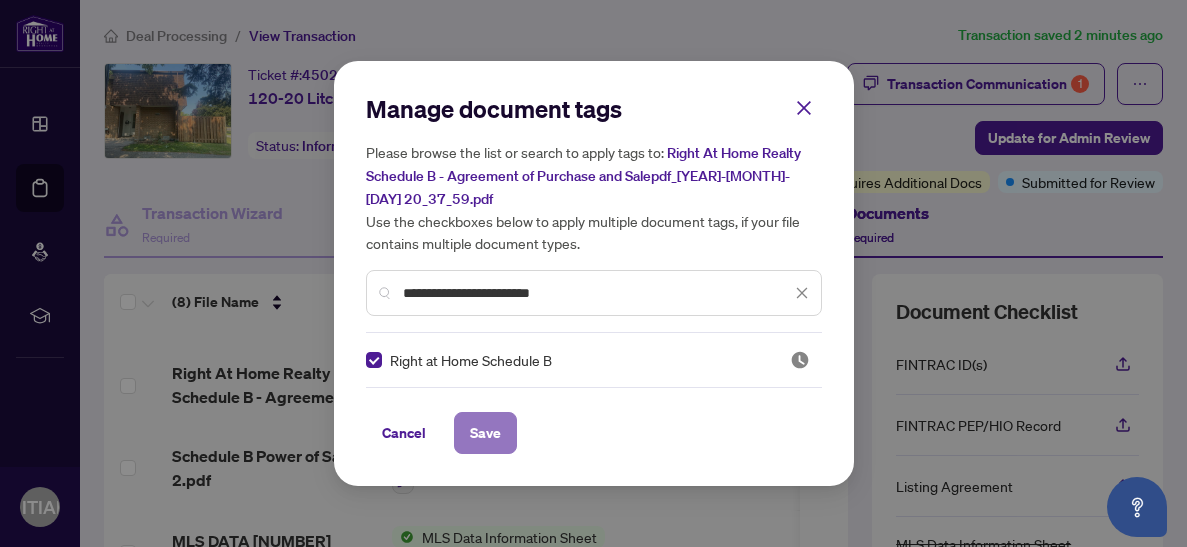 click on "Save" at bounding box center (485, 433) 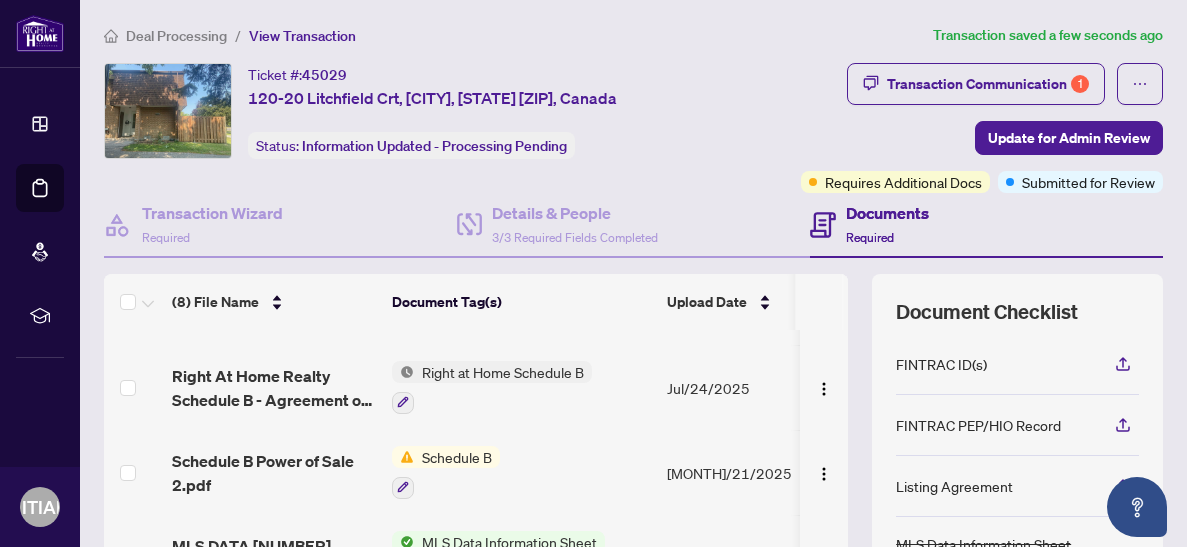 scroll, scrollTop: 179, scrollLeft: 0, axis: vertical 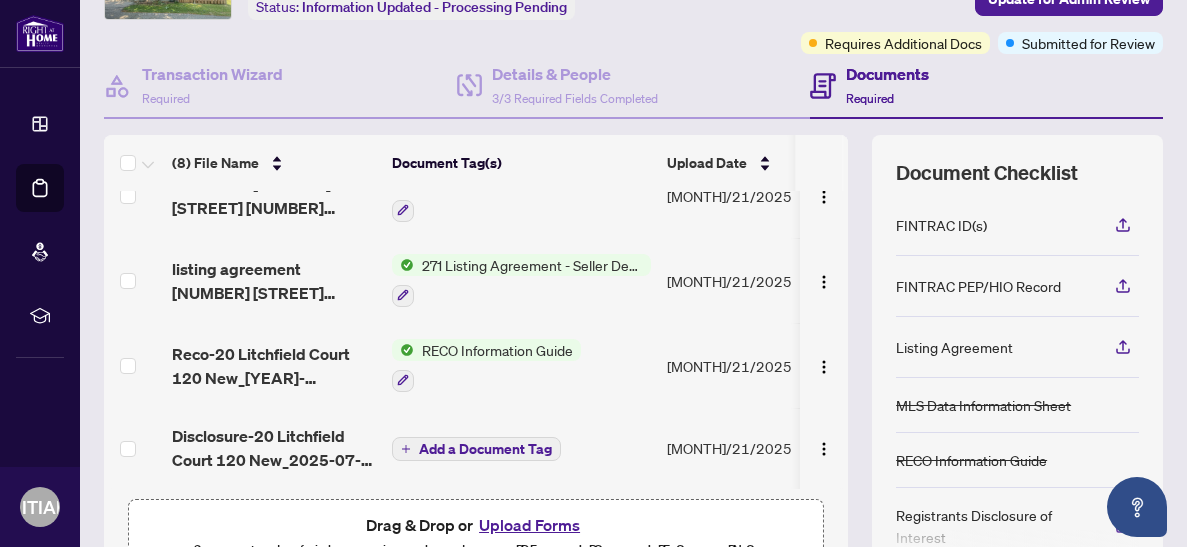 click on "[MONTH]/21/2025" at bounding box center [729, 365] 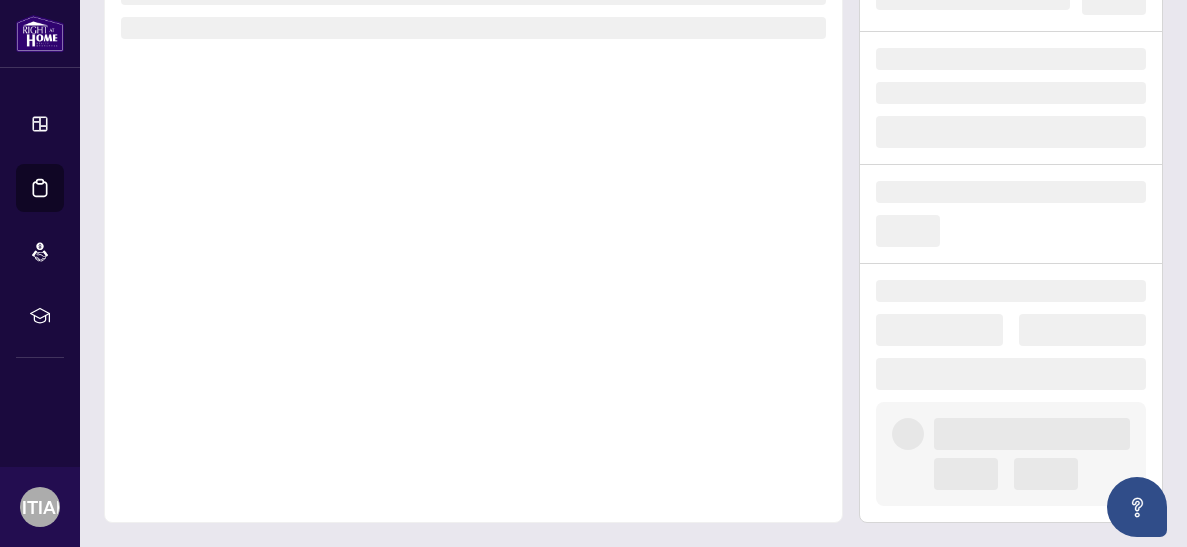 scroll, scrollTop: 133, scrollLeft: 0, axis: vertical 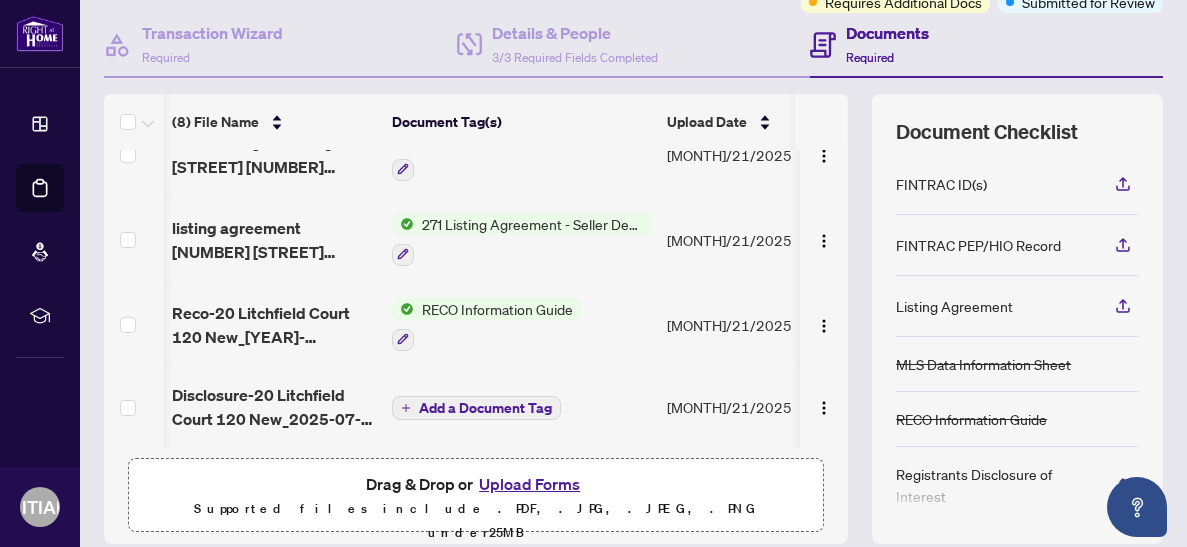 click on "Disclosure-20 Litchfield Court 120 New_2025-07-21 19_58_10.pdf" at bounding box center (274, 407) 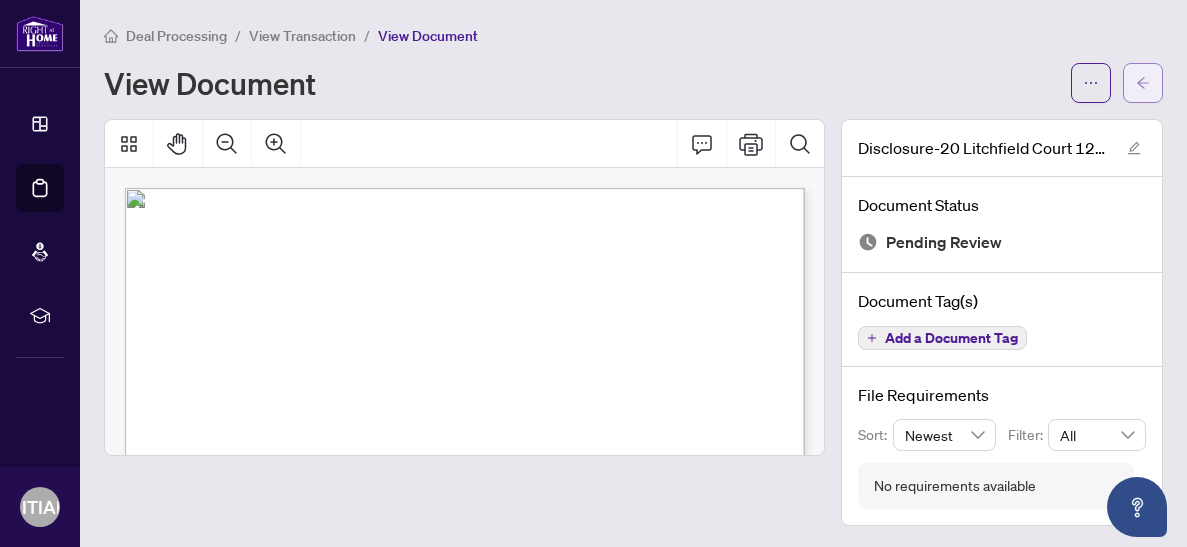 click at bounding box center (1143, 83) 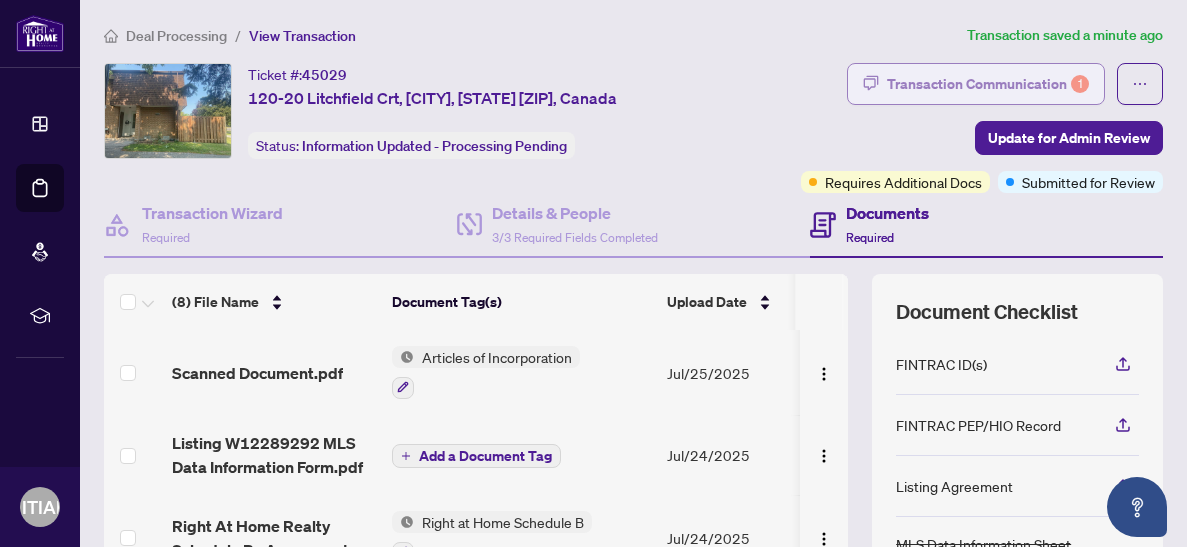 click on "Transaction Communication 1" at bounding box center (988, 84) 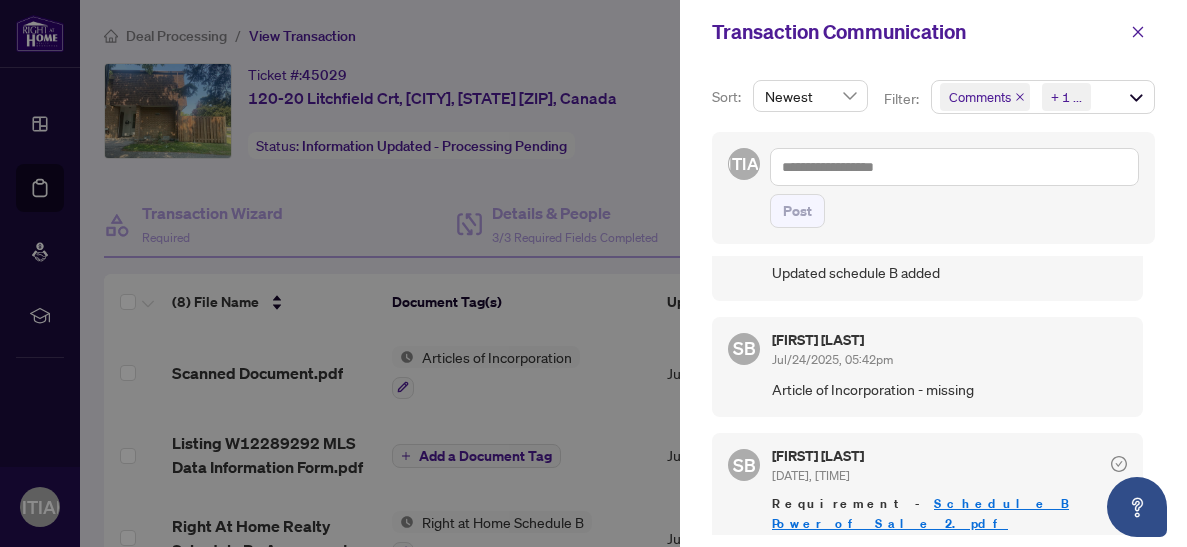 scroll, scrollTop: 185, scrollLeft: 0, axis: vertical 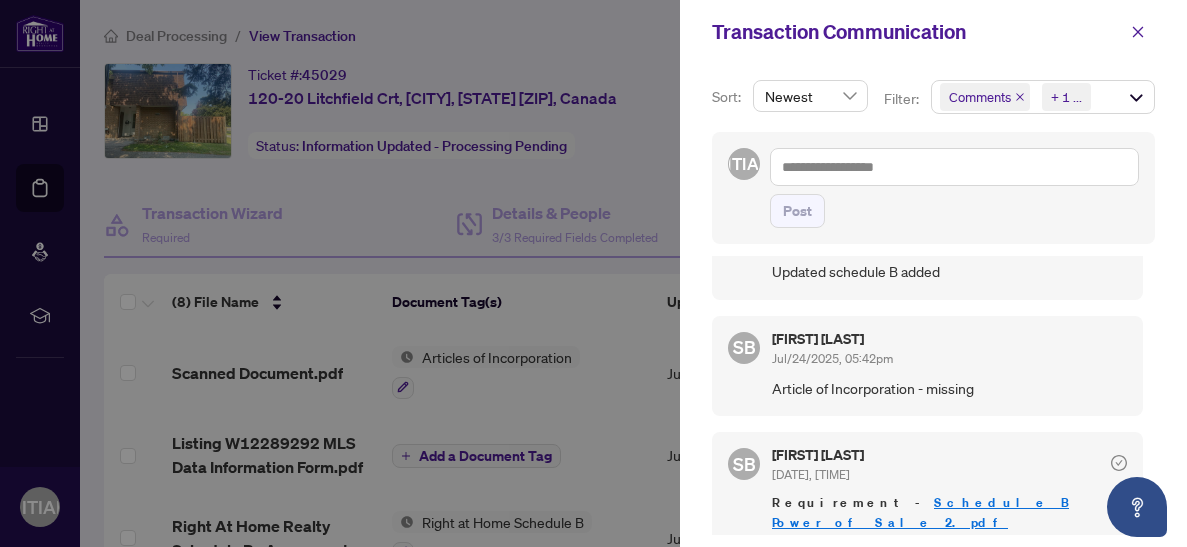 click on "[FIRST] [LAST]   [DATE], [TIME]" at bounding box center (949, 466) 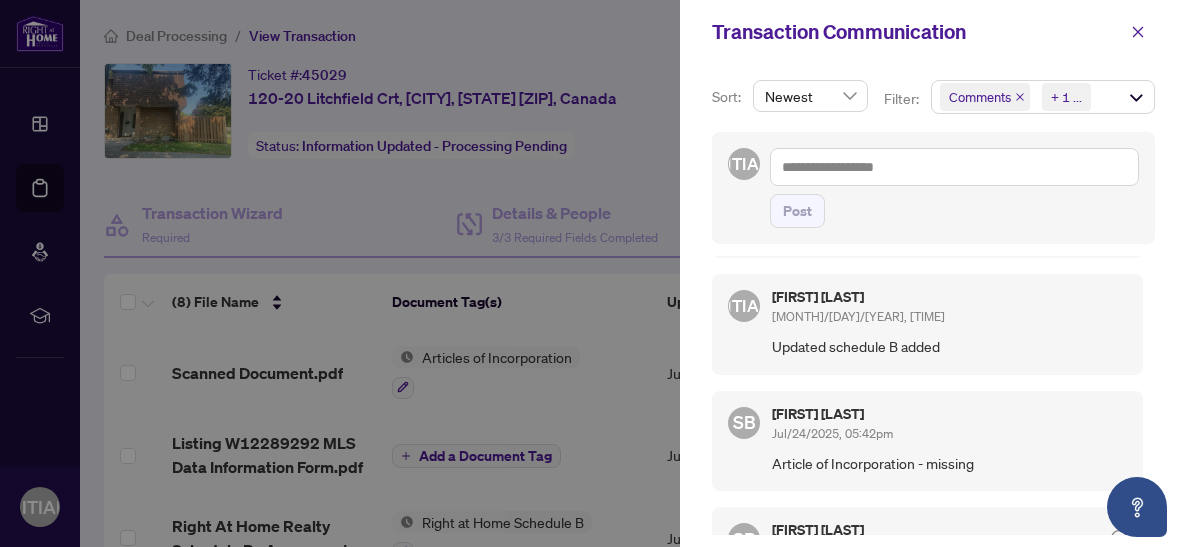 scroll, scrollTop: 225, scrollLeft: 0, axis: vertical 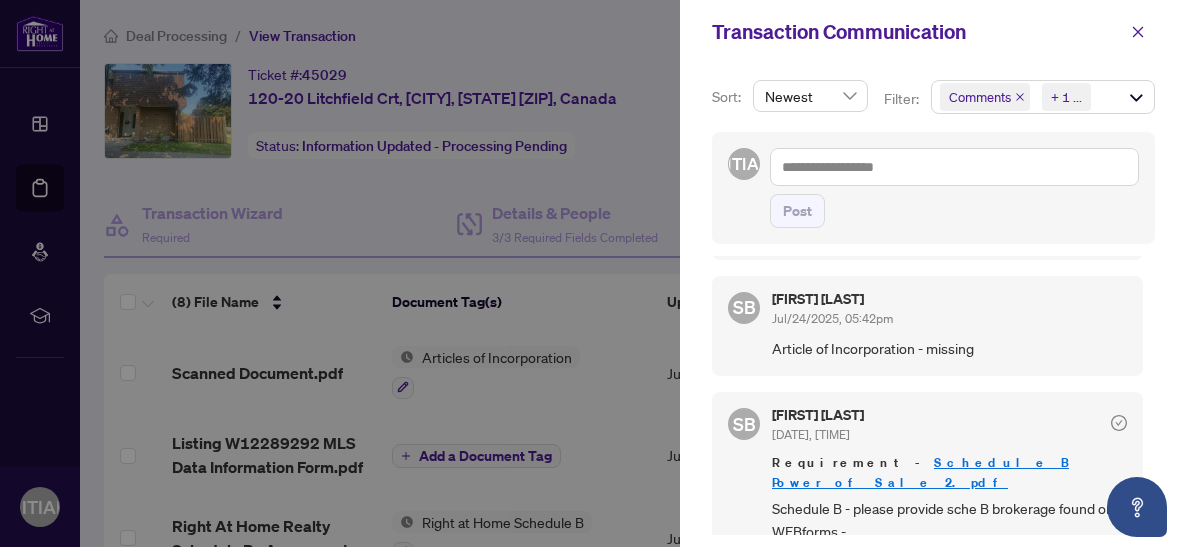click on "MZ [FIRST] [LAST]   [DATE], [TIME] Articles of incorporation have been added MZ [FIRST] [LAST]   [DATE], [TIME] Updated schedule B added SB [FIRST] [LAST]   [DATE], [TIME] Article of Incorporation - missing SB [FIRST] [LAST]   [DATE], [TIME] Requirement    -  Schedule B Power of Sale 2.pdf Schedule B - please provide sche B brokerage found on WEBforms -" at bounding box center [933, 395] 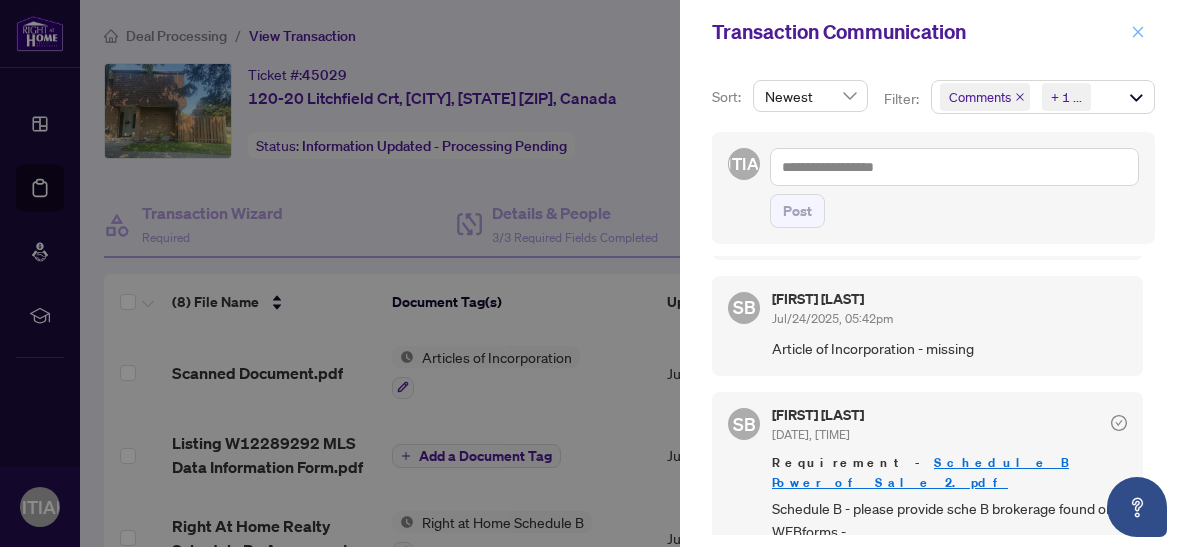 click at bounding box center [1138, 32] 